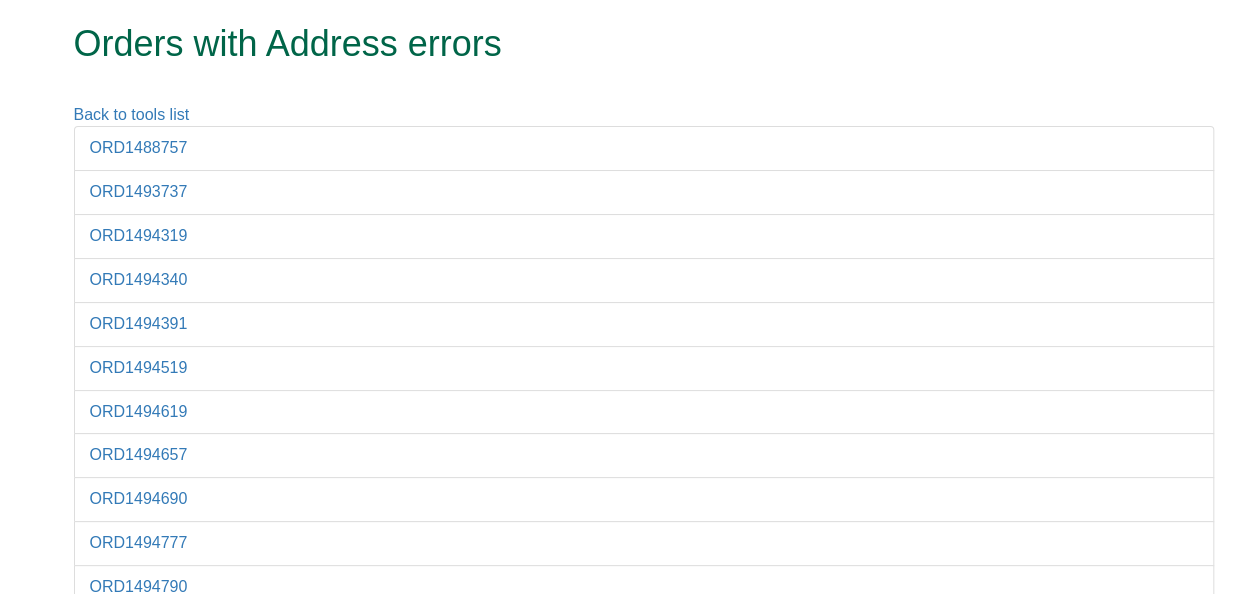scroll, scrollTop: 0, scrollLeft: 0, axis: both 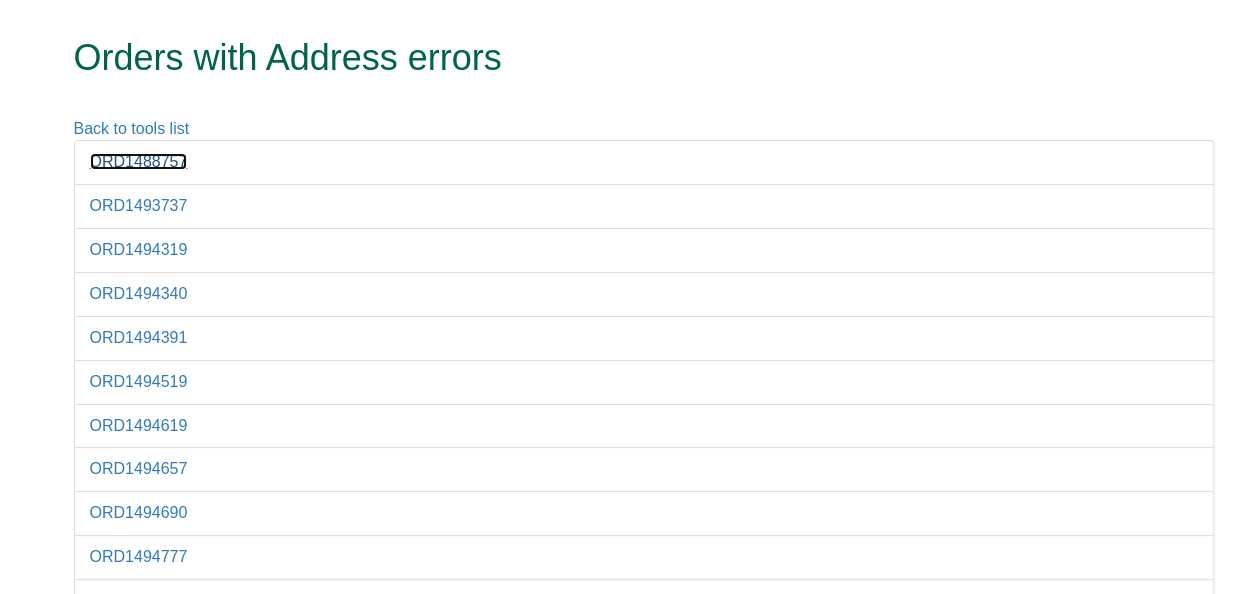 click on "ORD1488757" at bounding box center (139, 161) 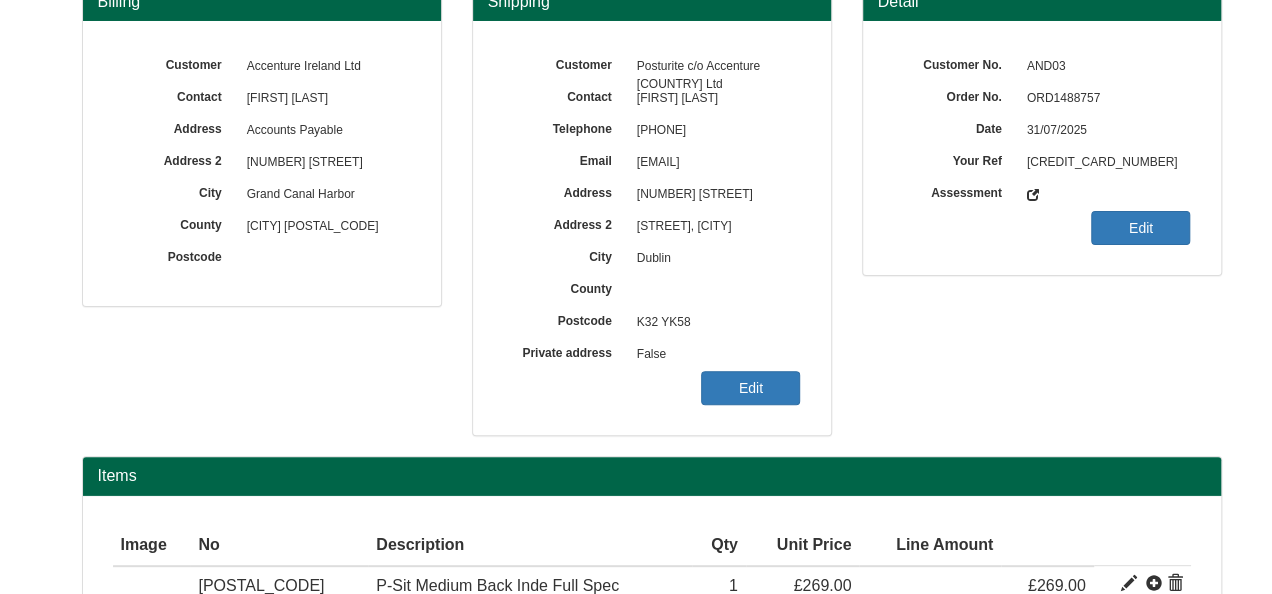 scroll, scrollTop: 0, scrollLeft: 0, axis: both 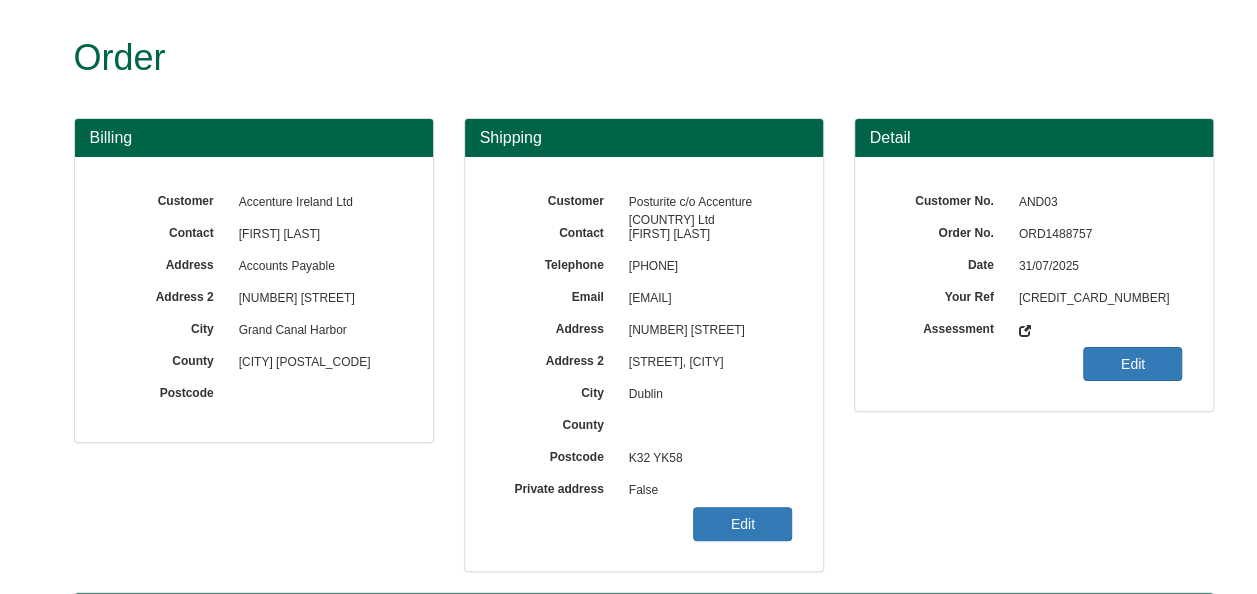 click on "ORD1488757" at bounding box center (1096, 235) 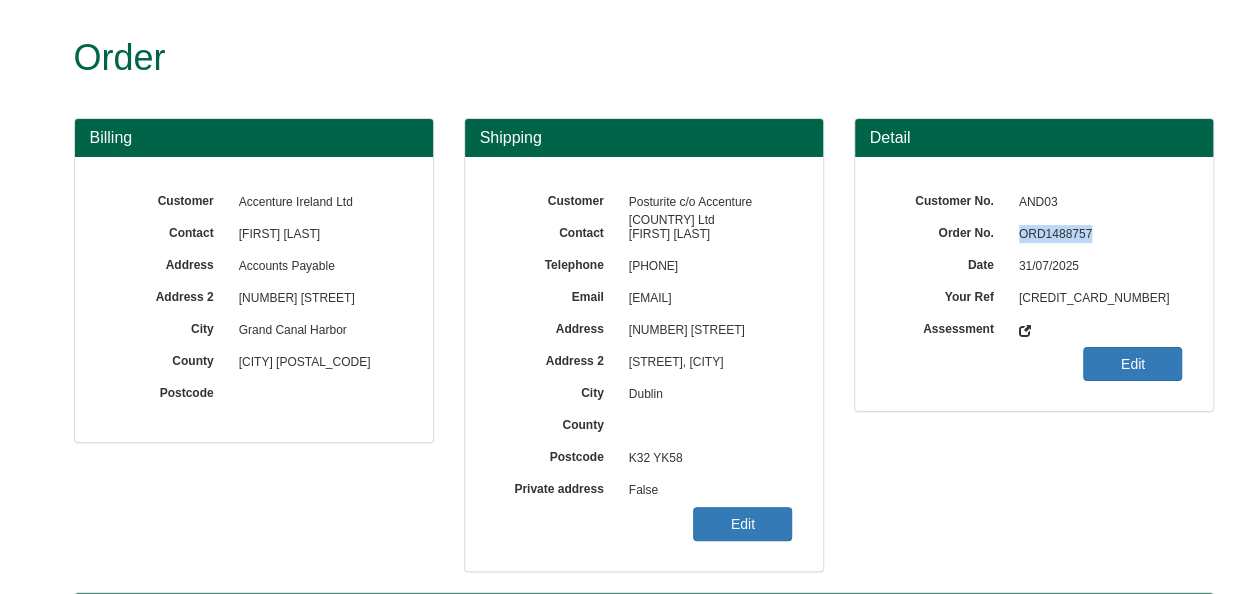 click on "ORD1488757" at bounding box center [1096, 235] 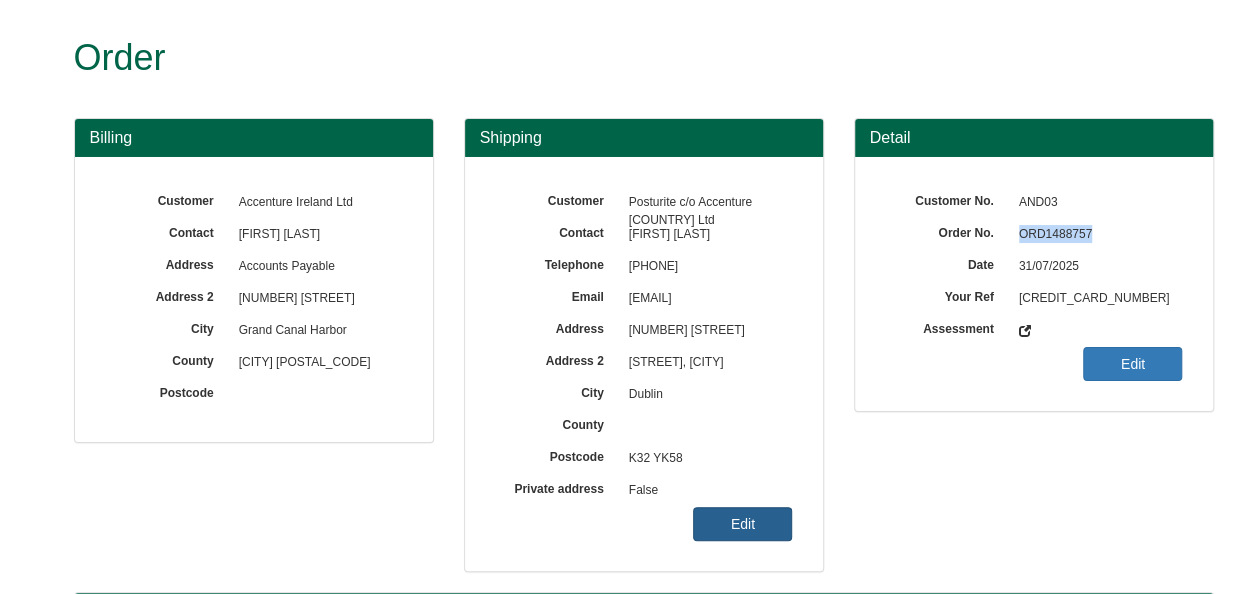 click on "Edit" at bounding box center (742, 524) 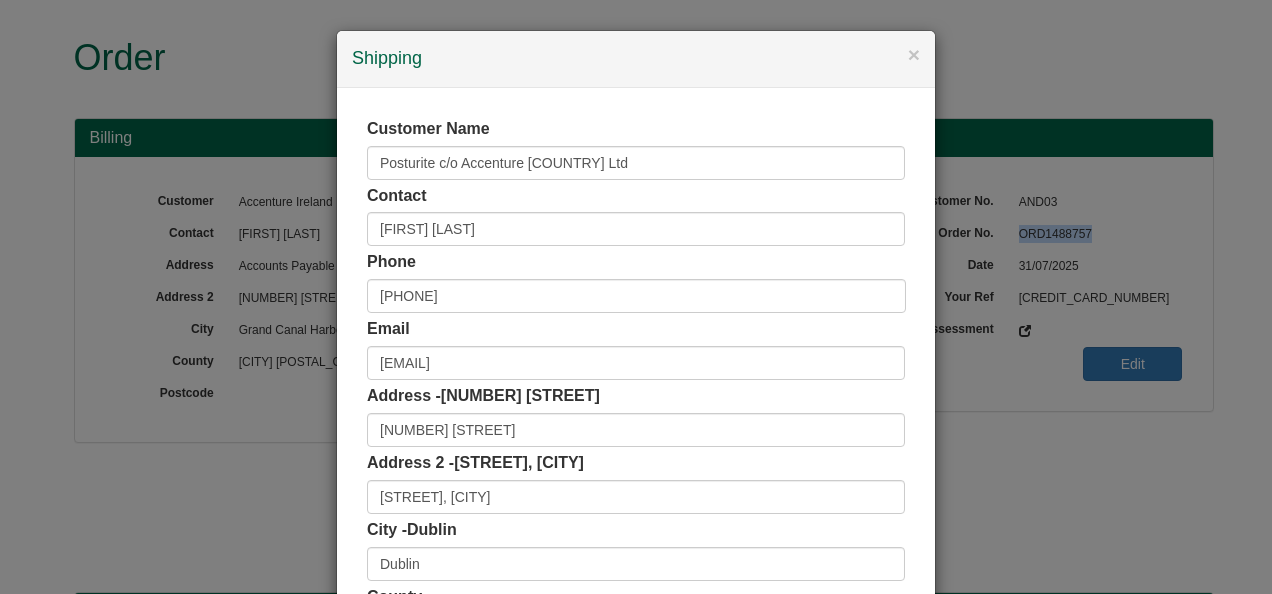 scroll, scrollTop: 200, scrollLeft: 0, axis: vertical 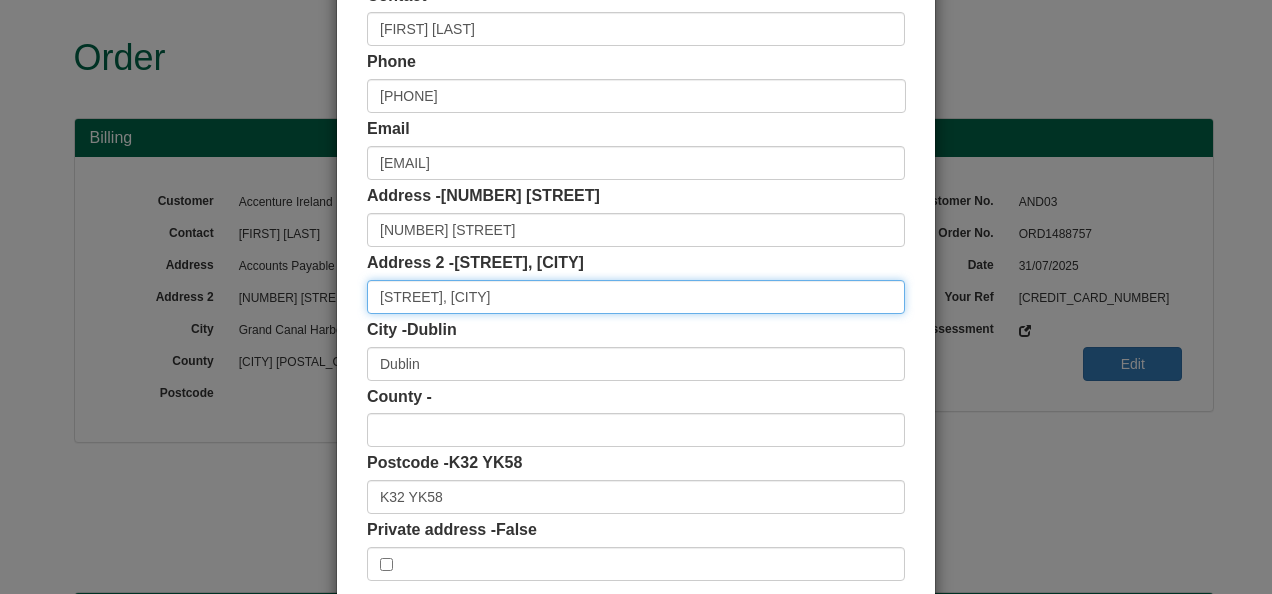 drag, startPoint x: 556, startPoint y: 299, endPoint x: 341, endPoint y: 288, distance: 215.2812 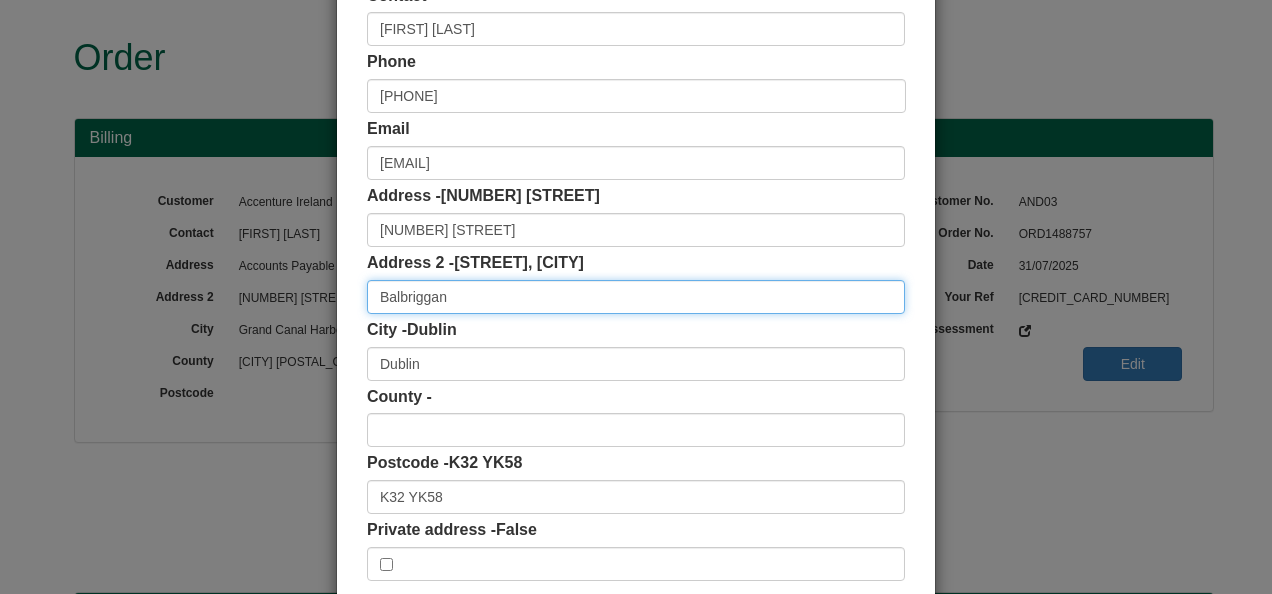 type on "Balbriggan" 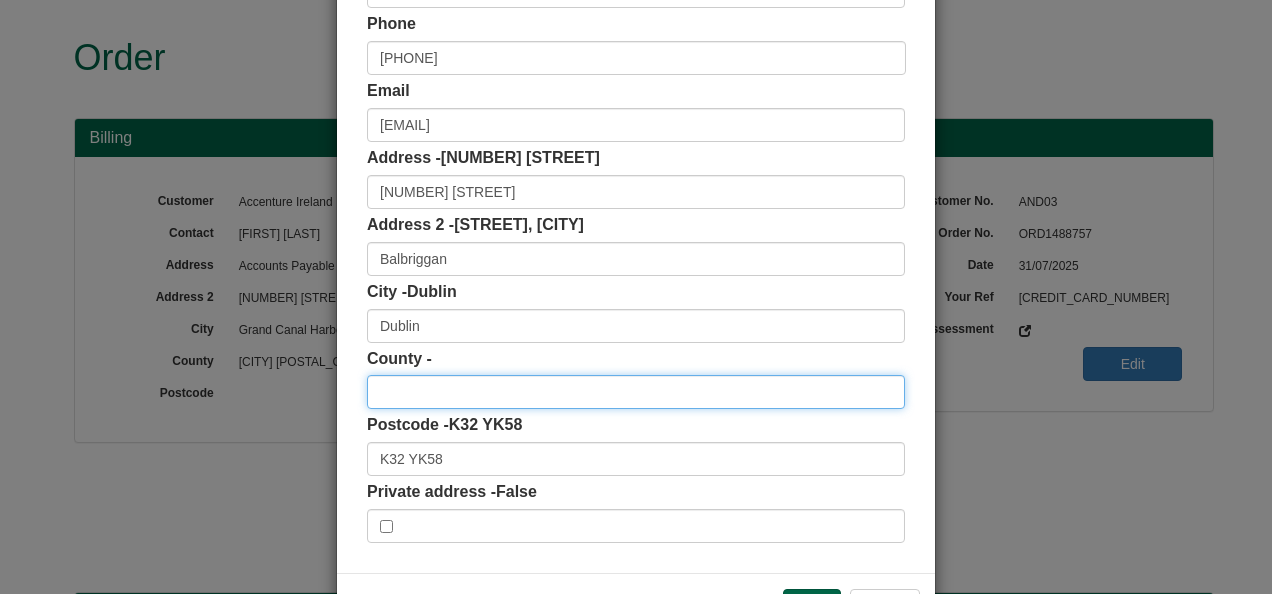 scroll, scrollTop: 311, scrollLeft: 0, axis: vertical 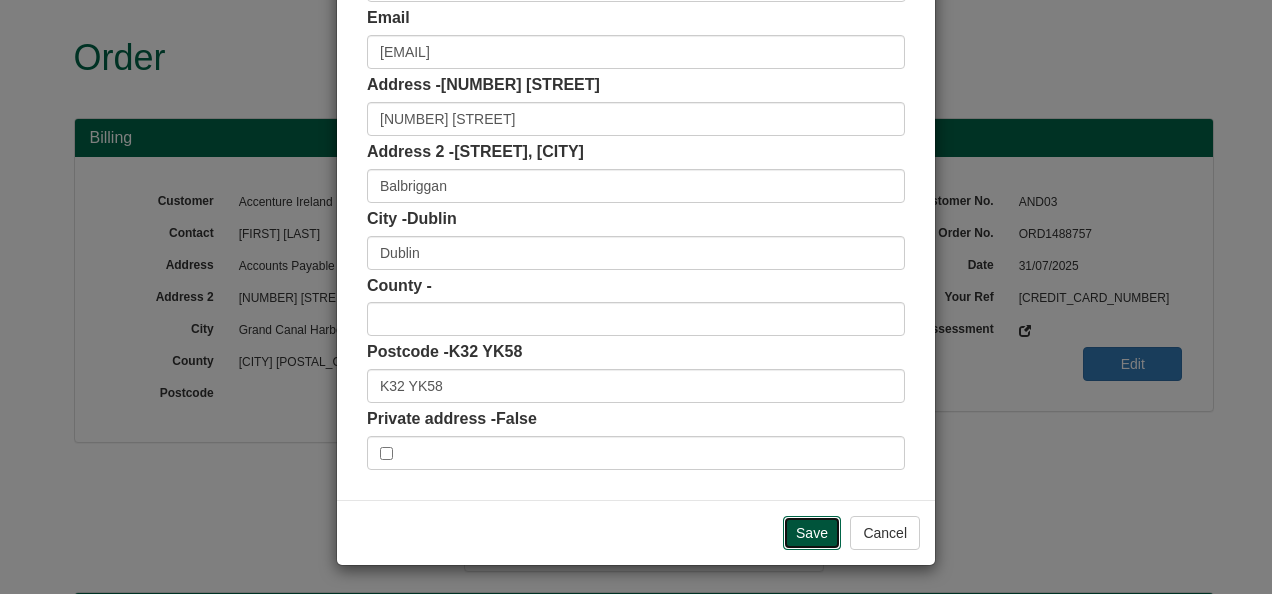 click on "Save" at bounding box center (812, 533) 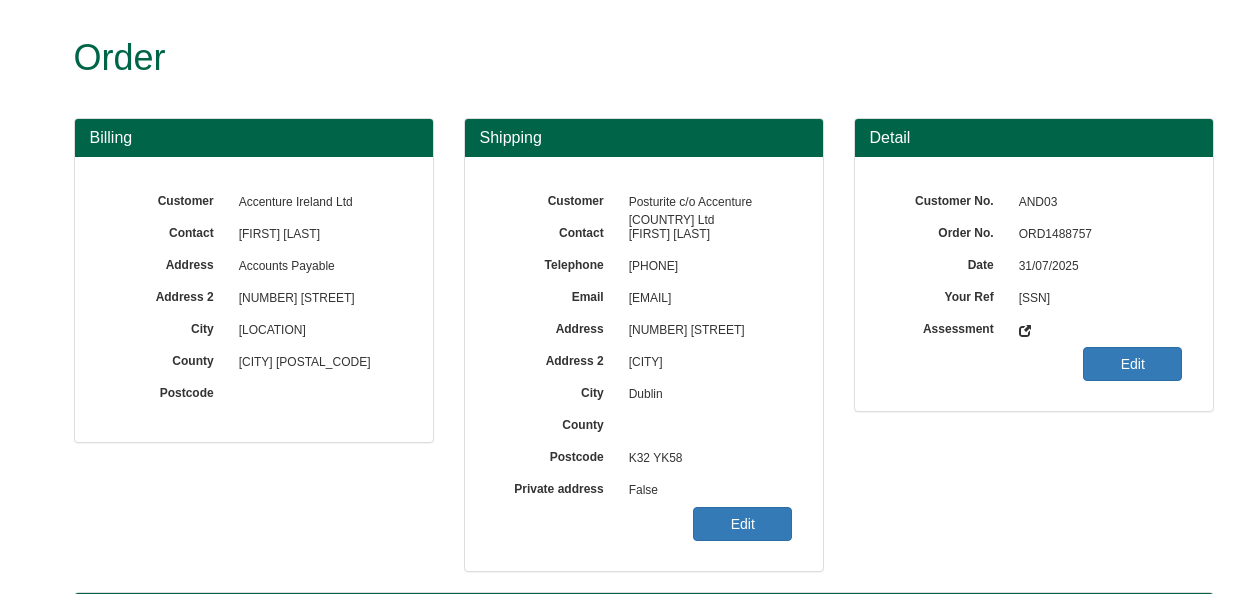 scroll, scrollTop: 0, scrollLeft: 0, axis: both 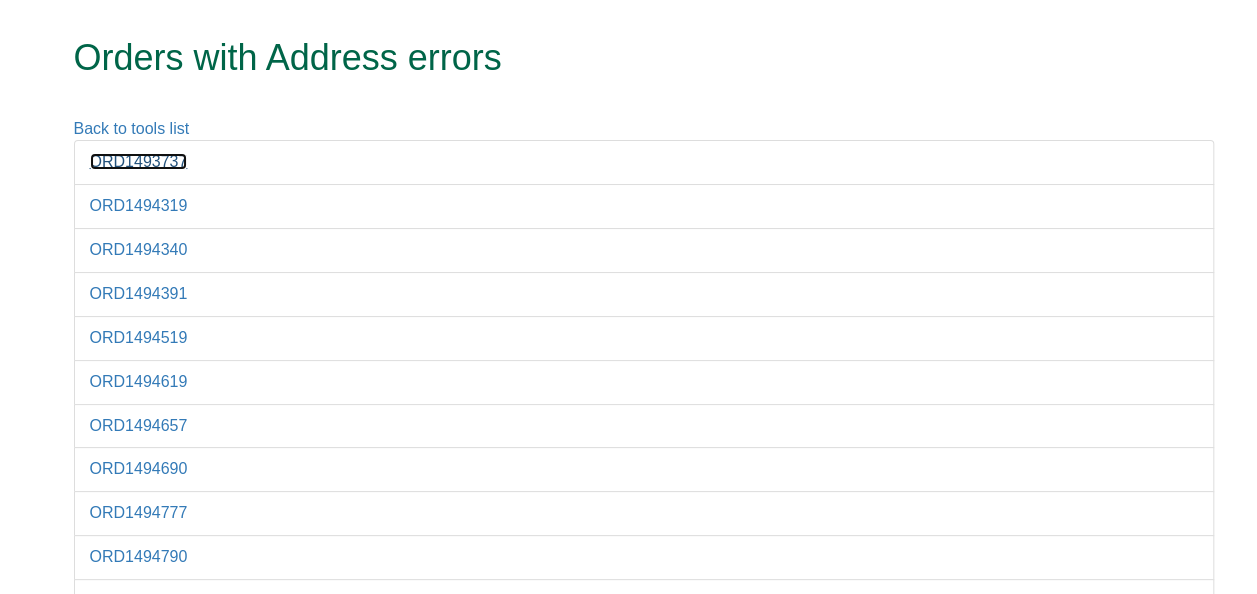 click on "ORD1493737" at bounding box center [139, 161] 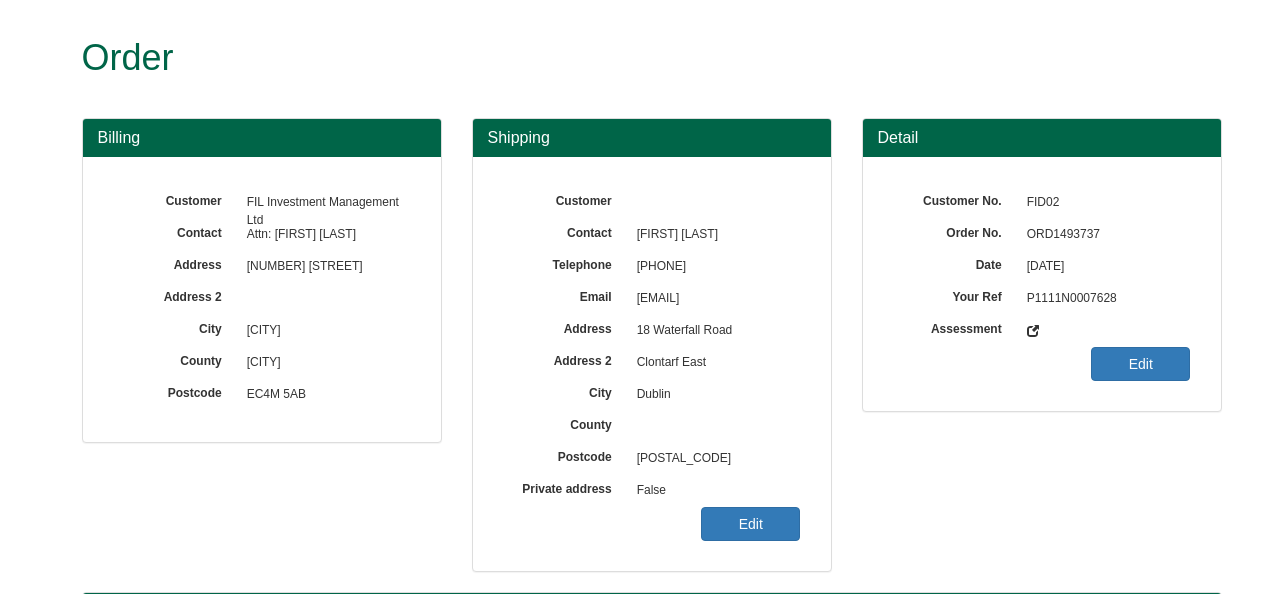 scroll, scrollTop: 0, scrollLeft: 0, axis: both 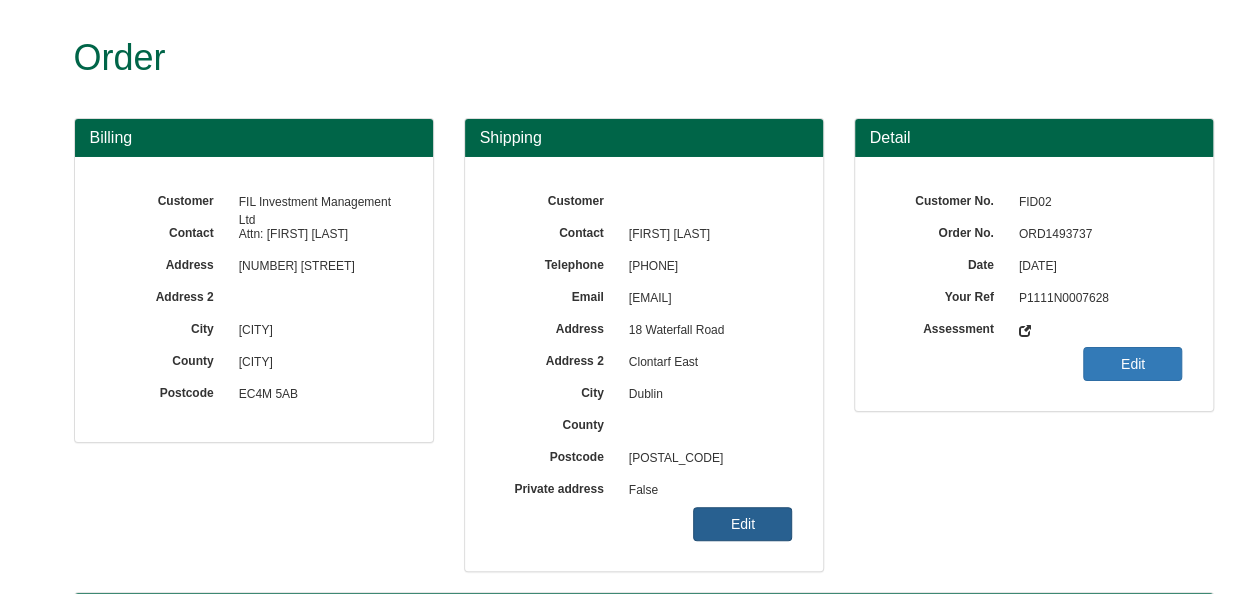 click on "Edit" at bounding box center [742, 524] 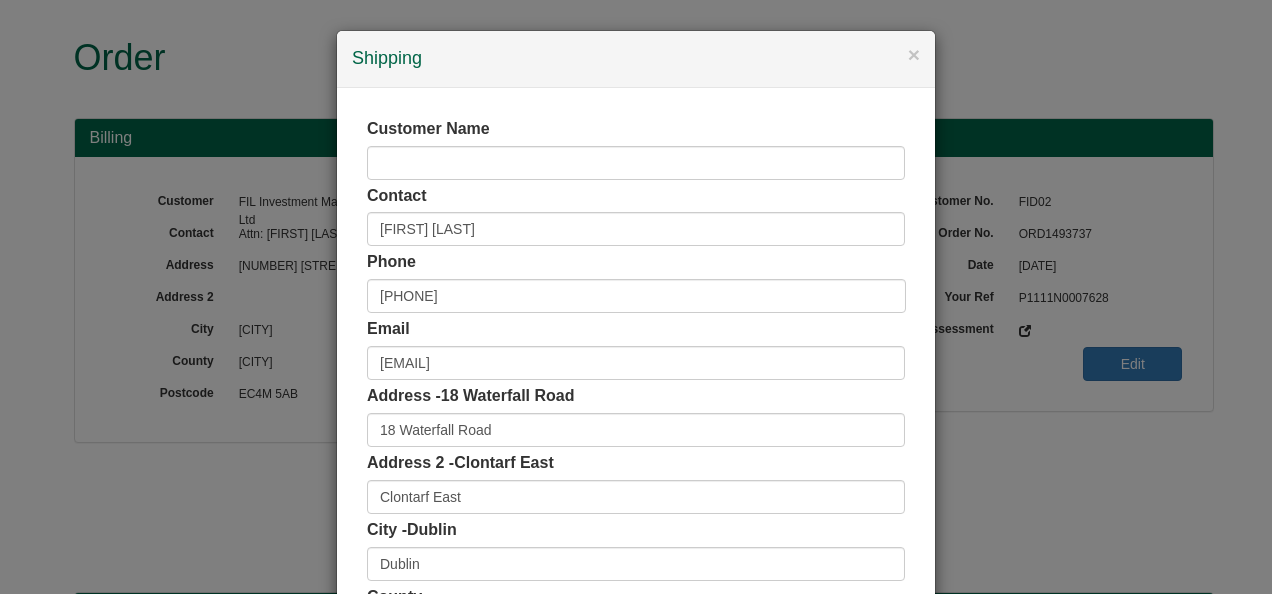 scroll, scrollTop: 200, scrollLeft: 0, axis: vertical 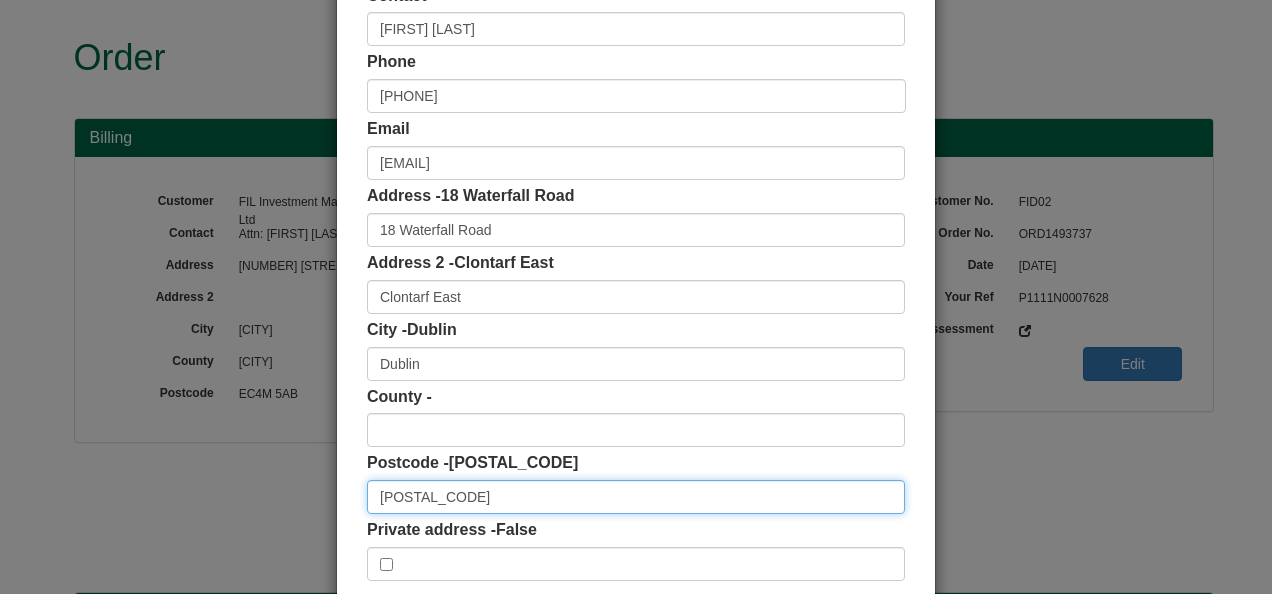 drag, startPoint x: 449, startPoint y: 498, endPoint x: 299, endPoint y: 512, distance: 150.65192 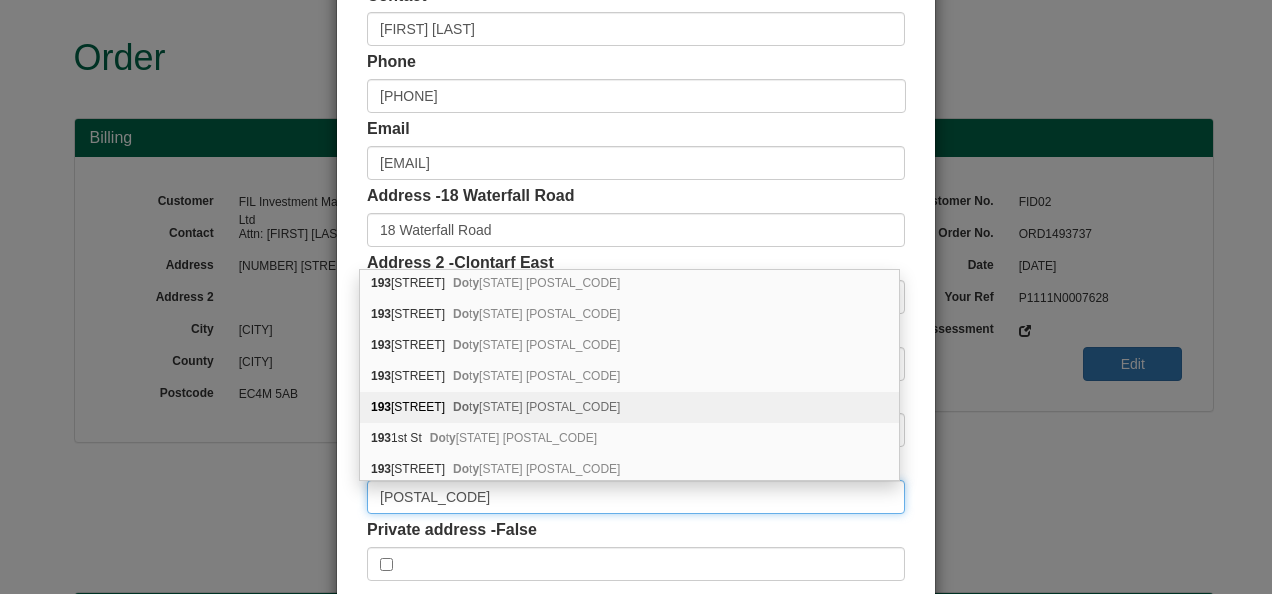 scroll, scrollTop: 0, scrollLeft: 0, axis: both 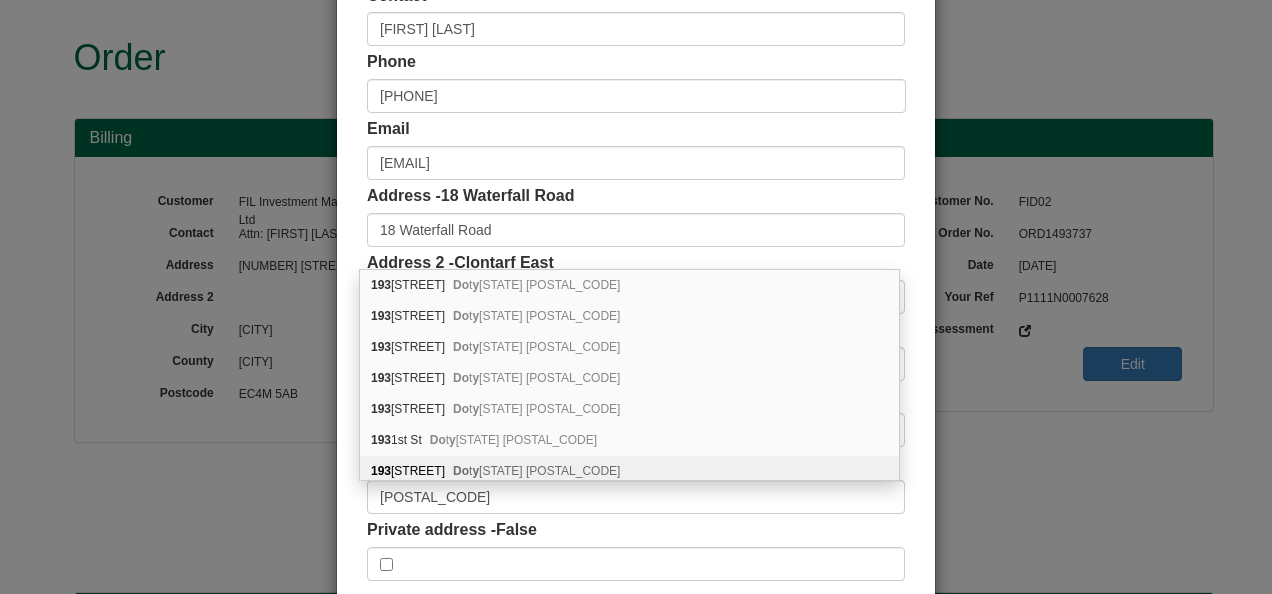 click on "Customer Name
Contact Marie Ball
Phone 353 76817322
Email Marie.Ball@fil.com
Address -
18 Waterfall Road 18 Waterfall Road
Address 2 -
Clontarf East Clontarf East
City -
Dublin Dublin
DO5 Y193 DO5 Y193" at bounding box center [636, 249] 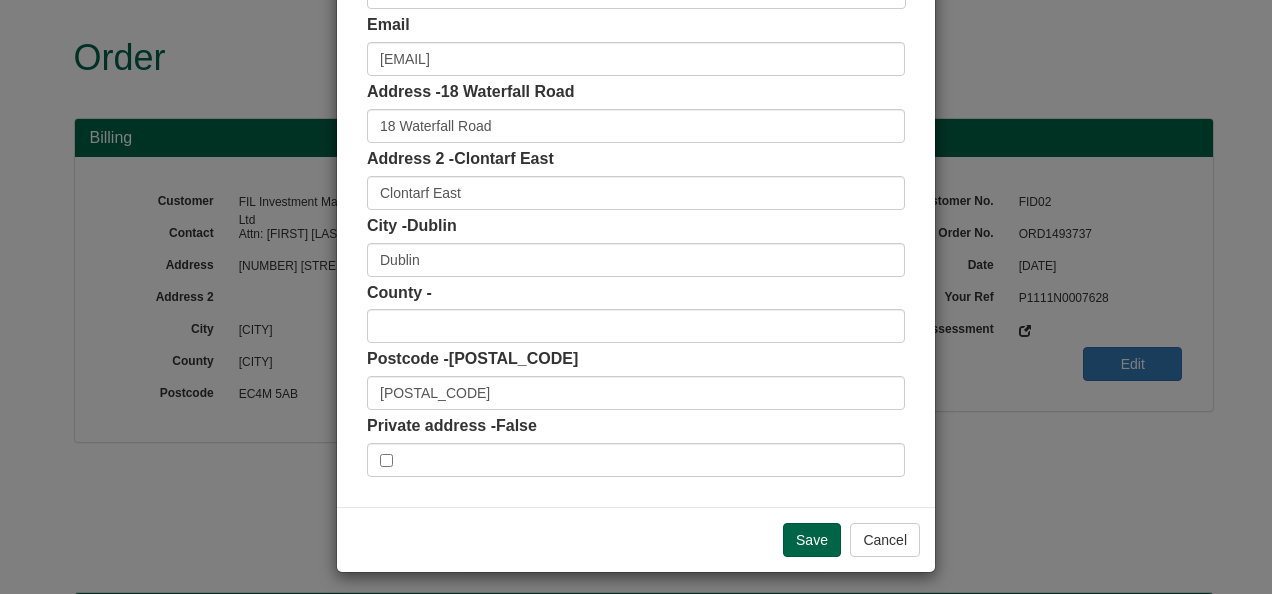 scroll, scrollTop: 311, scrollLeft: 0, axis: vertical 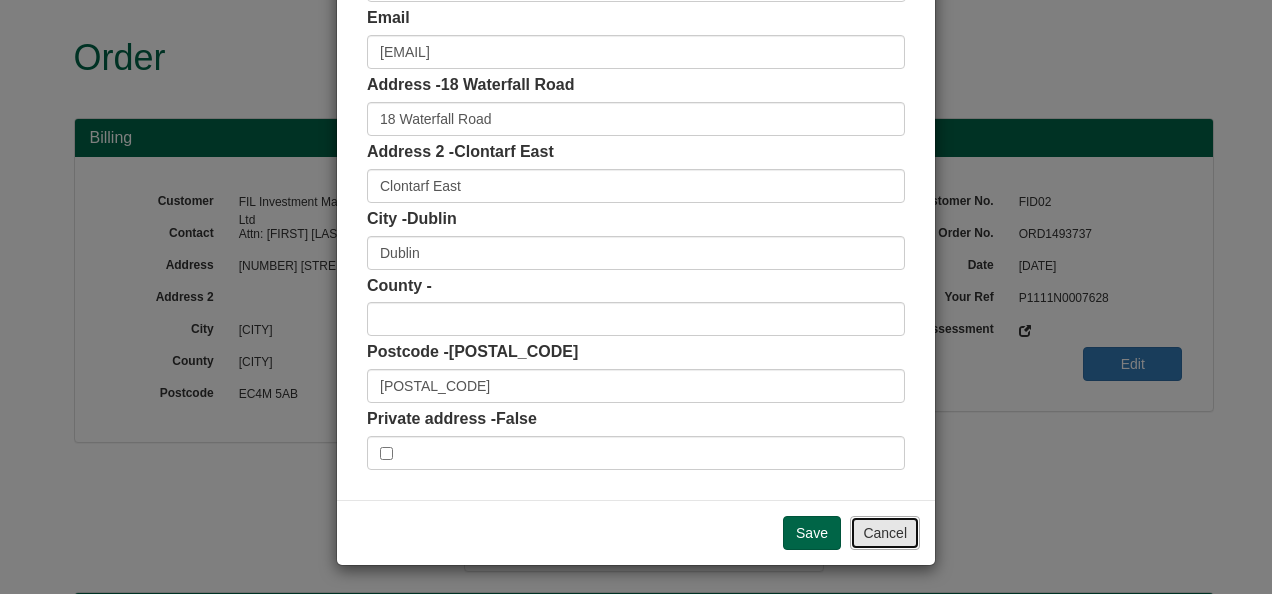 click on "Cancel" at bounding box center [885, 533] 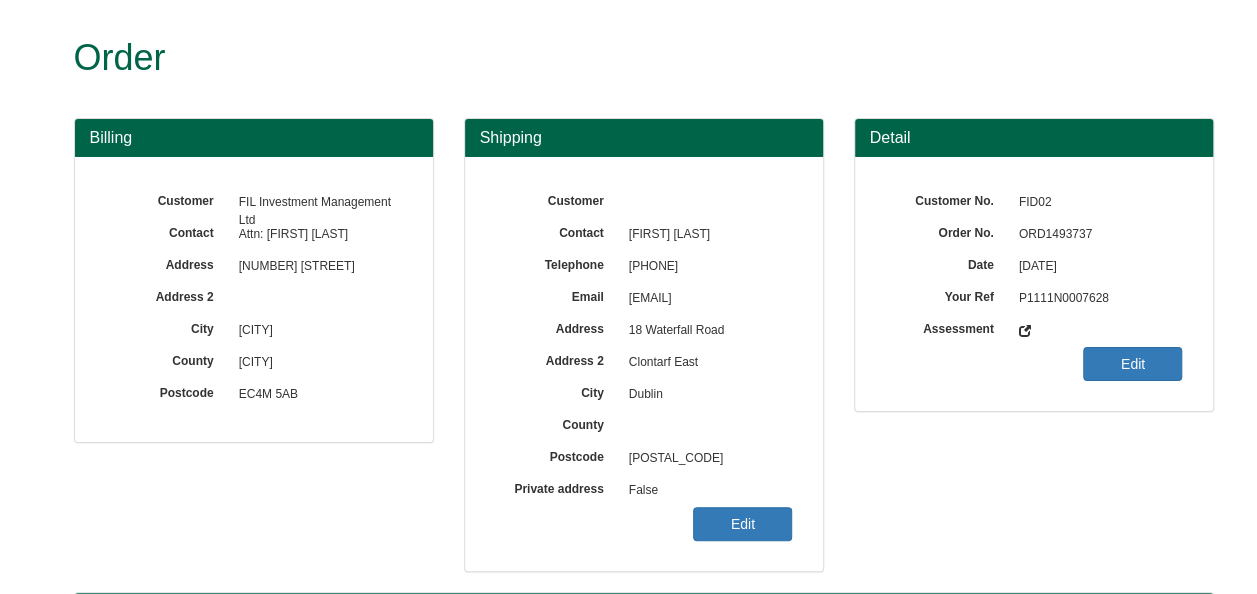 click on "ORD1493737" at bounding box center [1096, 235] 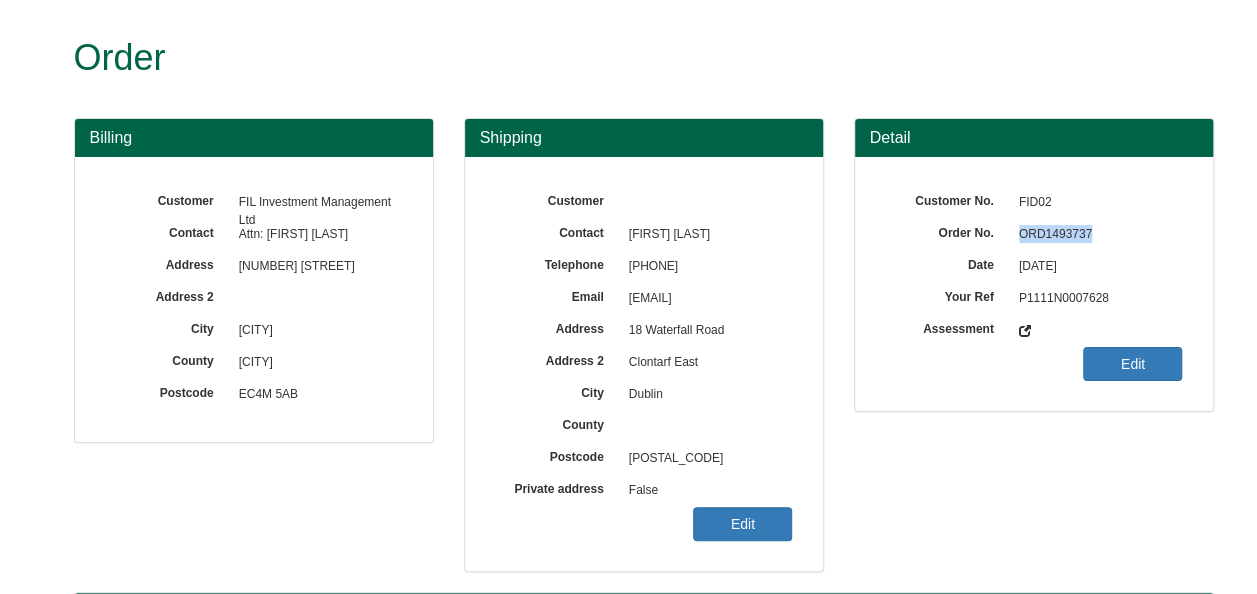 click on "ORD1493737" at bounding box center (1096, 235) 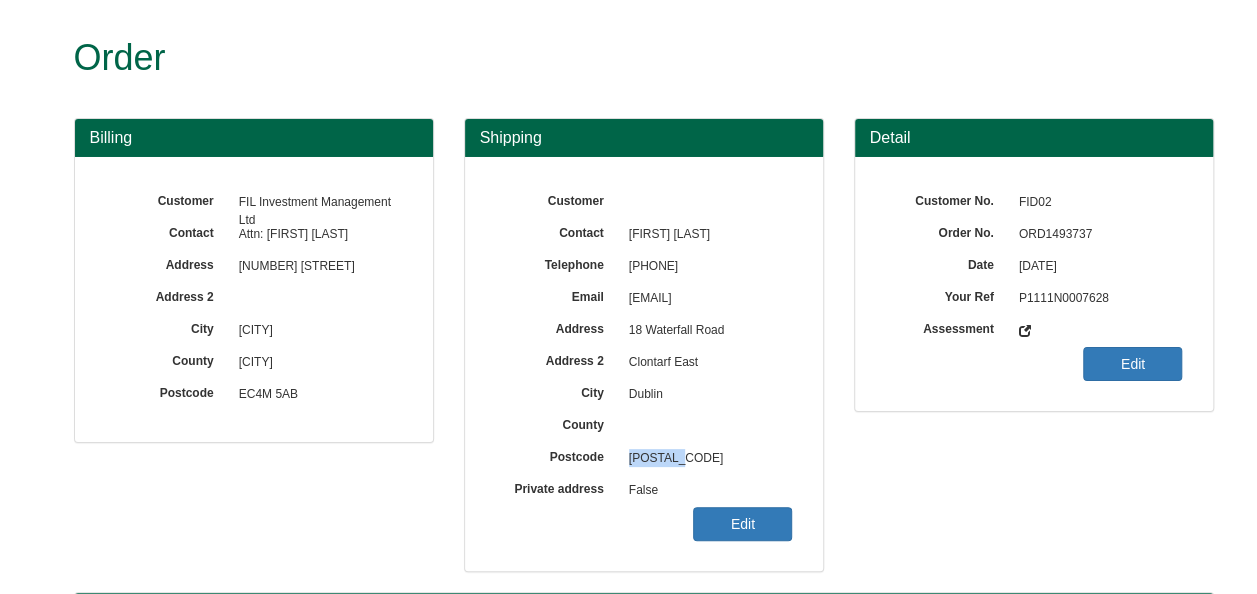 drag, startPoint x: 704, startPoint y: 452, endPoint x: 626, endPoint y: 460, distance: 78.40918 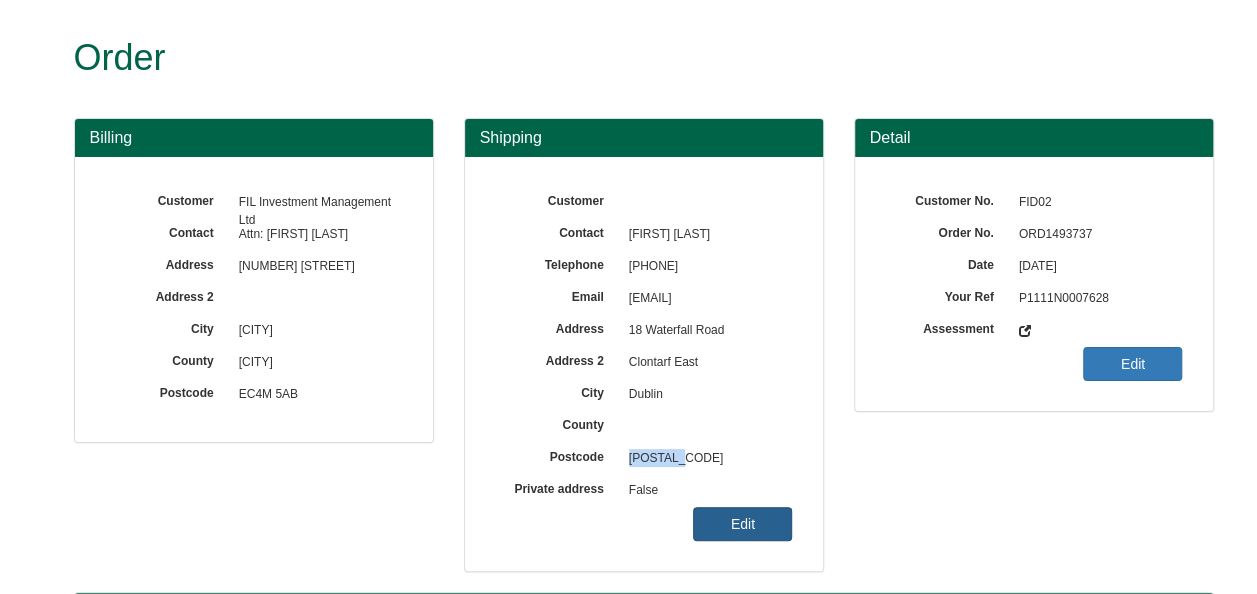 click on "Edit" at bounding box center (742, 524) 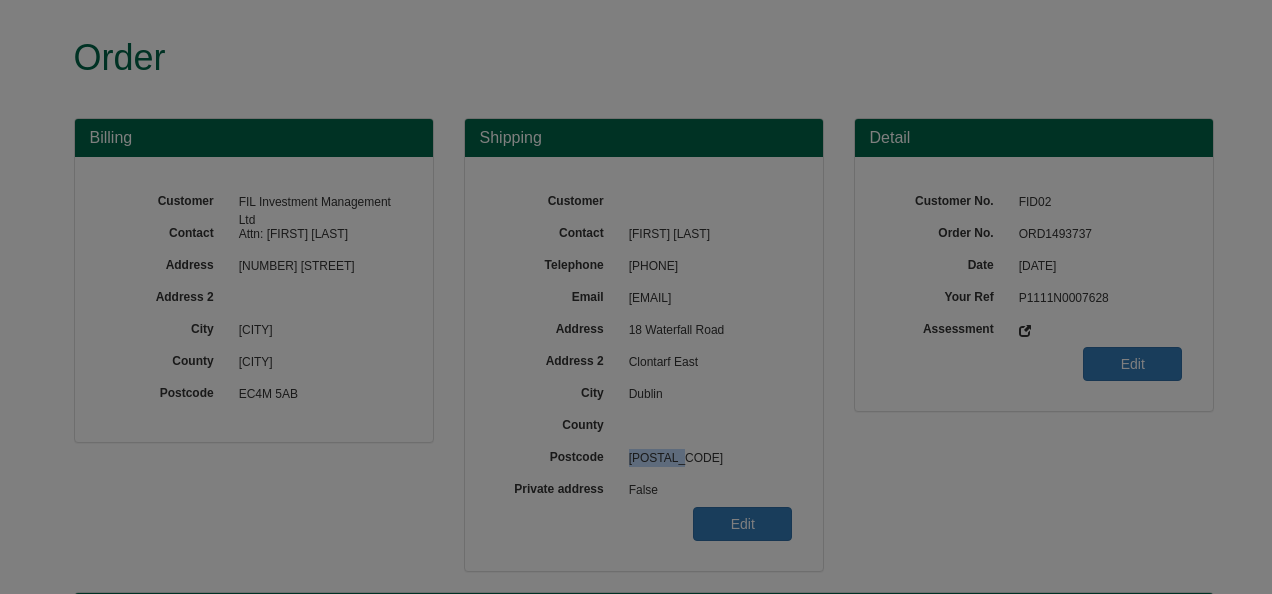 scroll, scrollTop: 0, scrollLeft: 0, axis: both 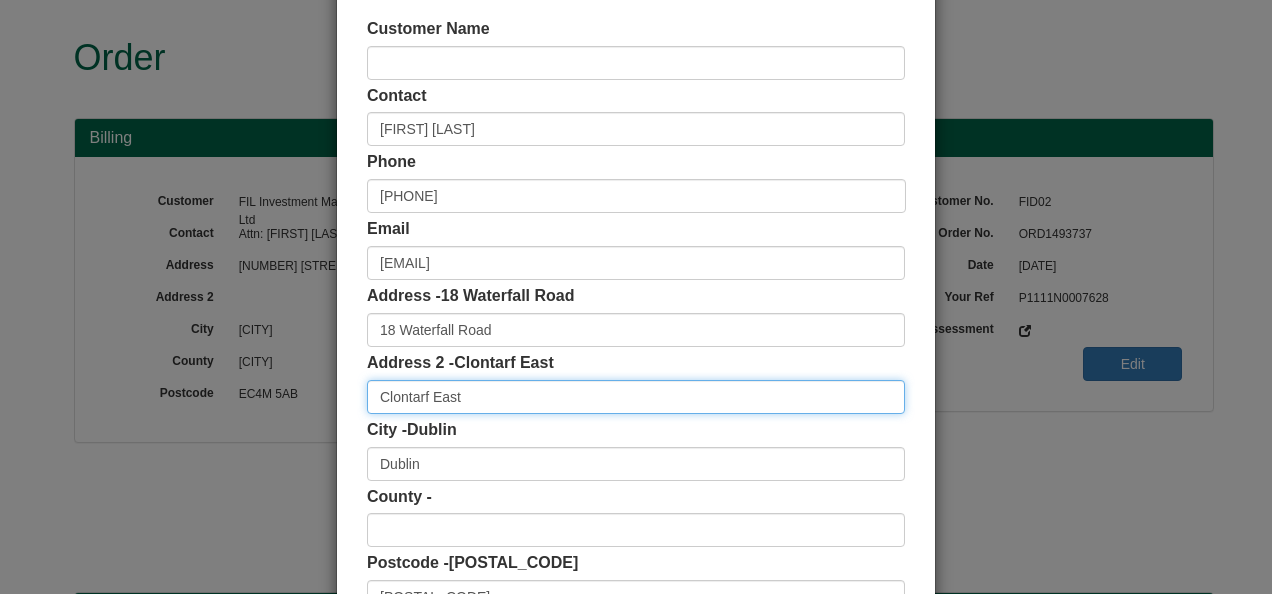click on "Clontarf East" at bounding box center [636, 397] 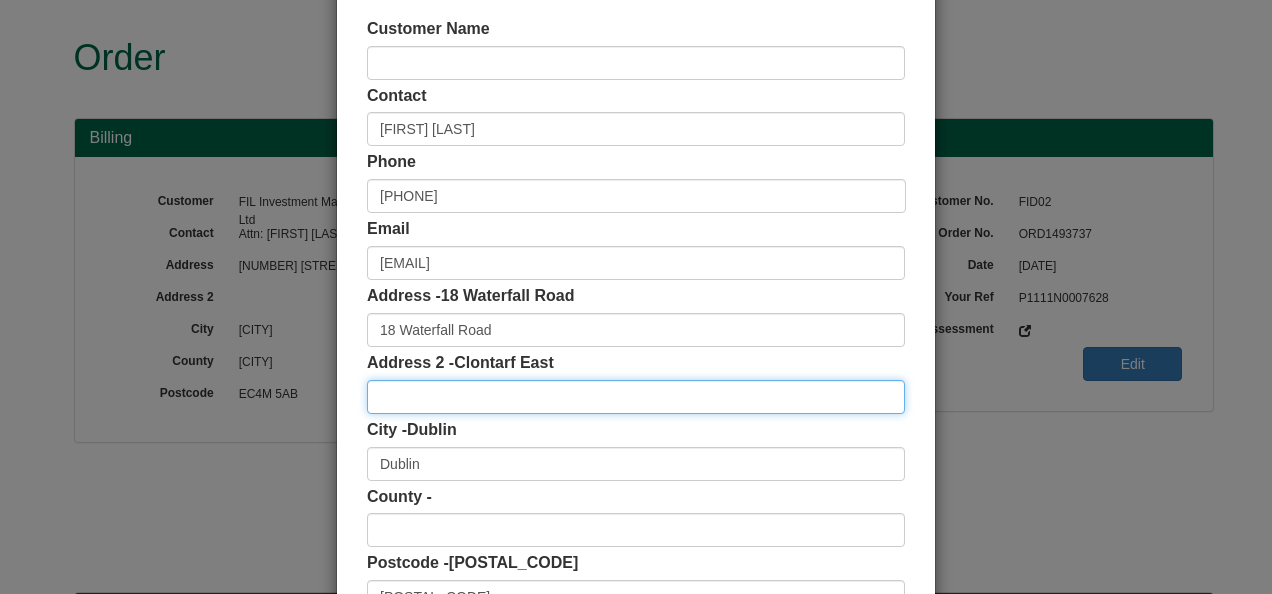type 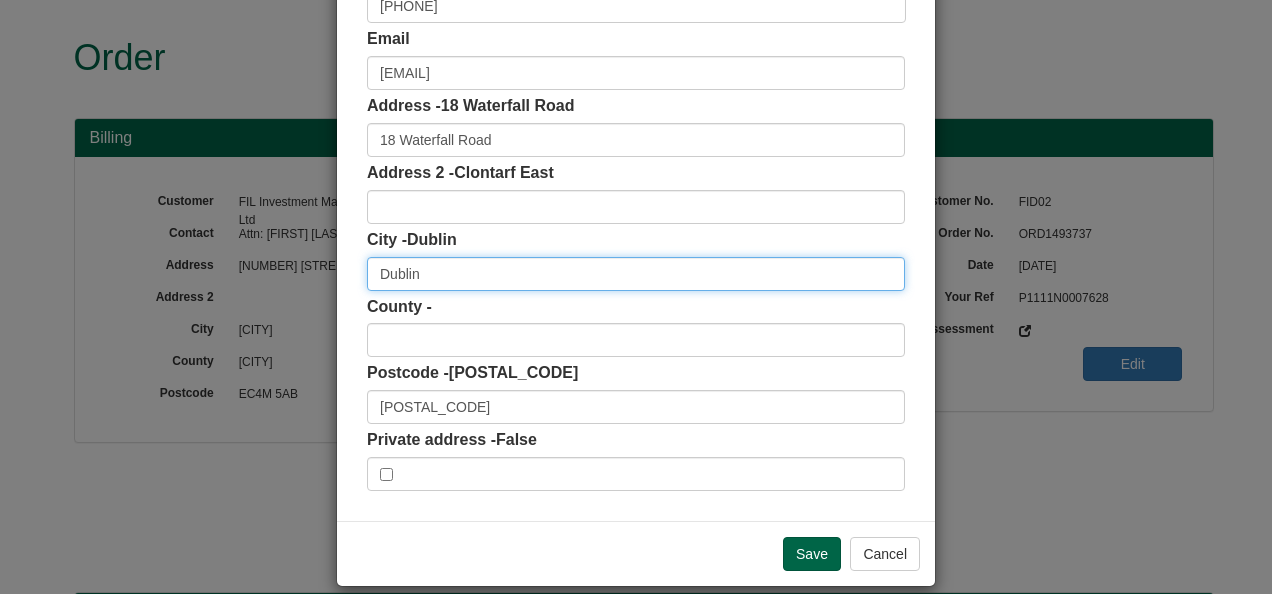 scroll, scrollTop: 300, scrollLeft: 0, axis: vertical 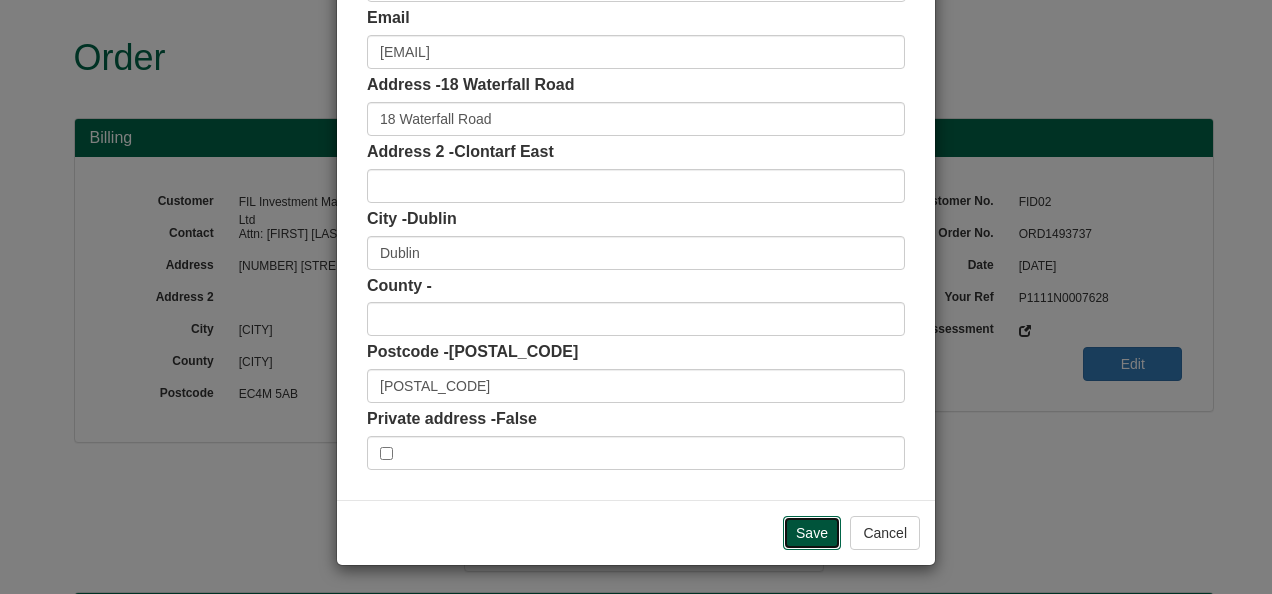 click on "Save" at bounding box center [812, 533] 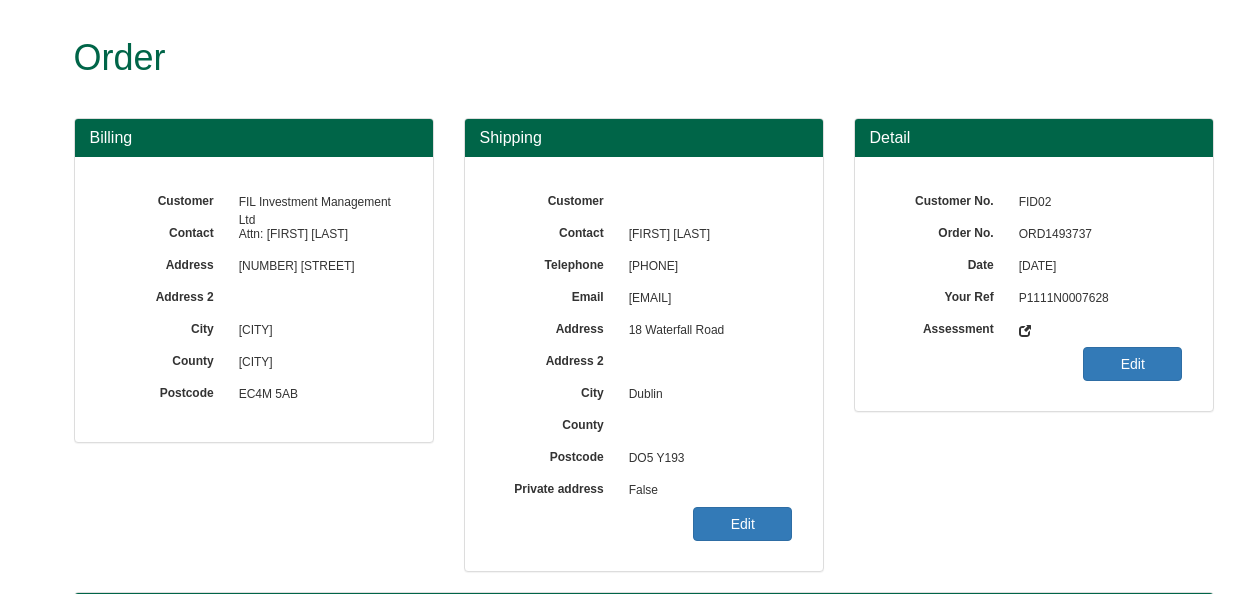 scroll, scrollTop: 0, scrollLeft: 0, axis: both 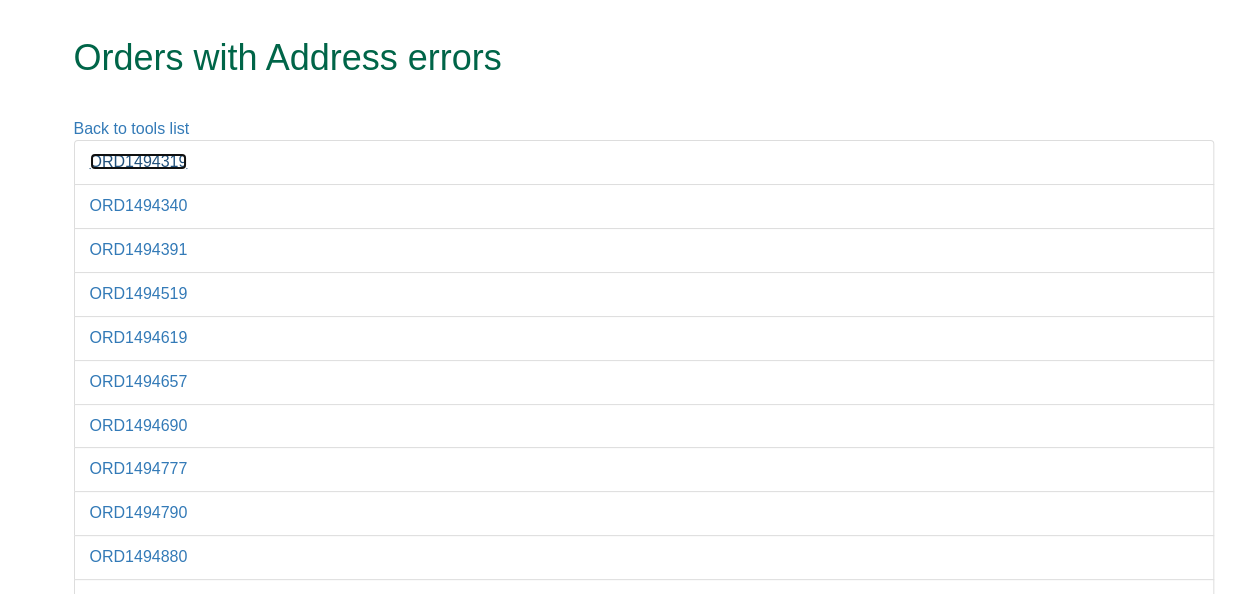click on "ORD1494319" at bounding box center (139, 161) 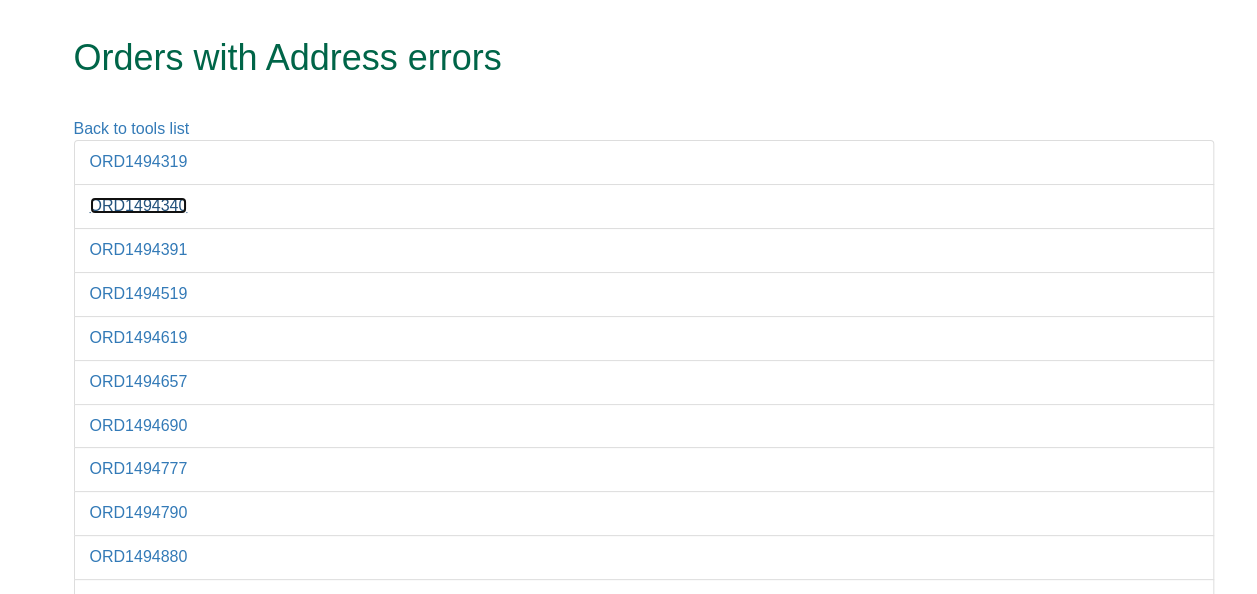 click on "ORD1494340" at bounding box center [139, 205] 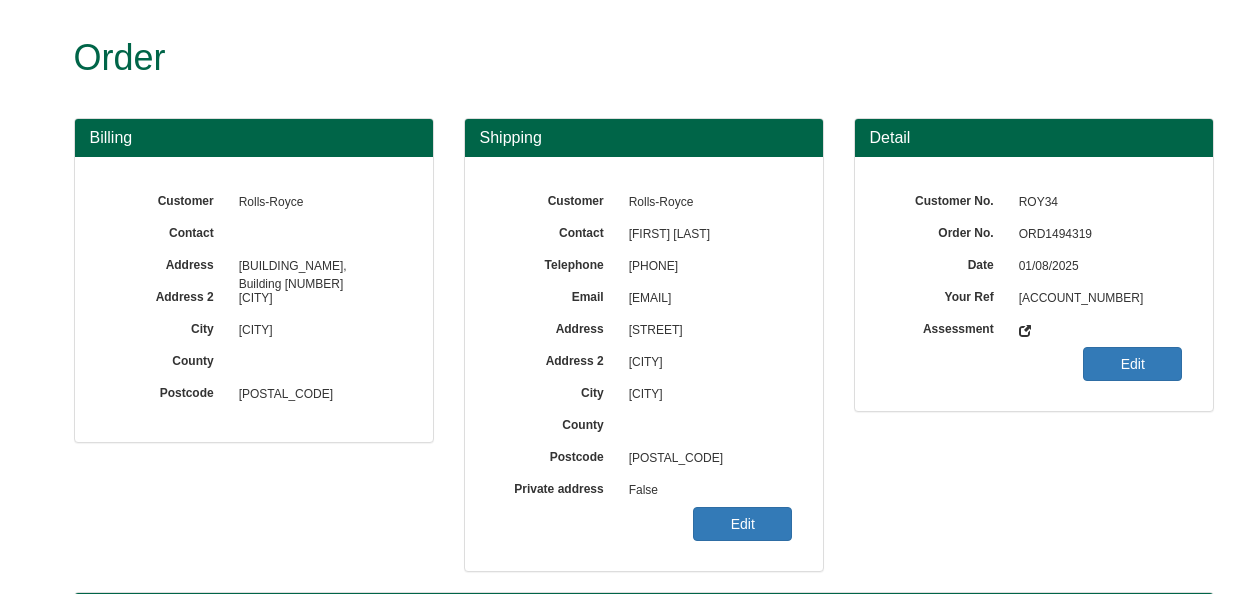 scroll, scrollTop: 0, scrollLeft: 0, axis: both 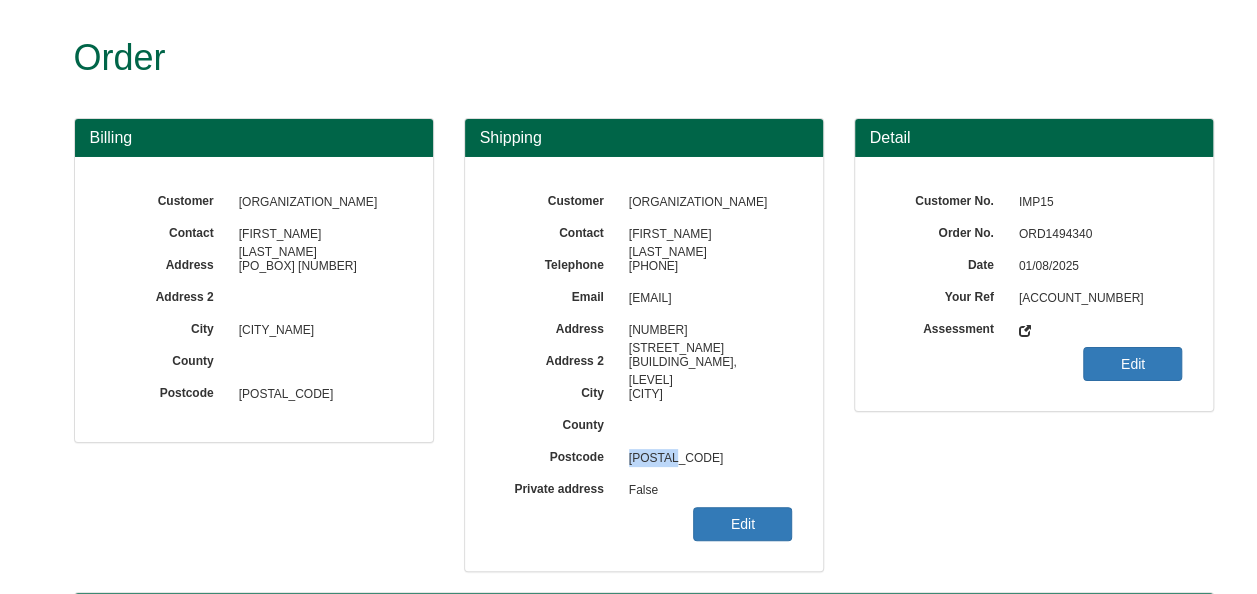 drag, startPoint x: 679, startPoint y: 456, endPoint x: 630, endPoint y: 456, distance: 49 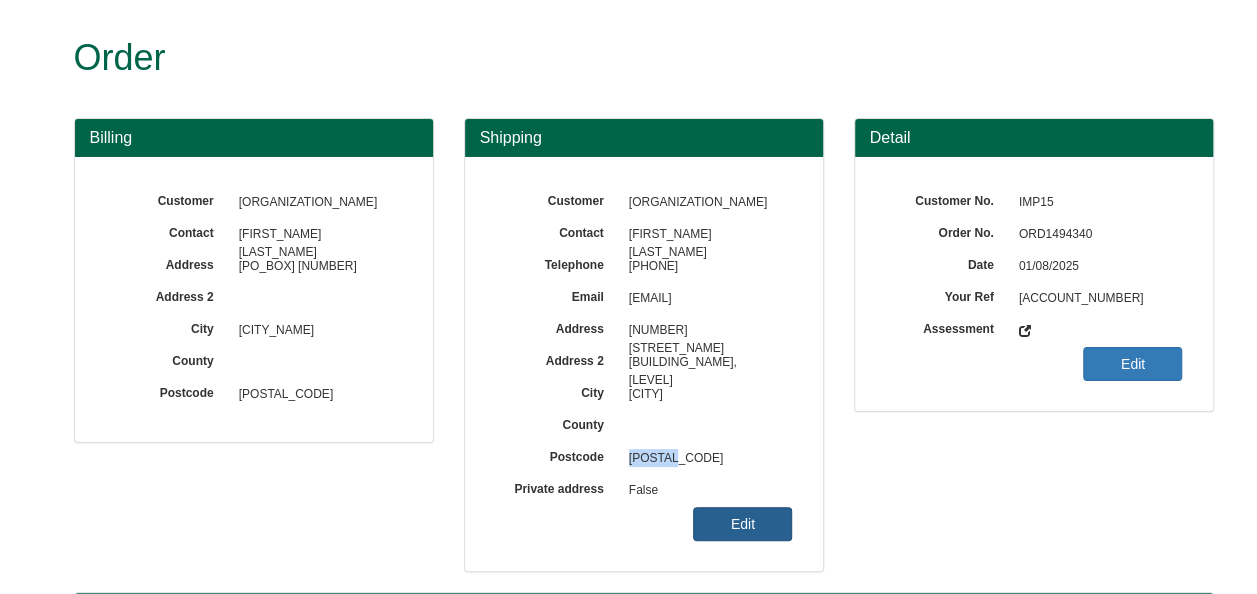 click on "Edit" at bounding box center [742, 524] 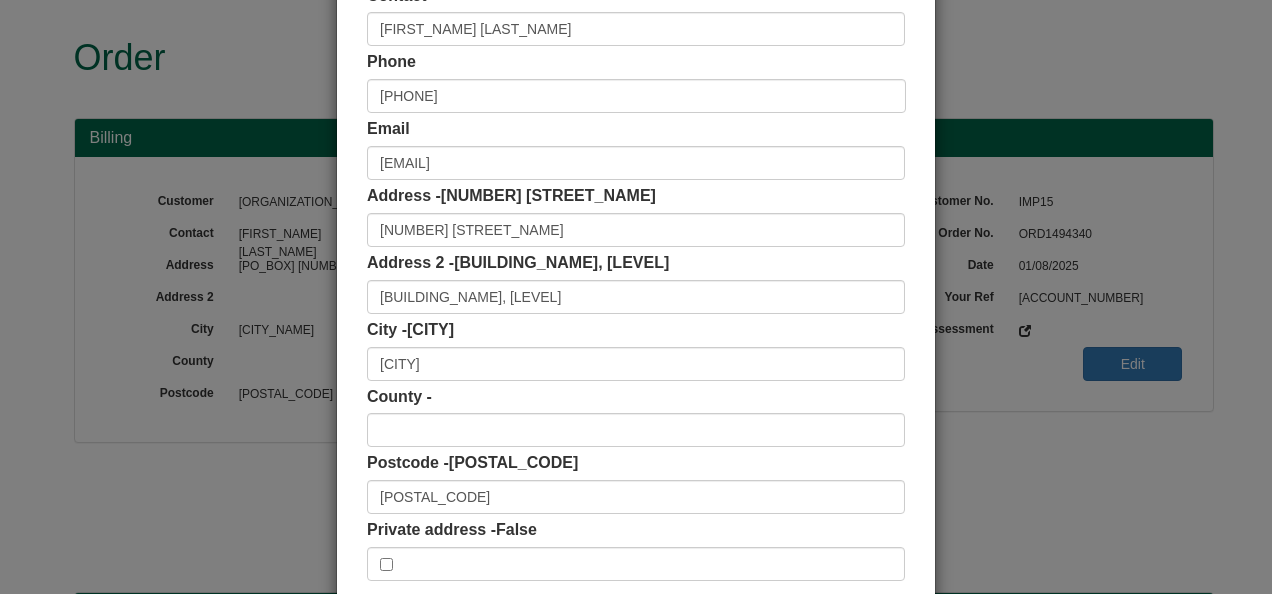 scroll, scrollTop: 300, scrollLeft: 0, axis: vertical 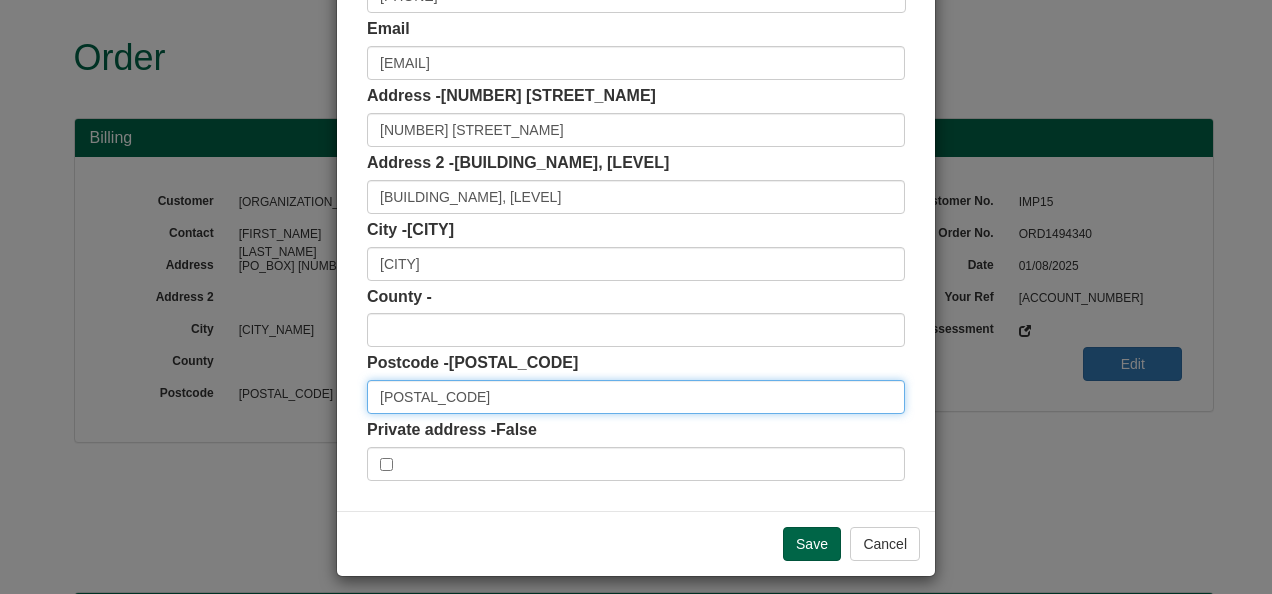 drag, startPoint x: 436, startPoint y: 396, endPoint x: 365, endPoint y: 390, distance: 71.25307 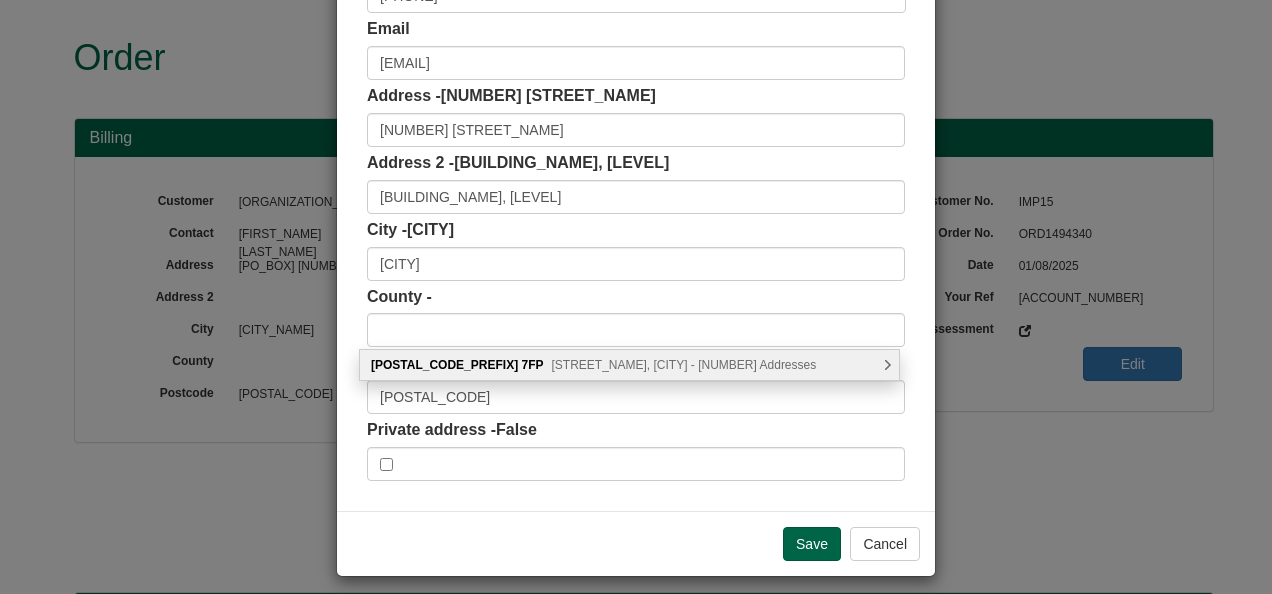 click on "Wood Lane, London - 17 Addresses" at bounding box center (684, 365) 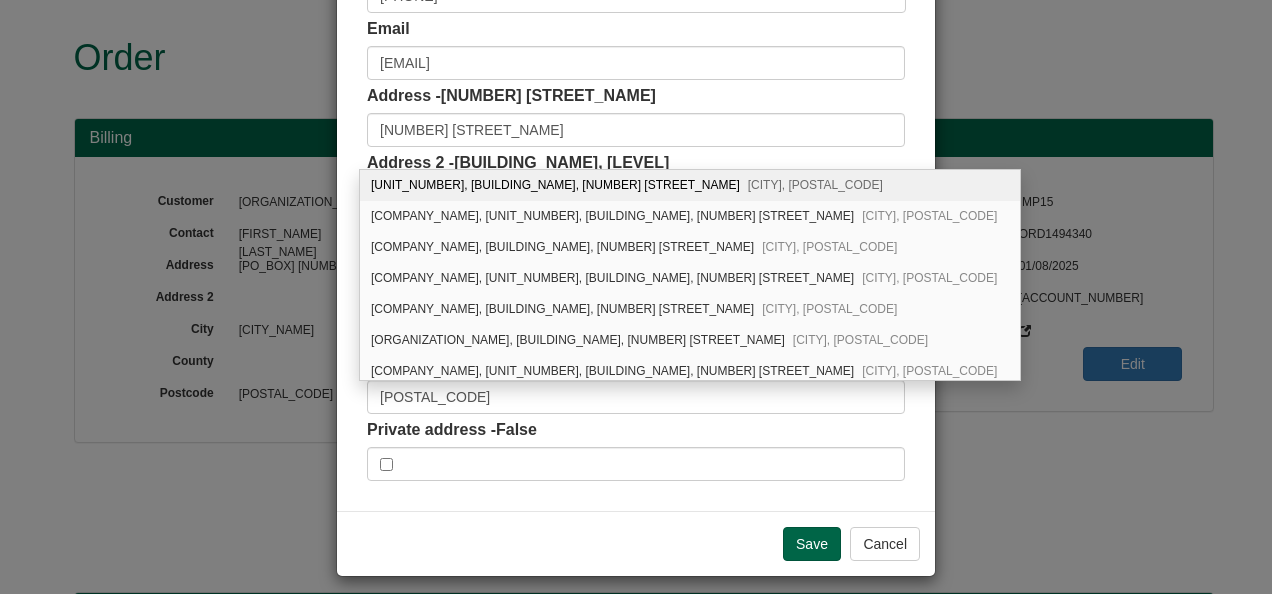 scroll, scrollTop: 311, scrollLeft: 0, axis: vertical 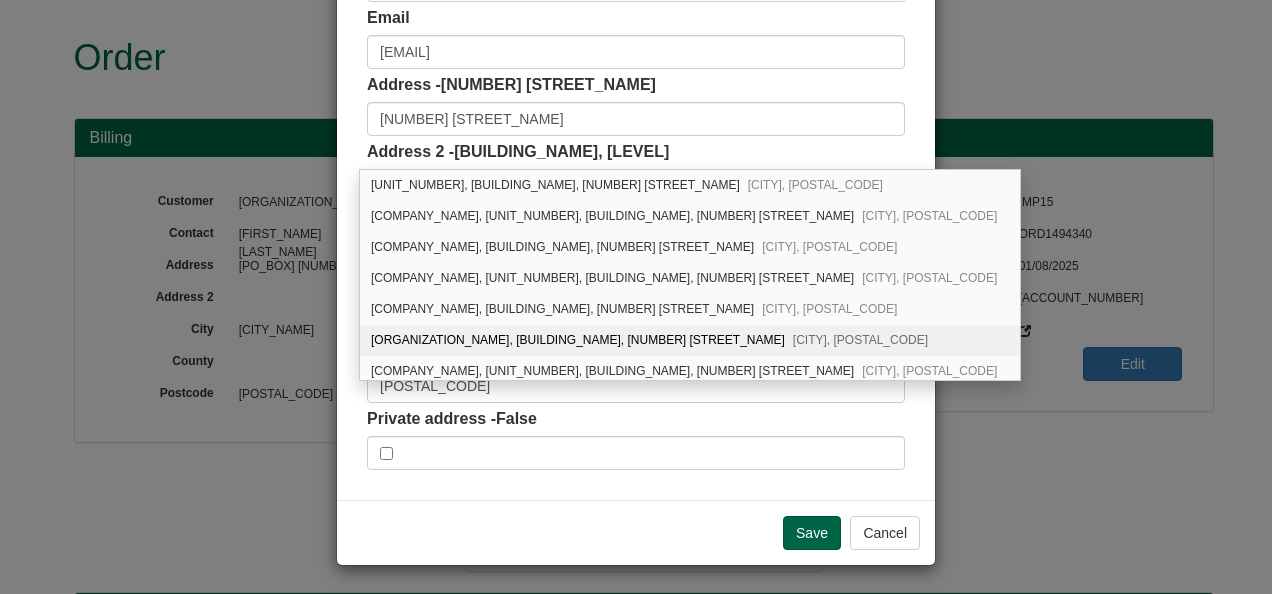 click on "Imperial College London, Media Works Building, 191 Wood Lane London, W12 7FP" at bounding box center [690, 340] 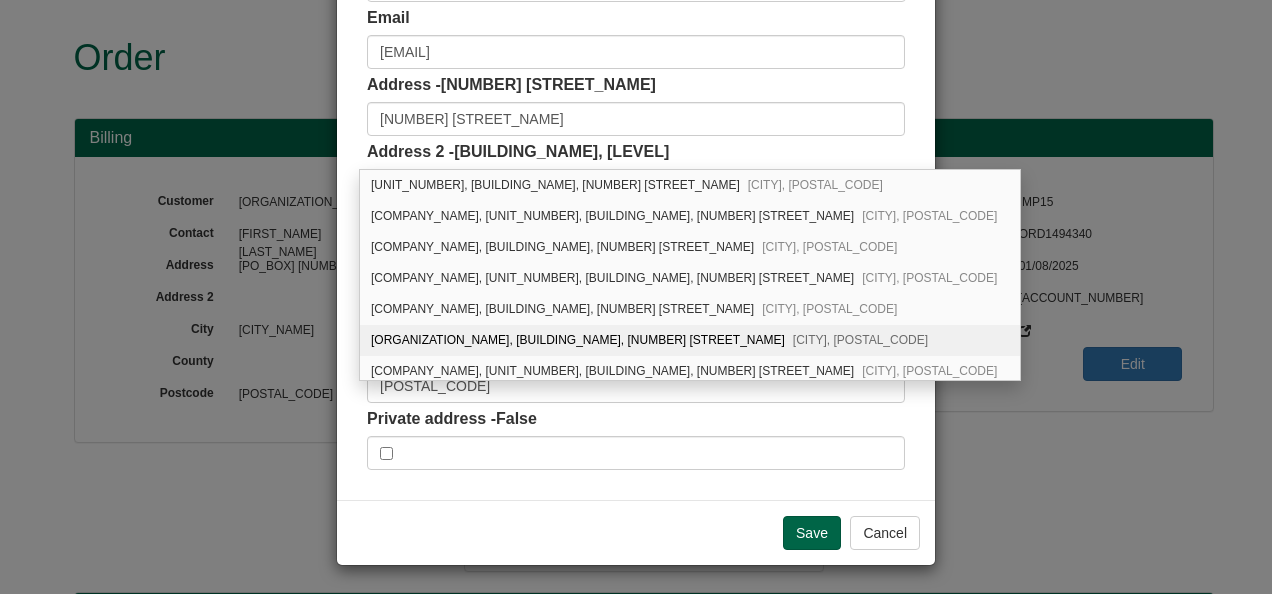 type on "Imperial College London" 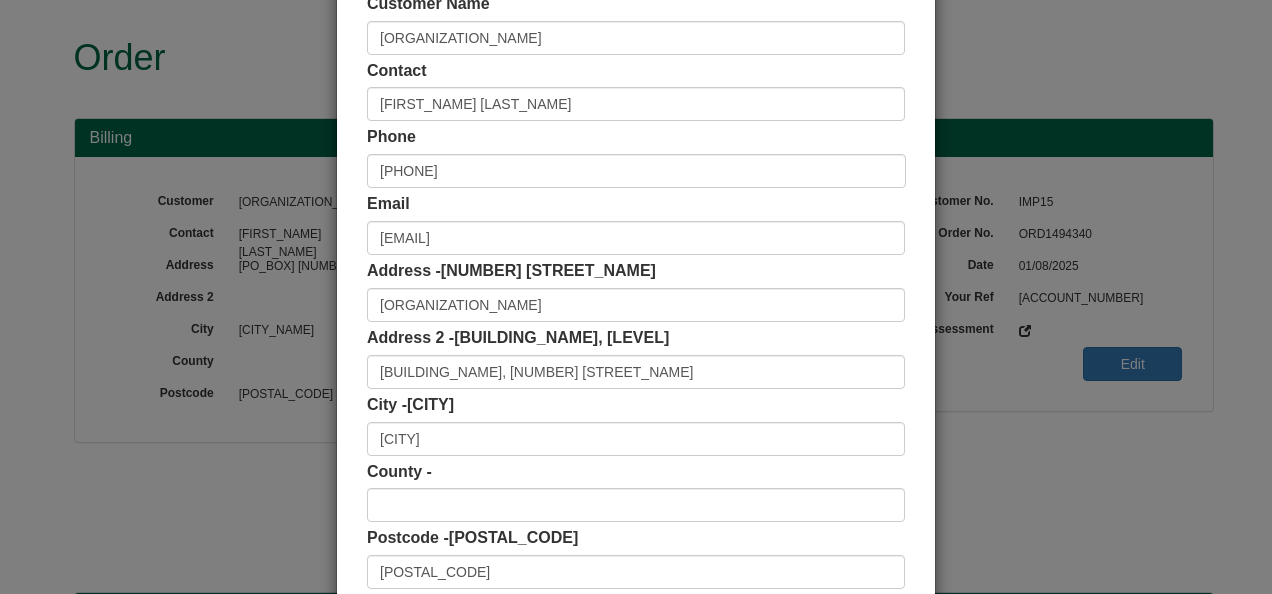 scroll, scrollTop: 100, scrollLeft: 0, axis: vertical 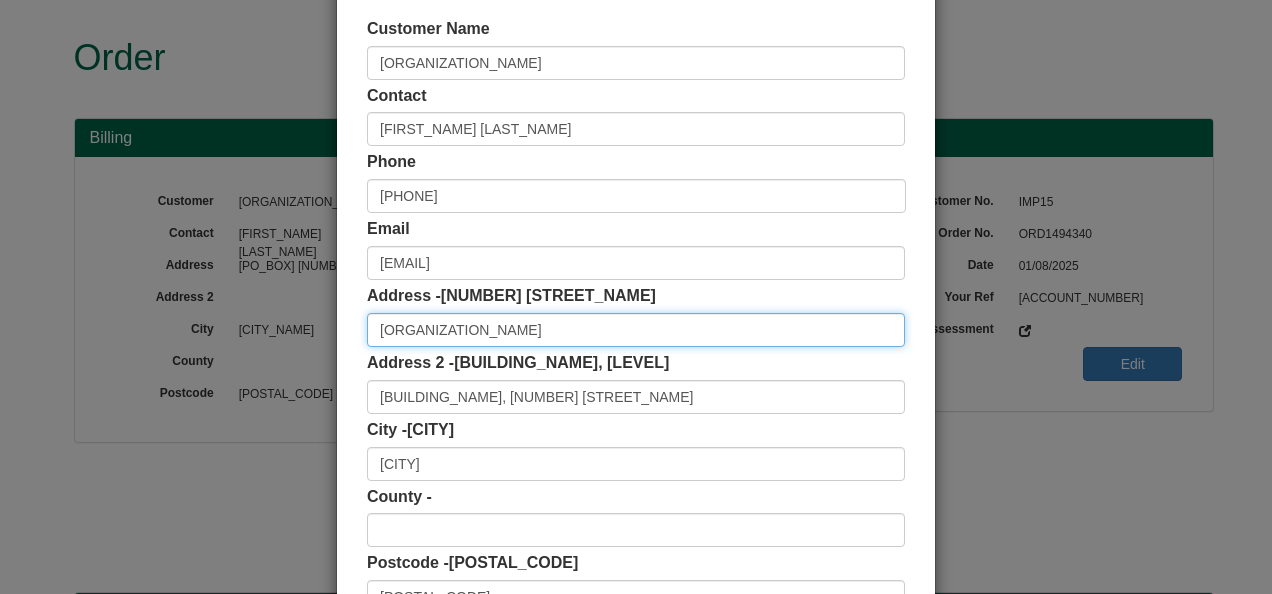click on "Imperial College London" at bounding box center [636, 330] 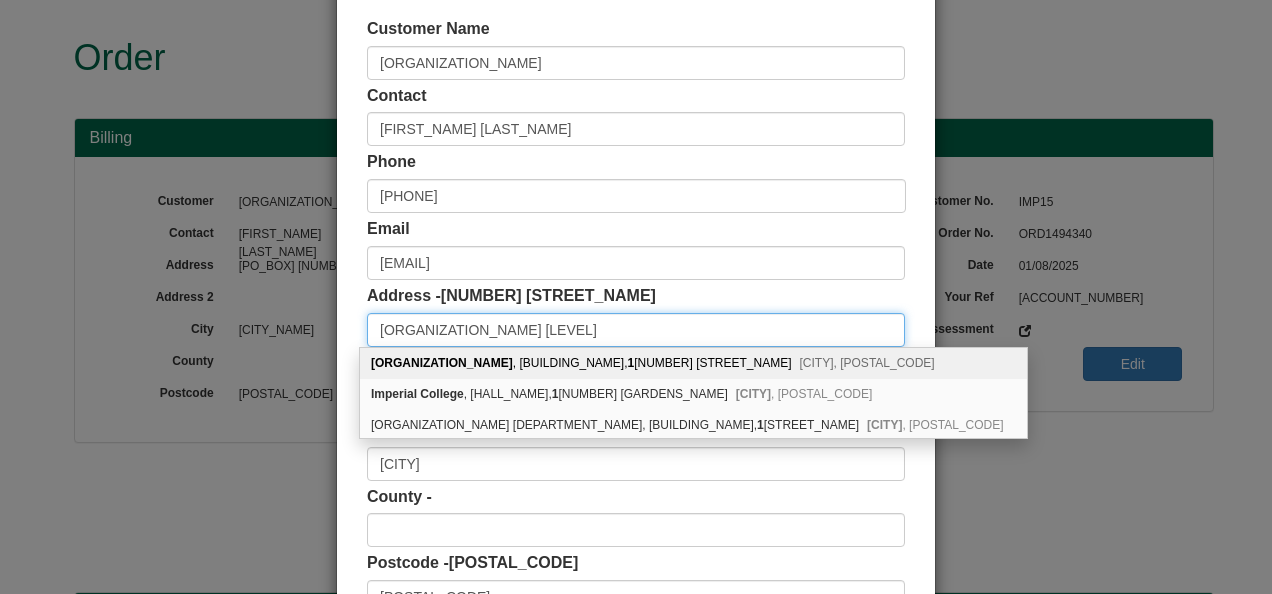 type on "Imperial College London Level 1" 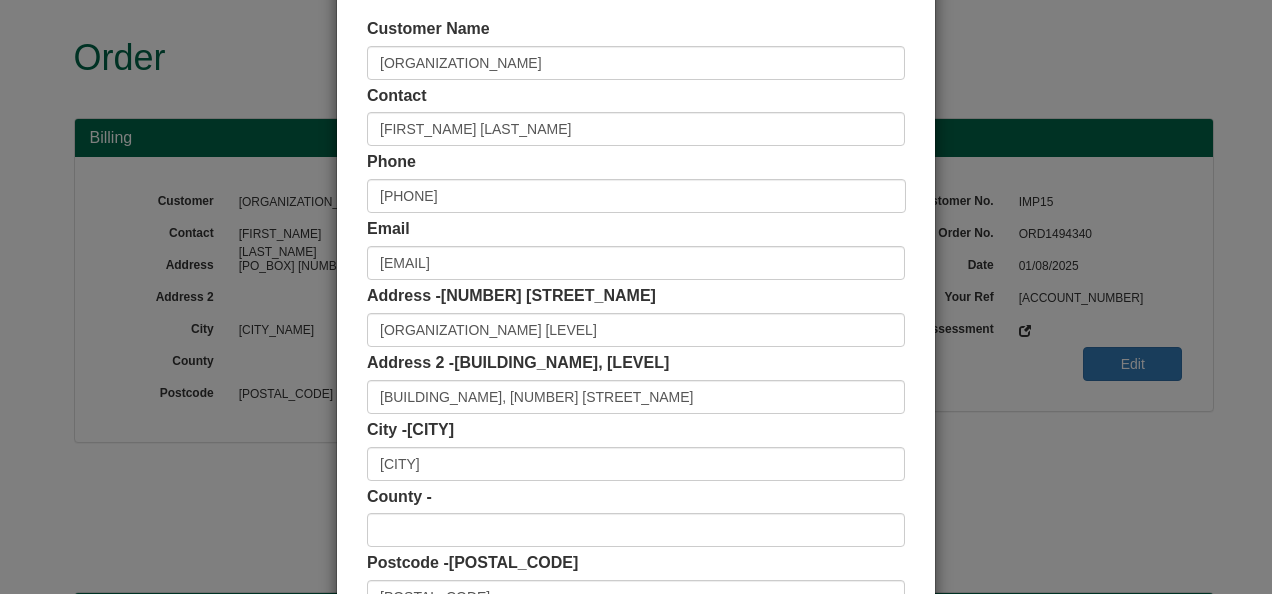 click on "Customer Name Imperial College London
Contact Martina Quinn
Phone 02075945517
Email a.kosior@imperial.ac.uk
Address -
191 Wood Lane Imperial College London Level 1
Address 2 -
MediaWorks, Level 1 Media Works Building, 191 Wood Lane
City -
London London" at bounding box center (636, 349) 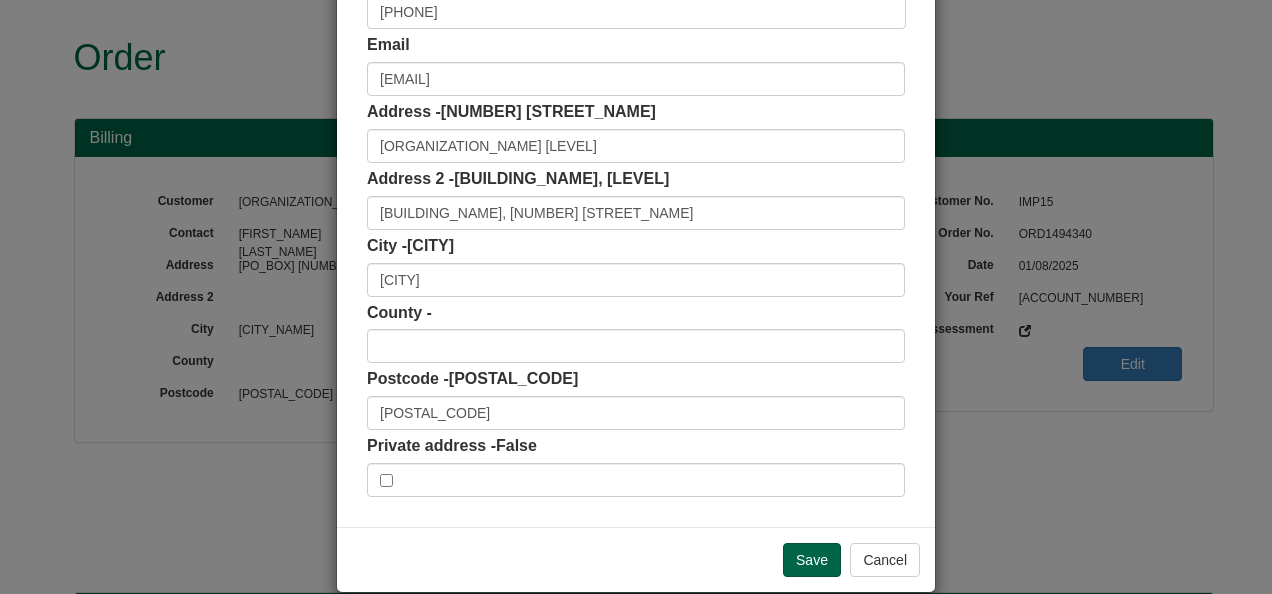 scroll, scrollTop: 300, scrollLeft: 0, axis: vertical 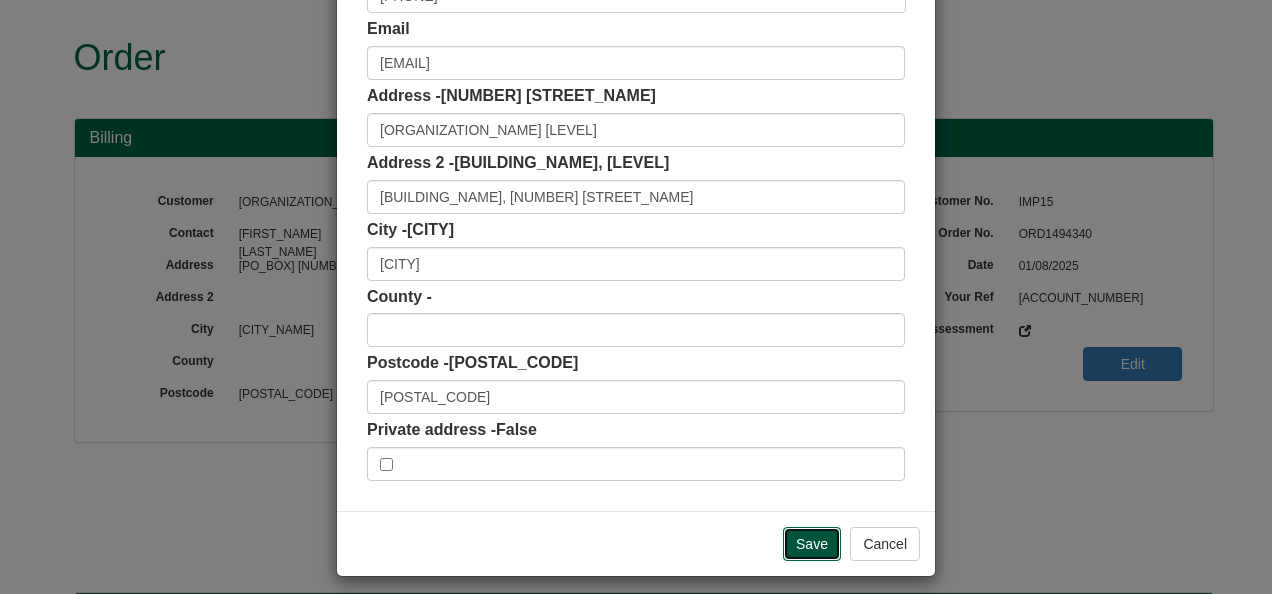 click on "Save" at bounding box center (812, 544) 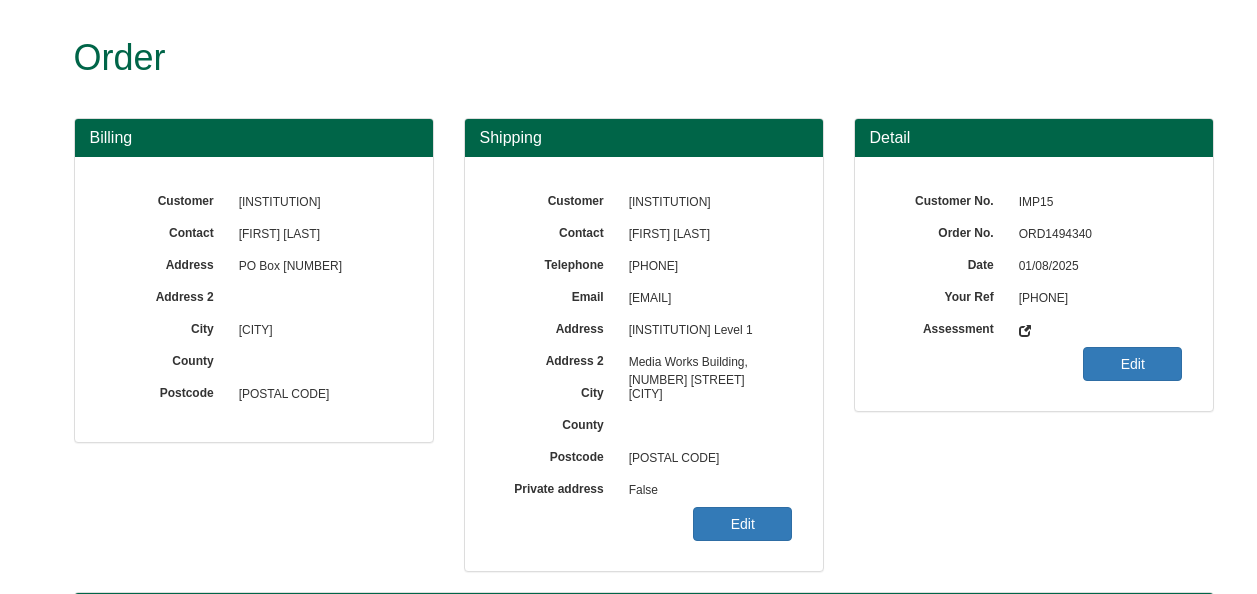 scroll, scrollTop: 0, scrollLeft: 0, axis: both 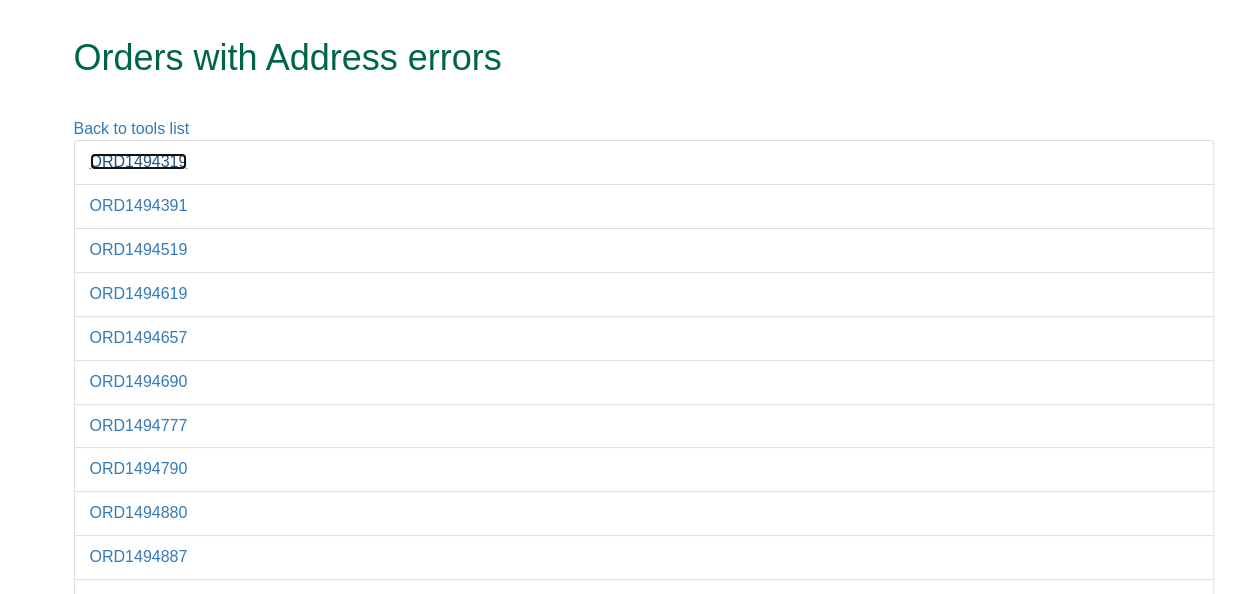 click on "ORD1494319" at bounding box center [139, 161] 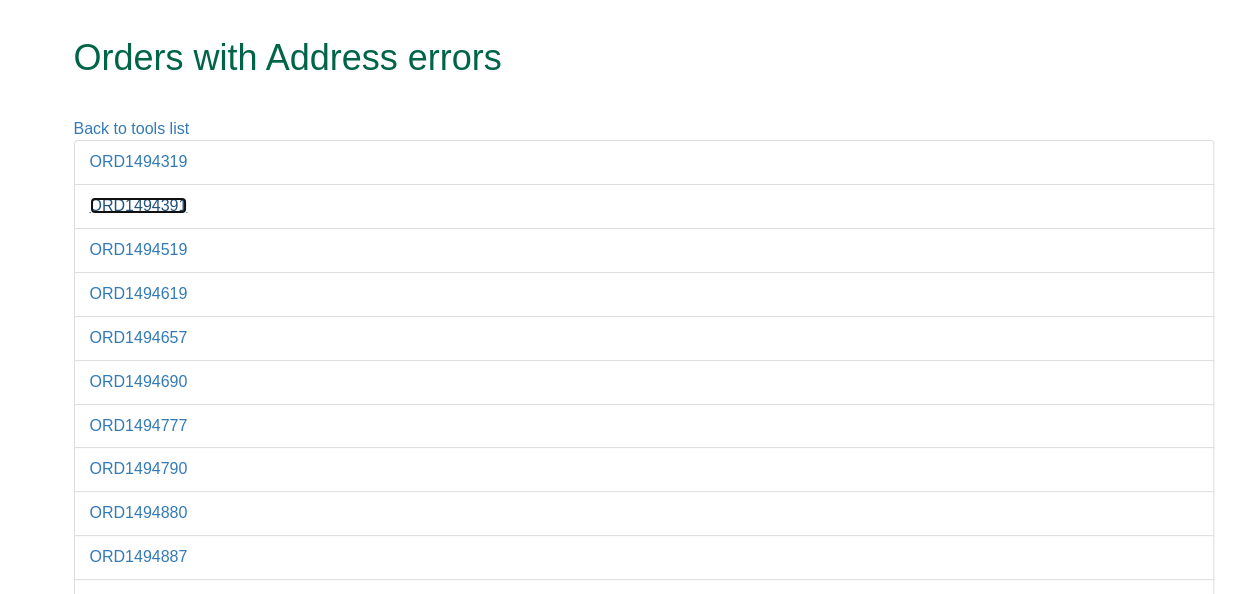 click on "ORD1494391" at bounding box center [139, 205] 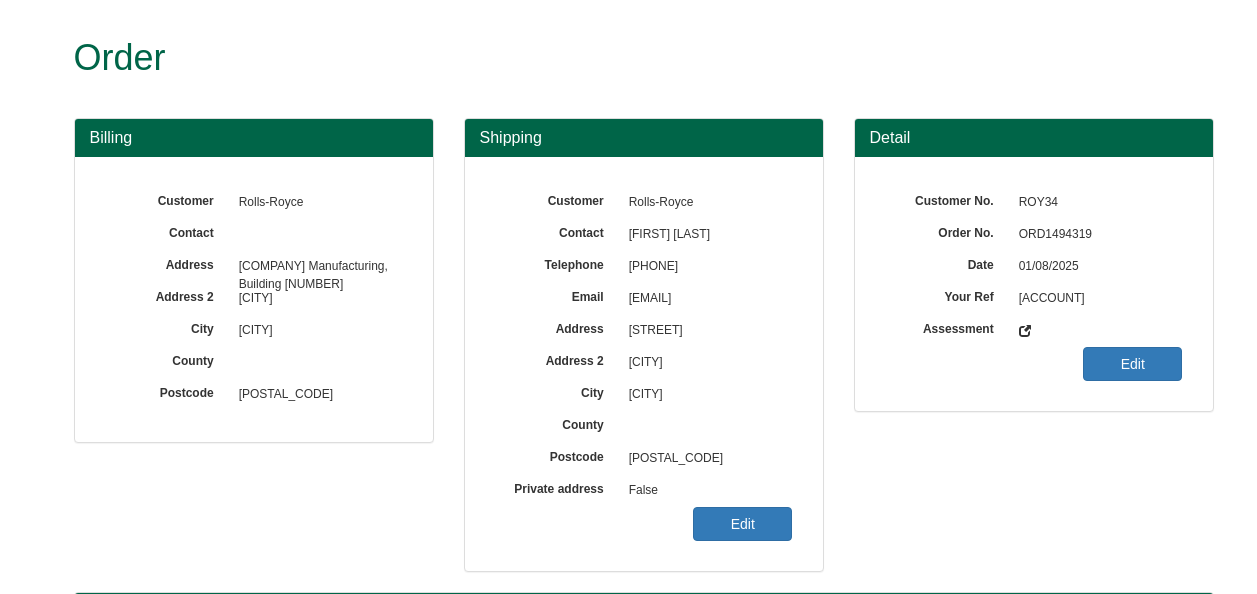 scroll, scrollTop: 0, scrollLeft: 0, axis: both 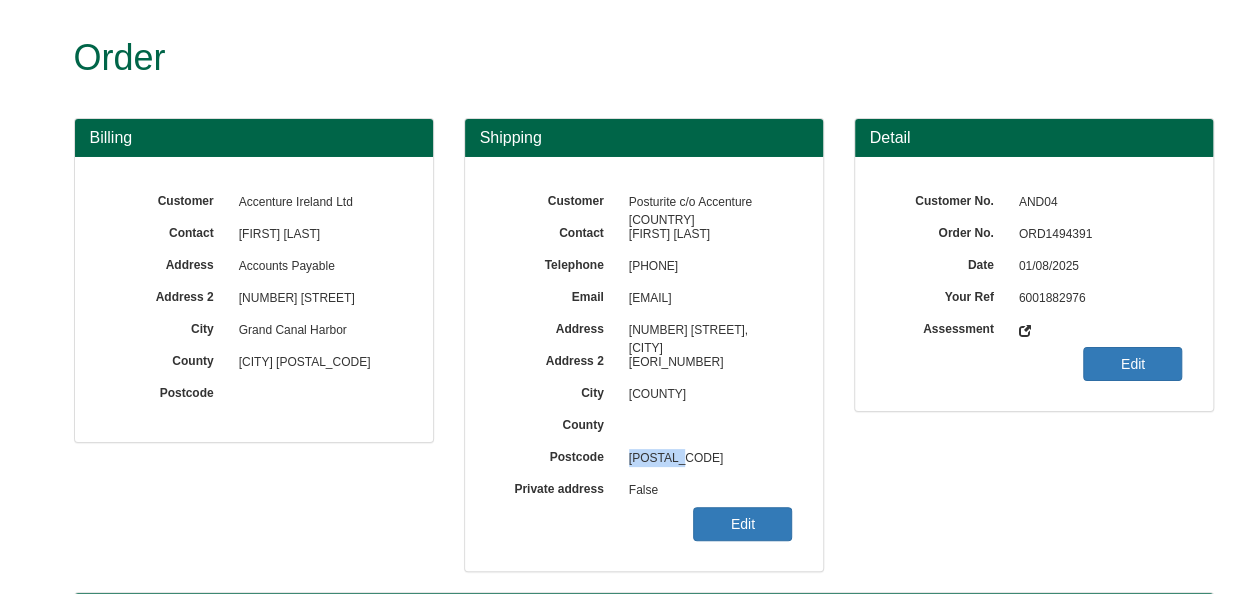drag, startPoint x: 686, startPoint y: 456, endPoint x: 625, endPoint y: 454, distance: 61.03278 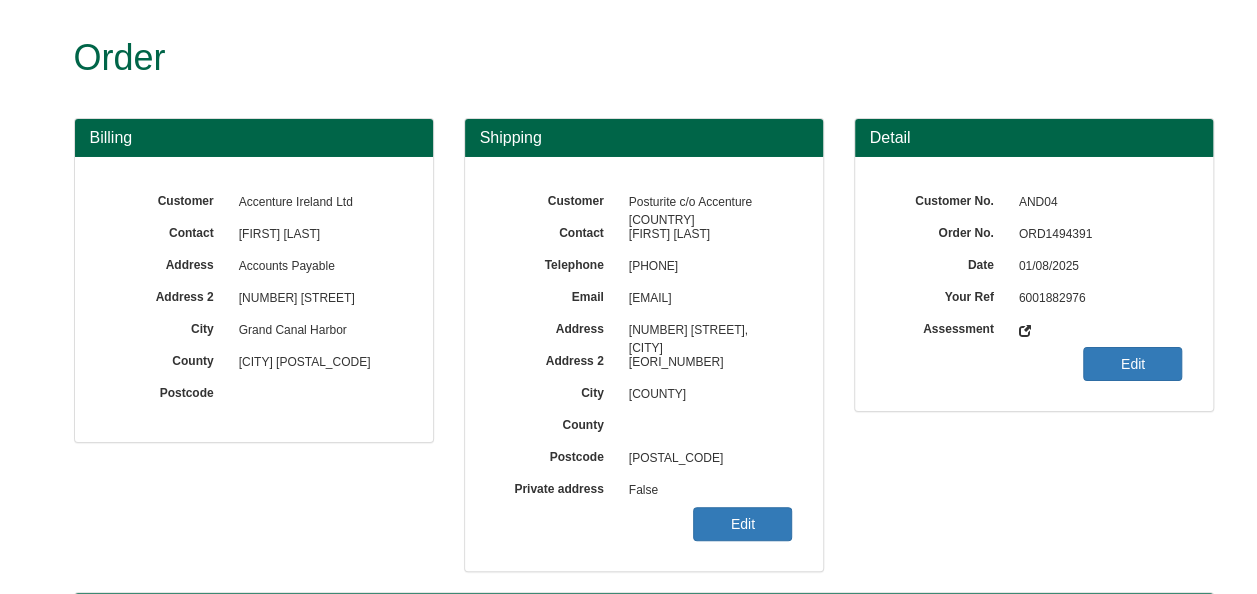 click on "ORD1494391" at bounding box center [1096, 235] 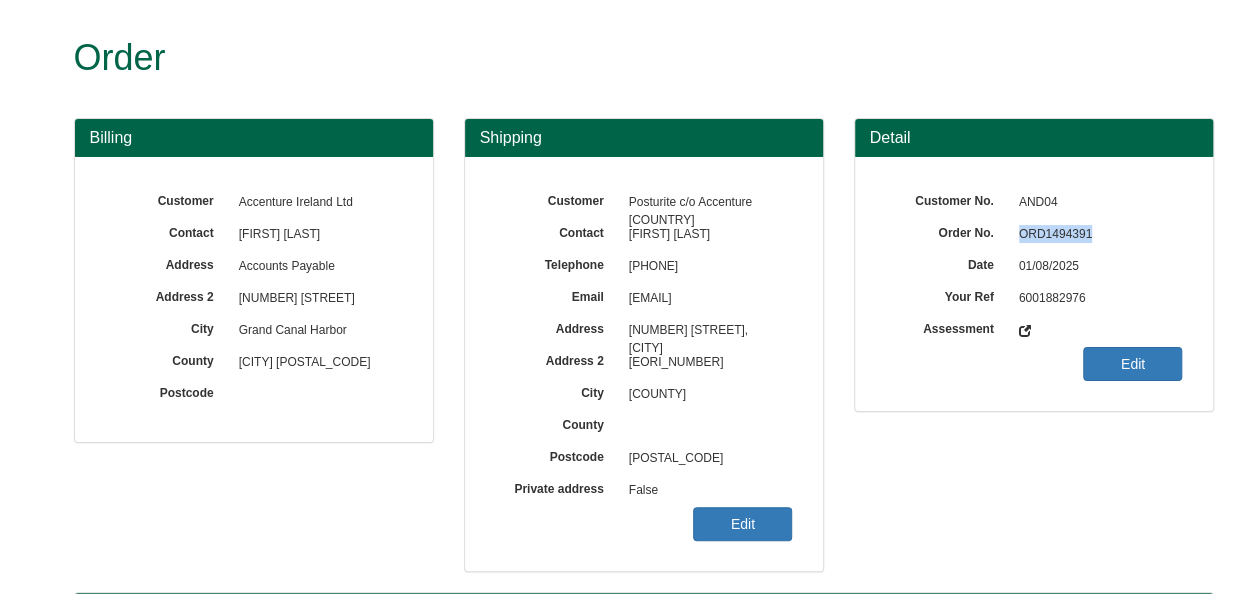click on "ORD1494391" at bounding box center [1096, 235] 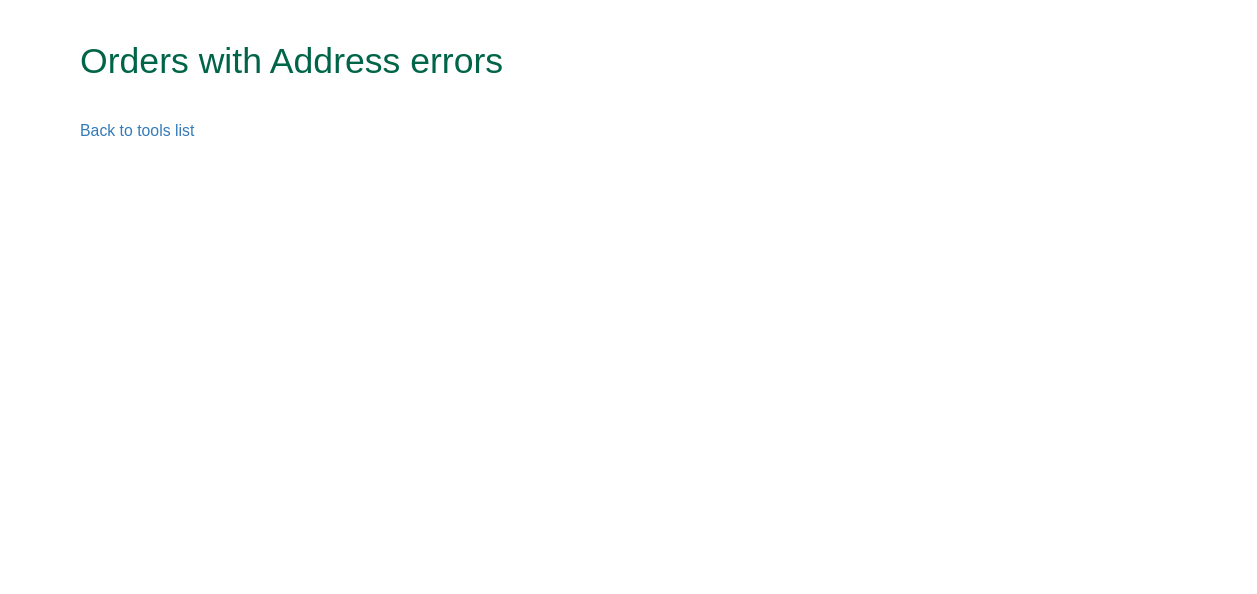 scroll, scrollTop: 0, scrollLeft: 0, axis: both 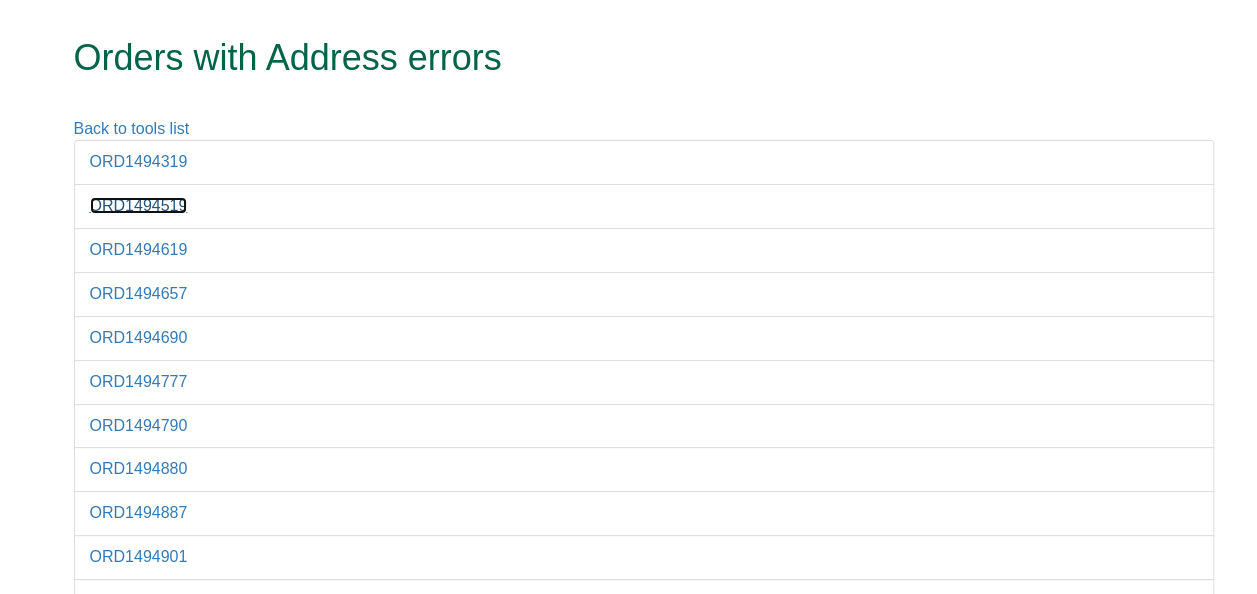 click on "ORD1494519" at bounding box center (139, 205) 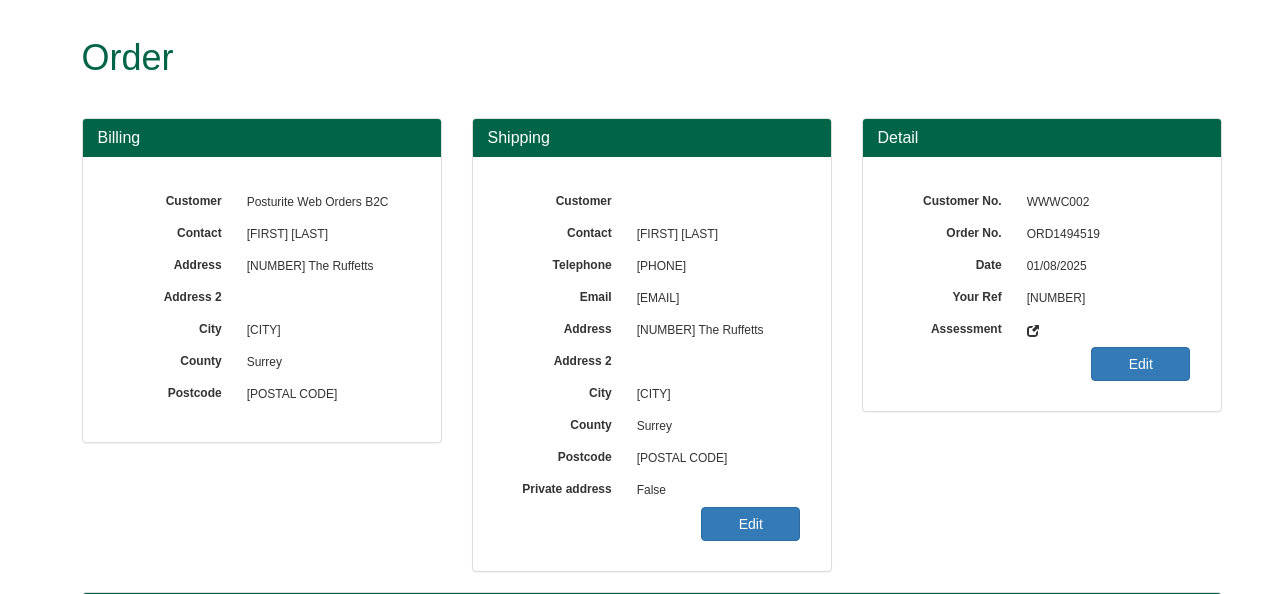 scroll, scrollTop: 0, scrollLeft: 0, axis: both 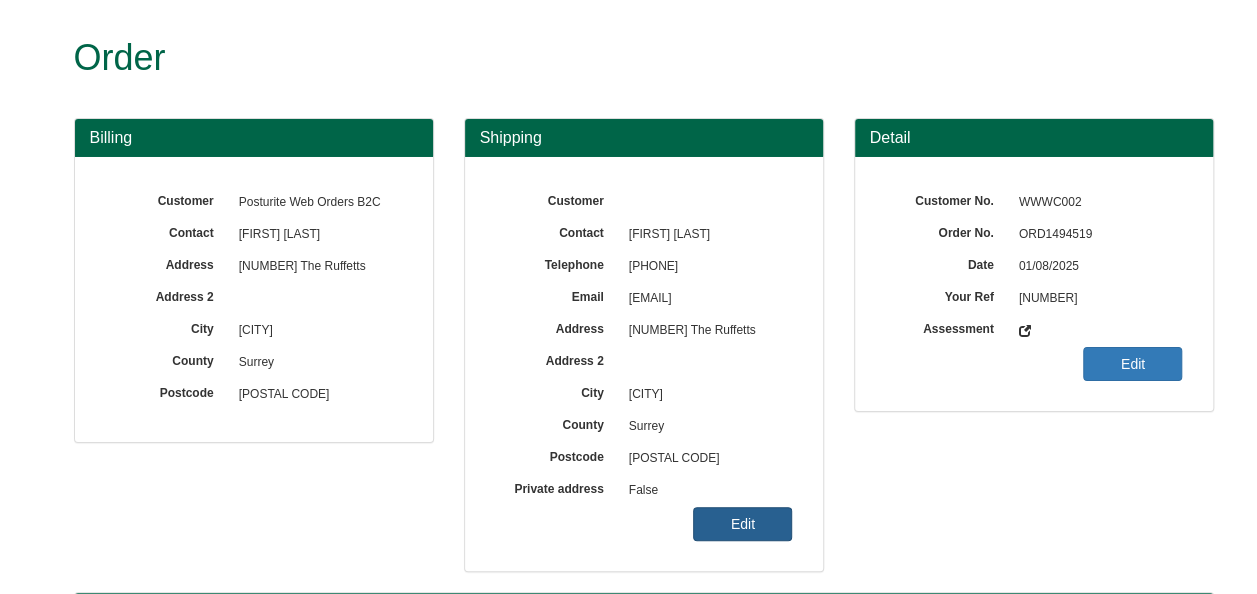 click on "Edit" at bounding box center (742, 524) 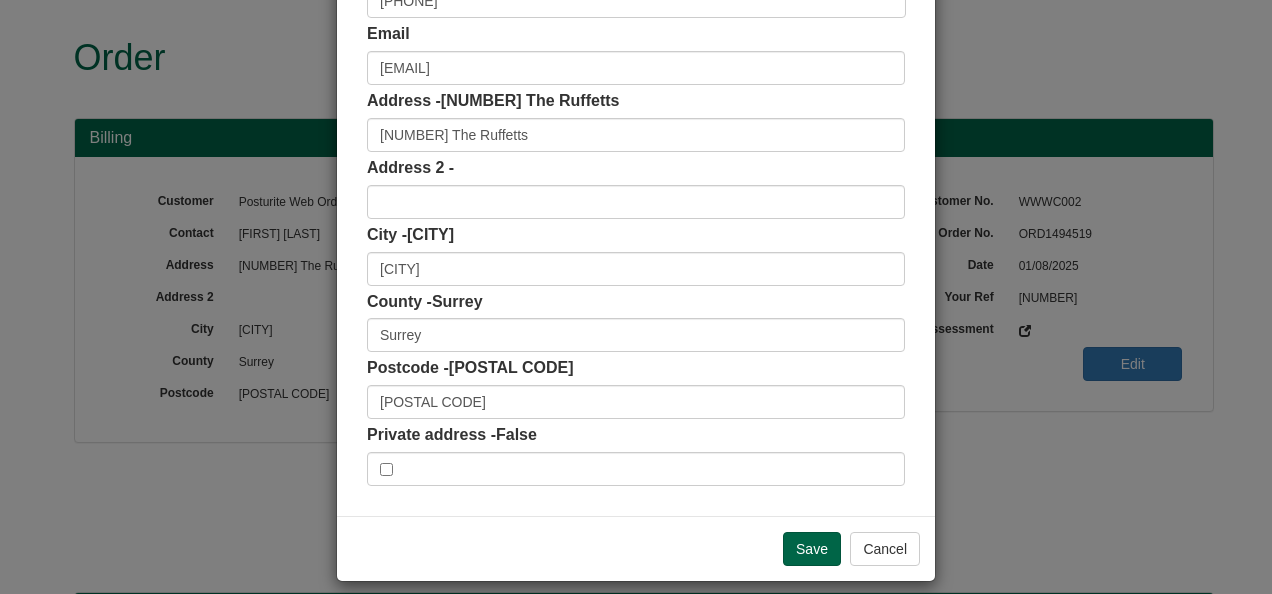 scroll, scrollTop: 300, scrollLeft: 0, axis: vertical 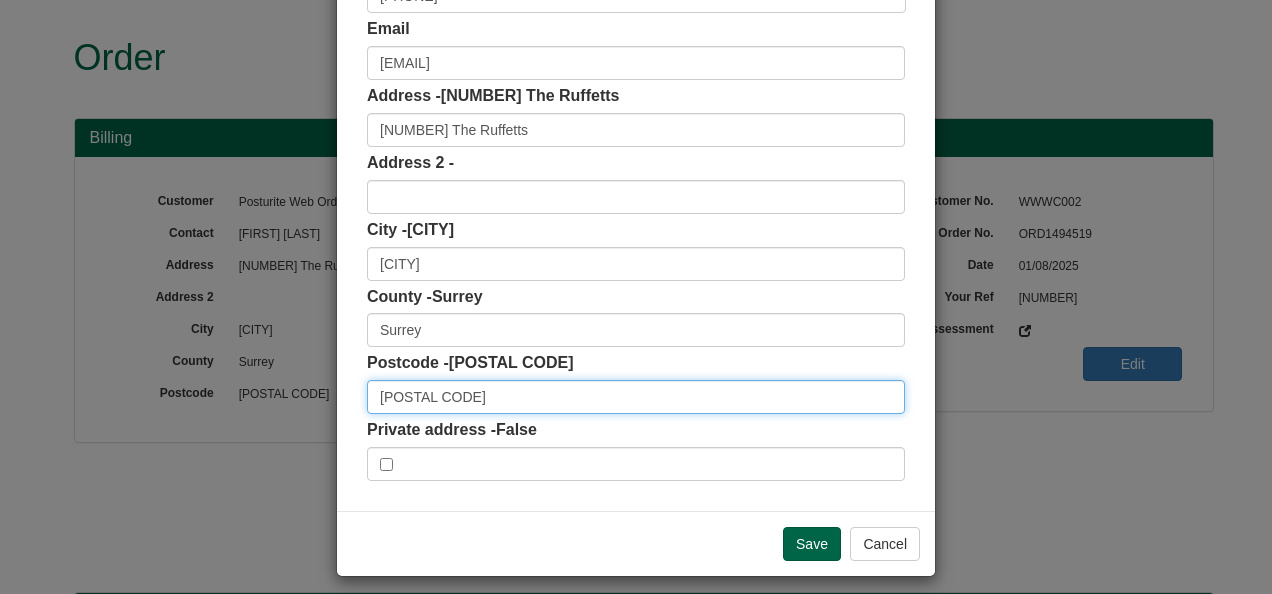 click on "CR27LS" at bounding box center (636, 397) 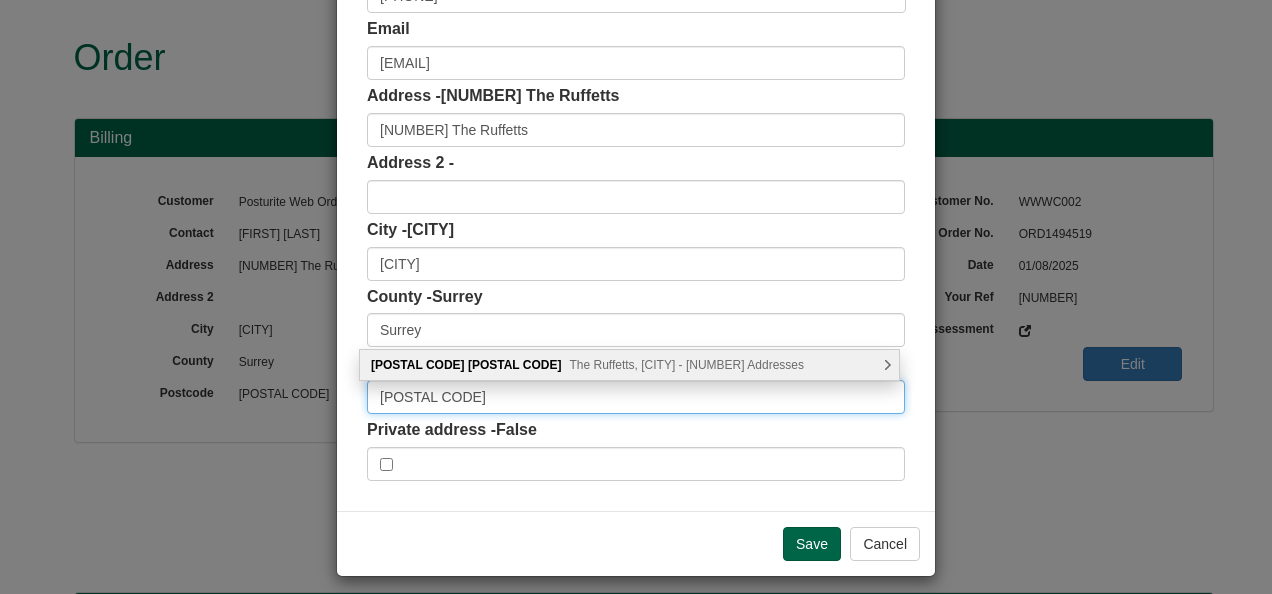 type on "CR2 7LS" 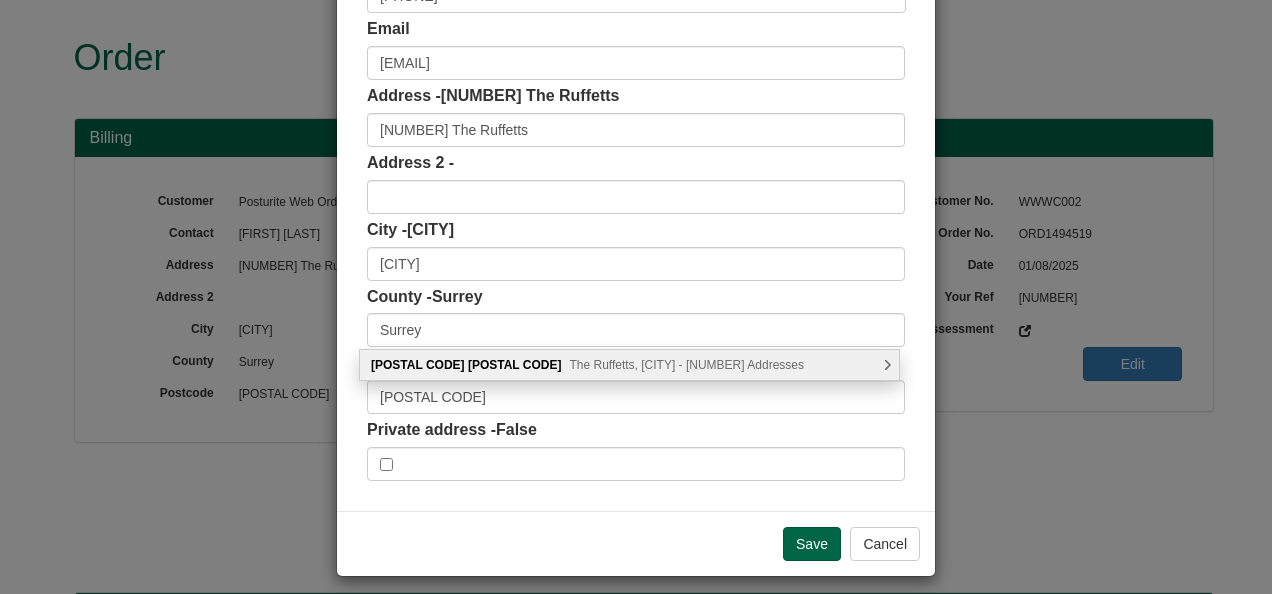 click on "The Ruffetts, South Croydon - 23 Addresses" at bounding box center (686, 365) 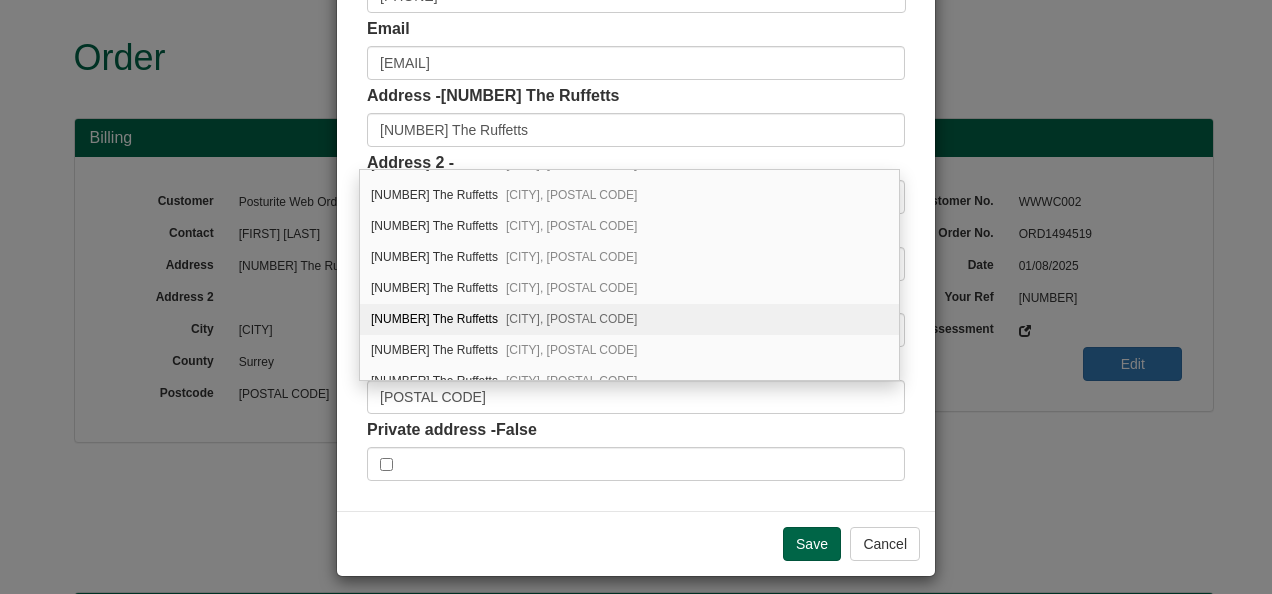 scroll, scrollTop: 400, scrollLeft: 0, axis: vertical 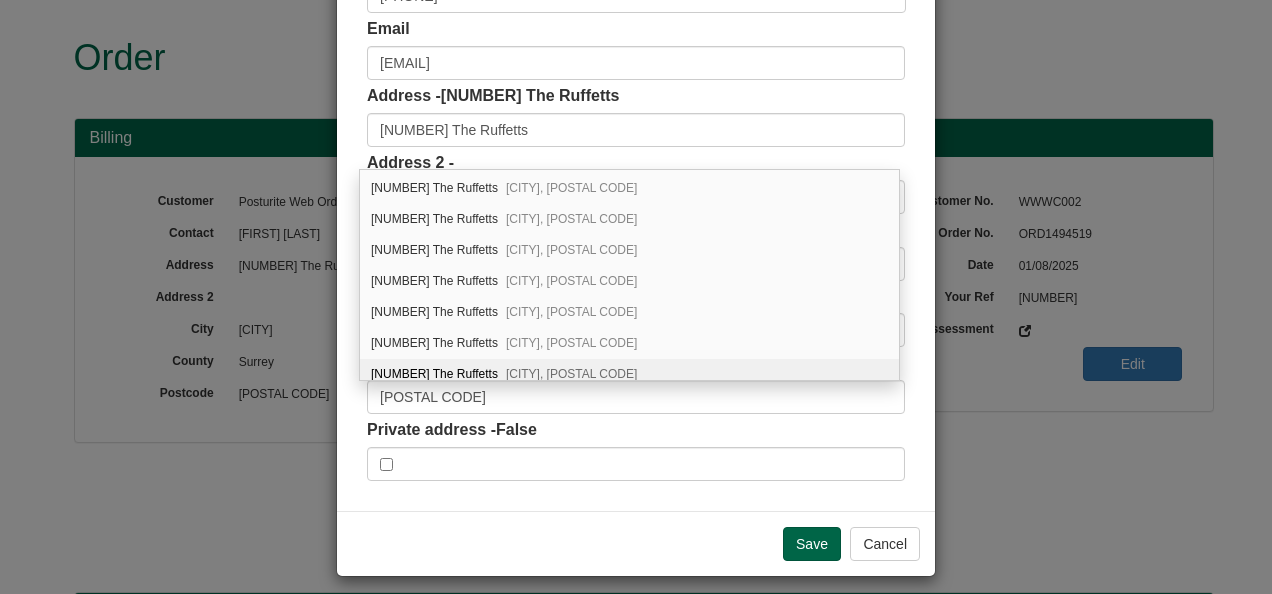 click on "37 The Ruffetts South Croydon, CR2 7LS" at bounding box center [629, 374] 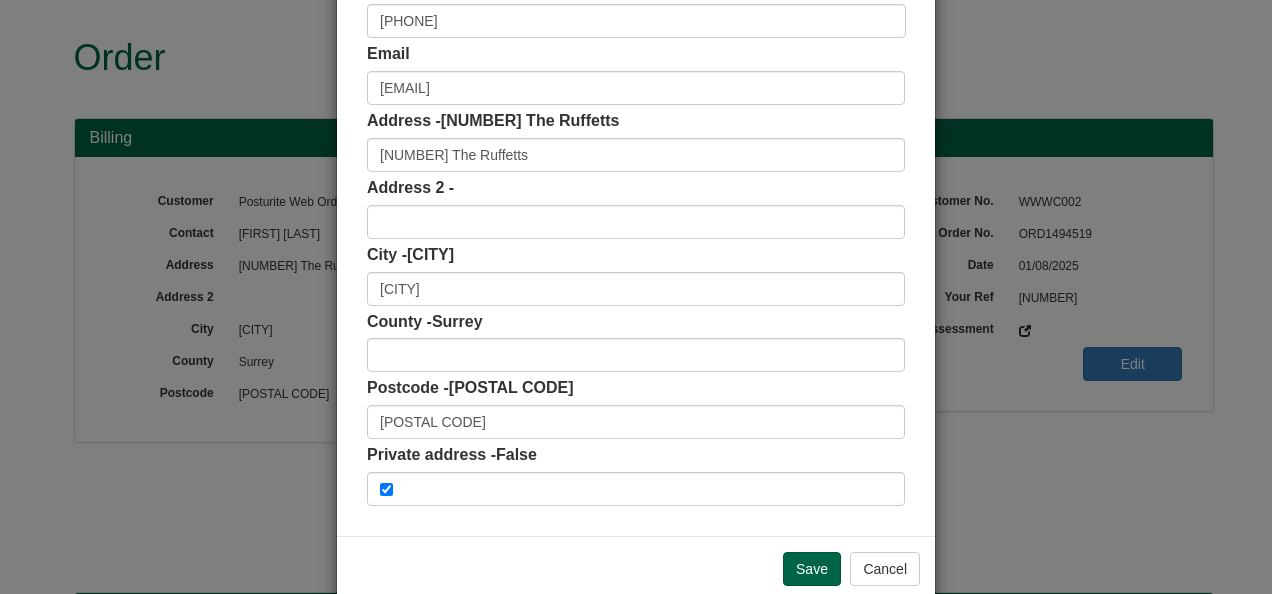 scroll, scrollTop: 300, scrollLeft: 0, axis: vertical 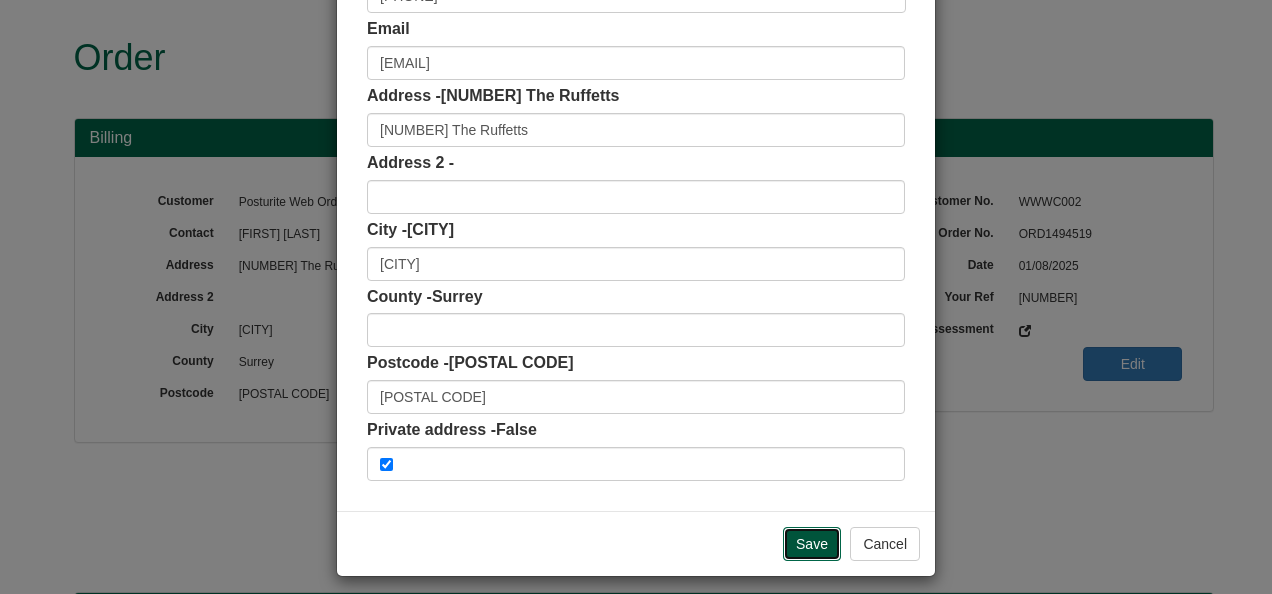 click on "Save" at bounding box center (812, 544) 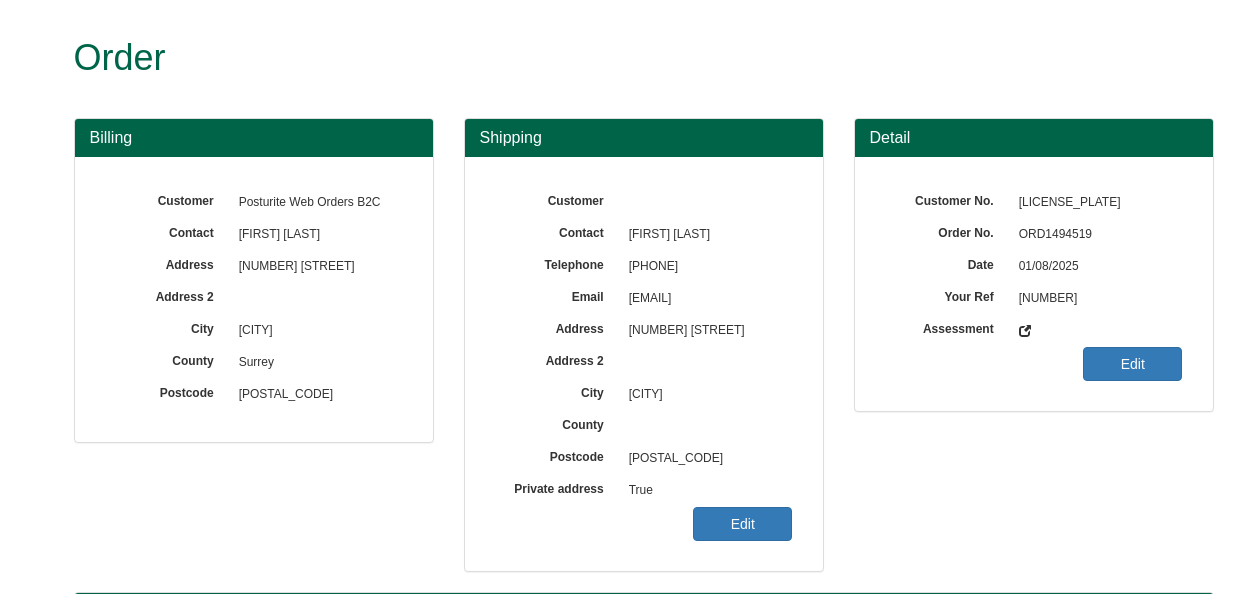 scroll, scrollTop: 0, scrollLeft: 0, axis: both 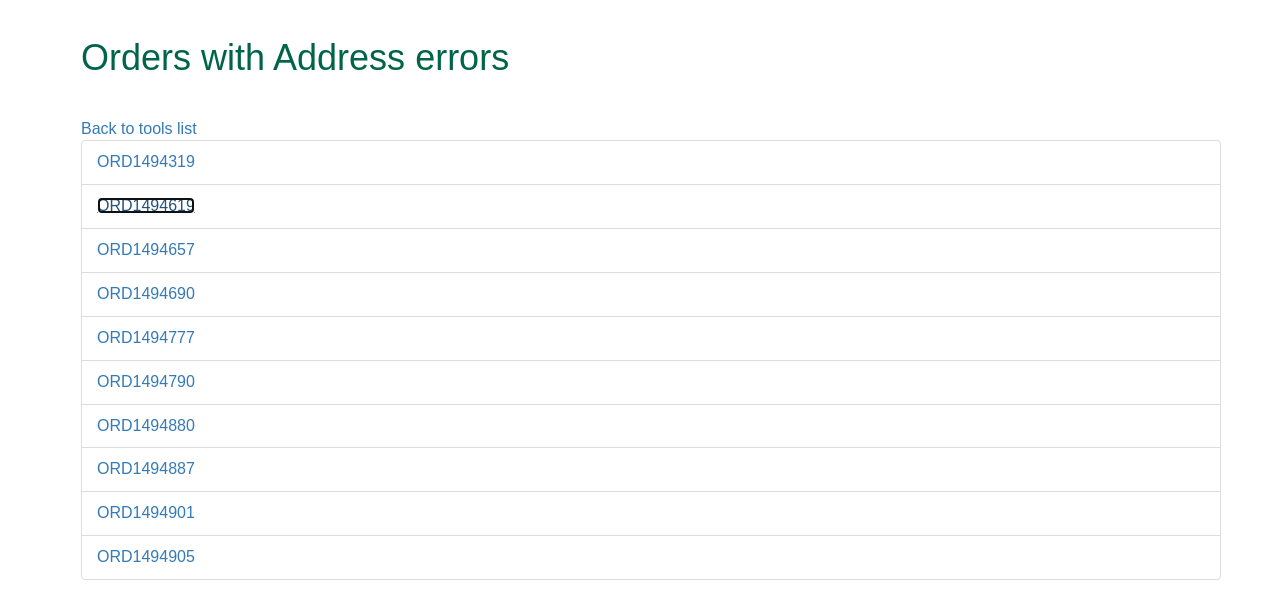 click on "ORD1494619" at bounding box center [146, 205] 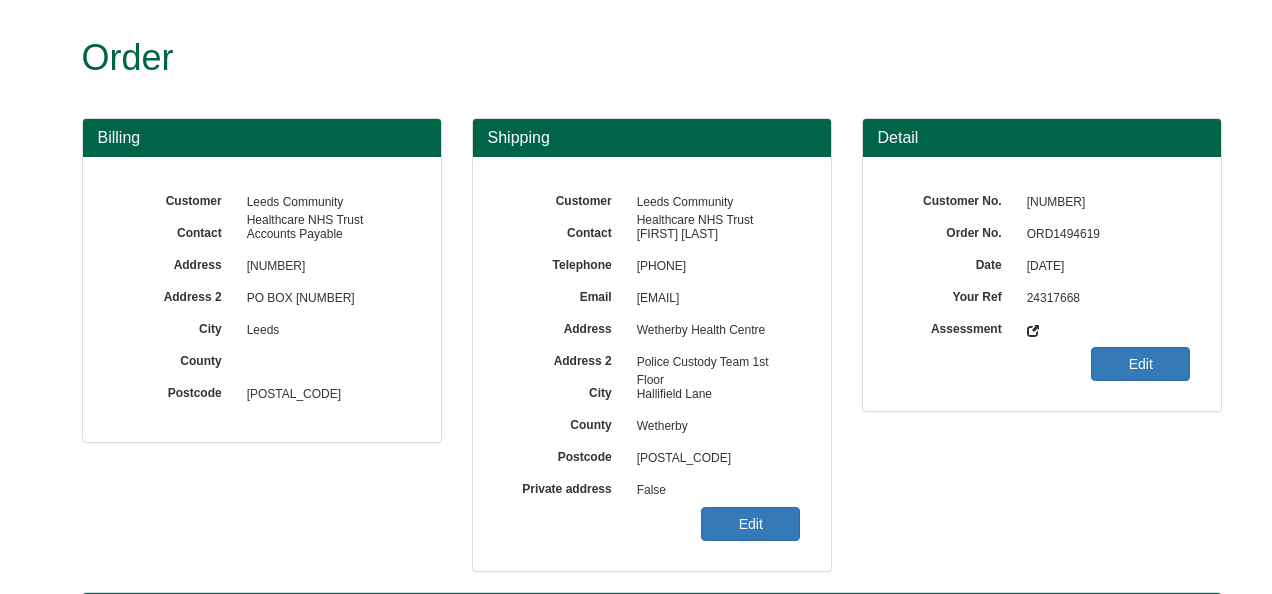 scroll, scrollTop: 0, scrollLeft: 0, axis: both 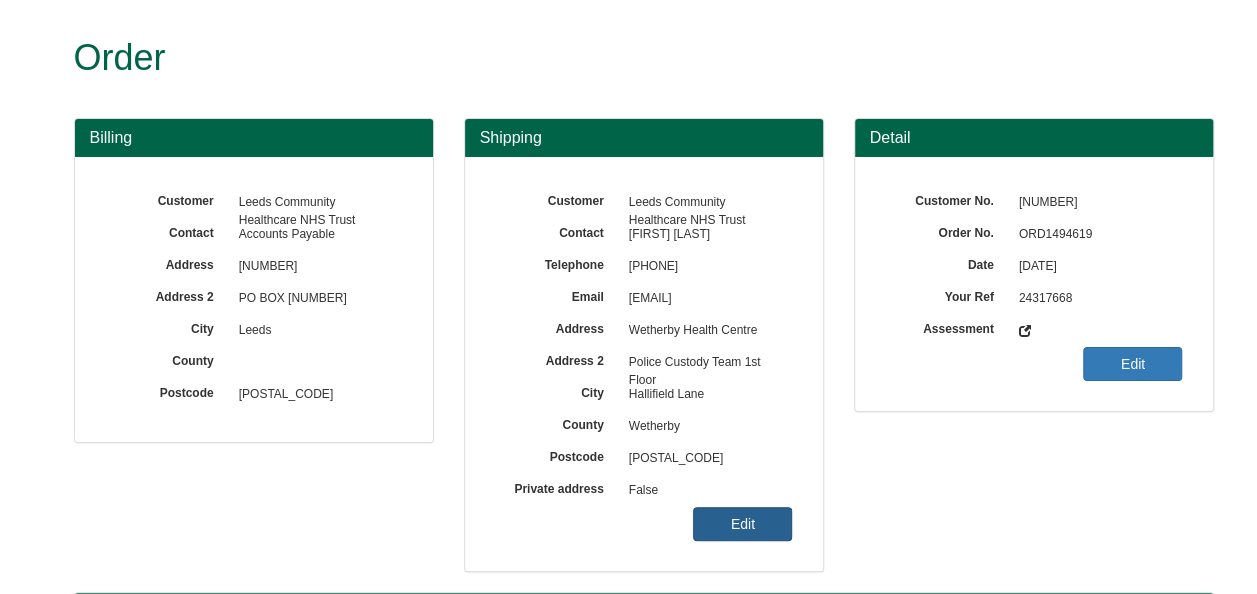 click on "Edit" at bounding box center (742, 524) 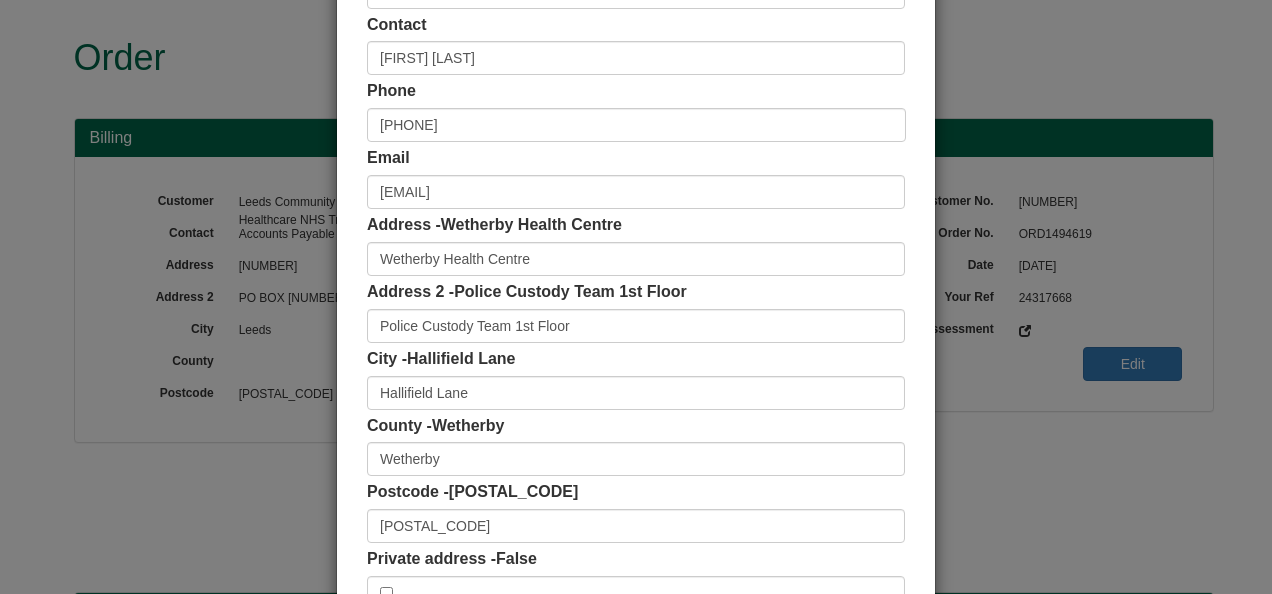 scroll, scrollTop: 200, scrollLeft: 0, axis: vertical 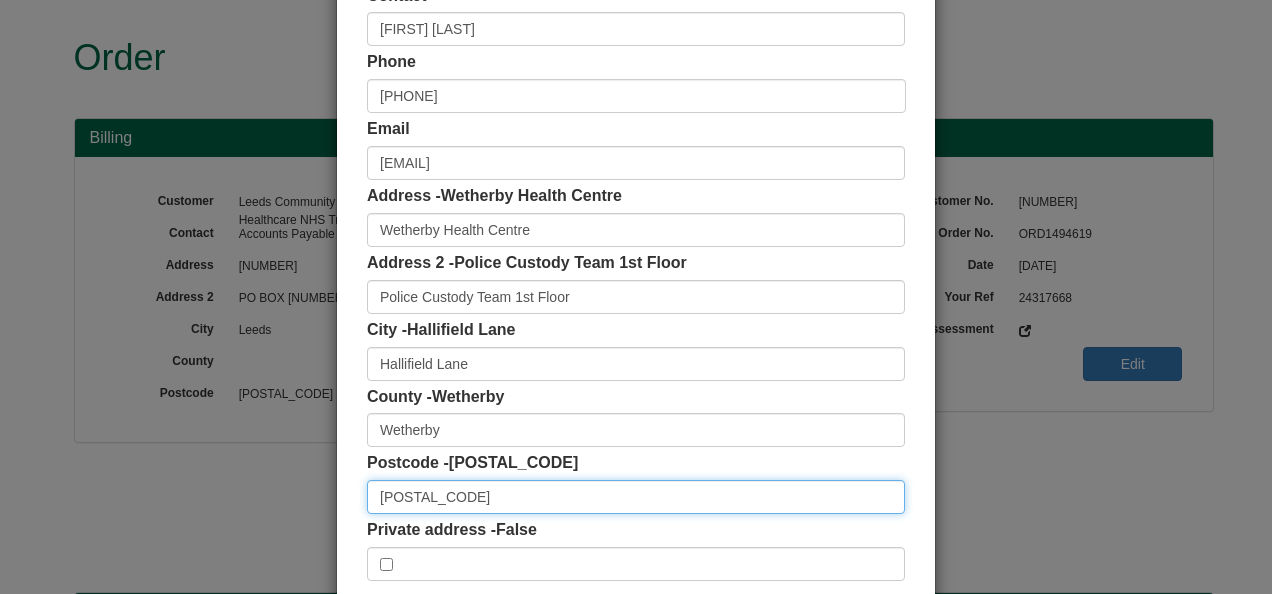 drag, startPoint x: 434, startPoint y: 494, endPoint x: 350, endPoint y: 498, distance: 84.095184 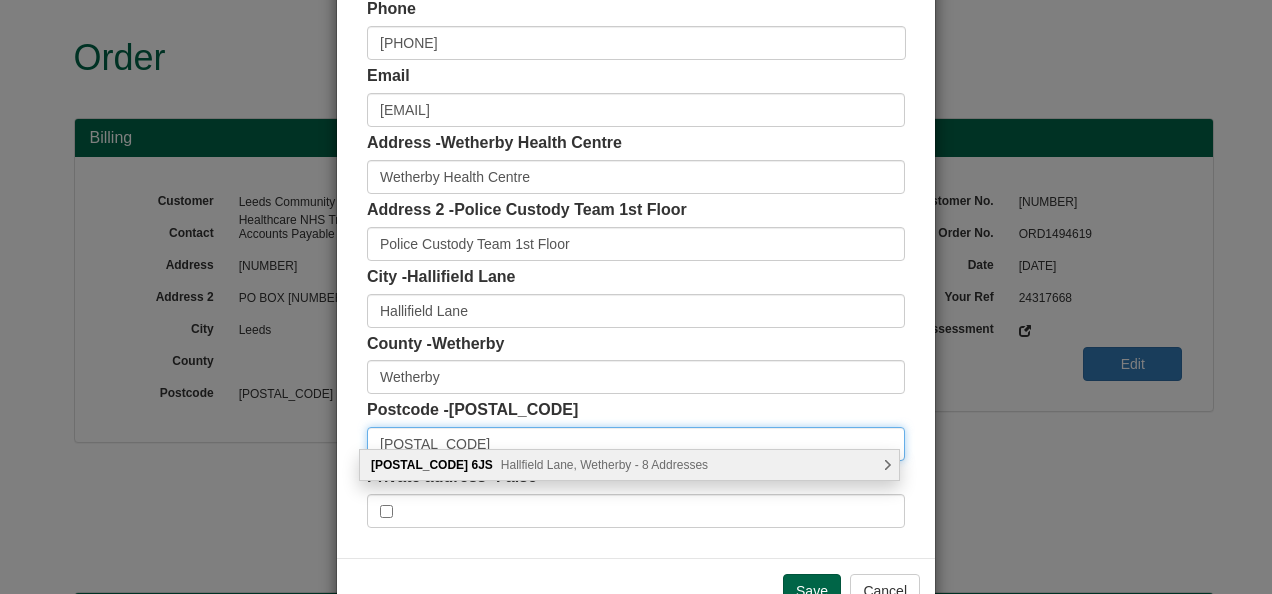 scroll, scrollTop: 300, scrollLeft: 0, axis: vertical 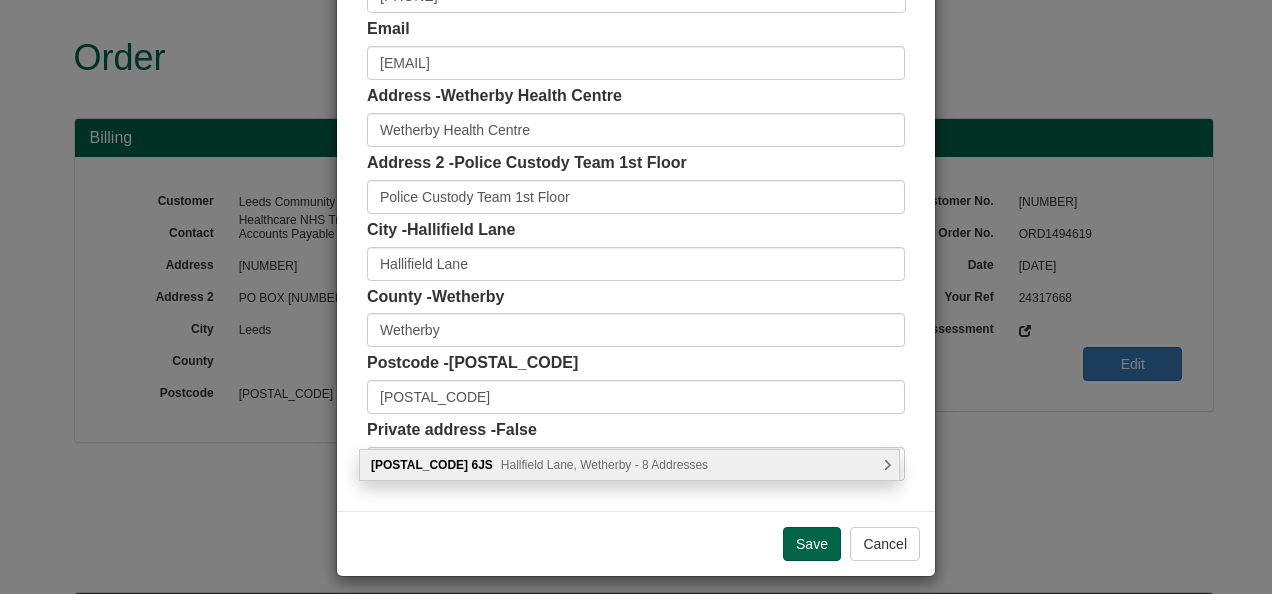 click on "Hallfield Lane, Wetherby - 8 Addresses" at bounding box center (604, 465) 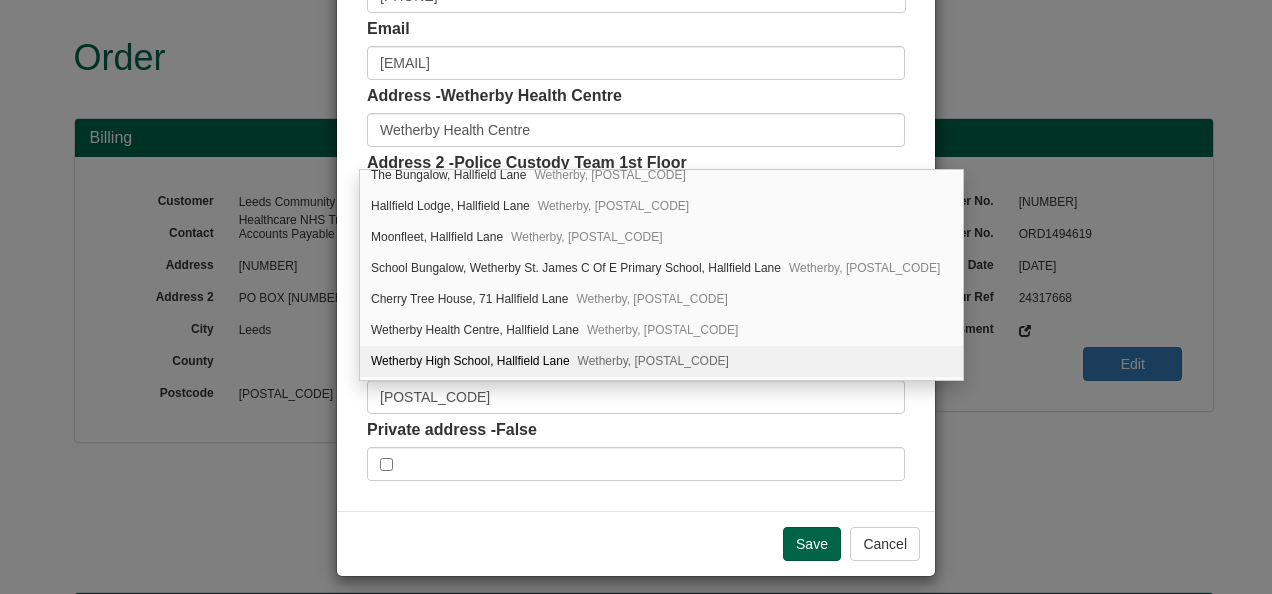 scroll, scrollTop: 0, scrollLeft: 0, axis: both 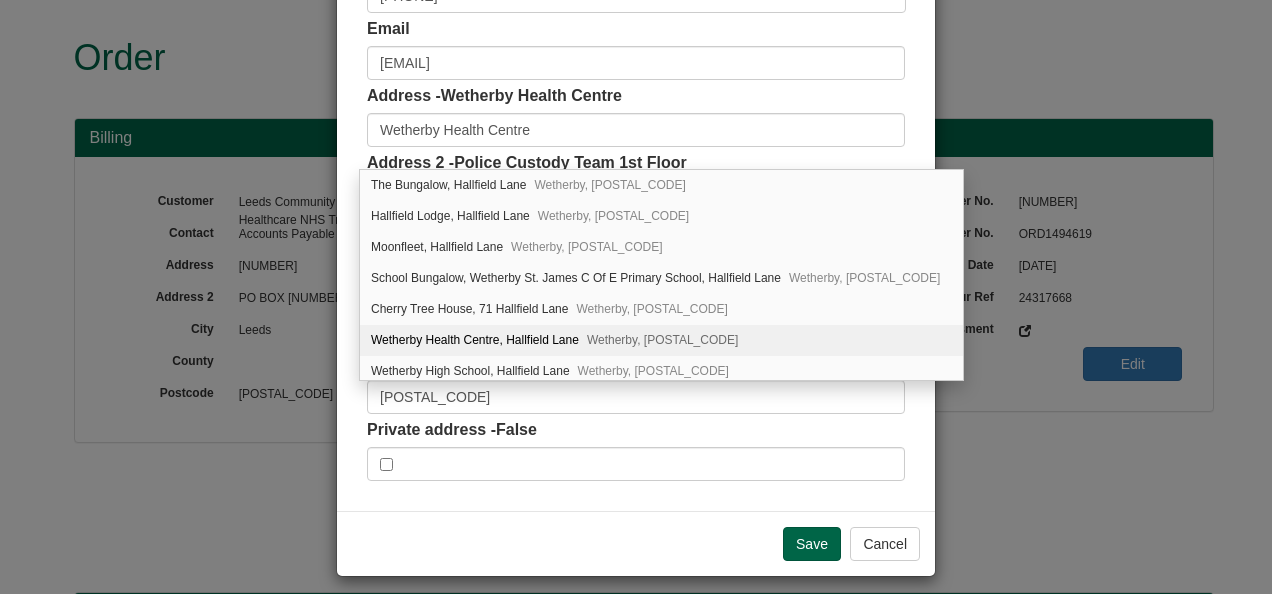 click on "Wetherby Health Centre, Hallfield Lane Wetherby, LS22 6JS" at bounding box center [661, 340] 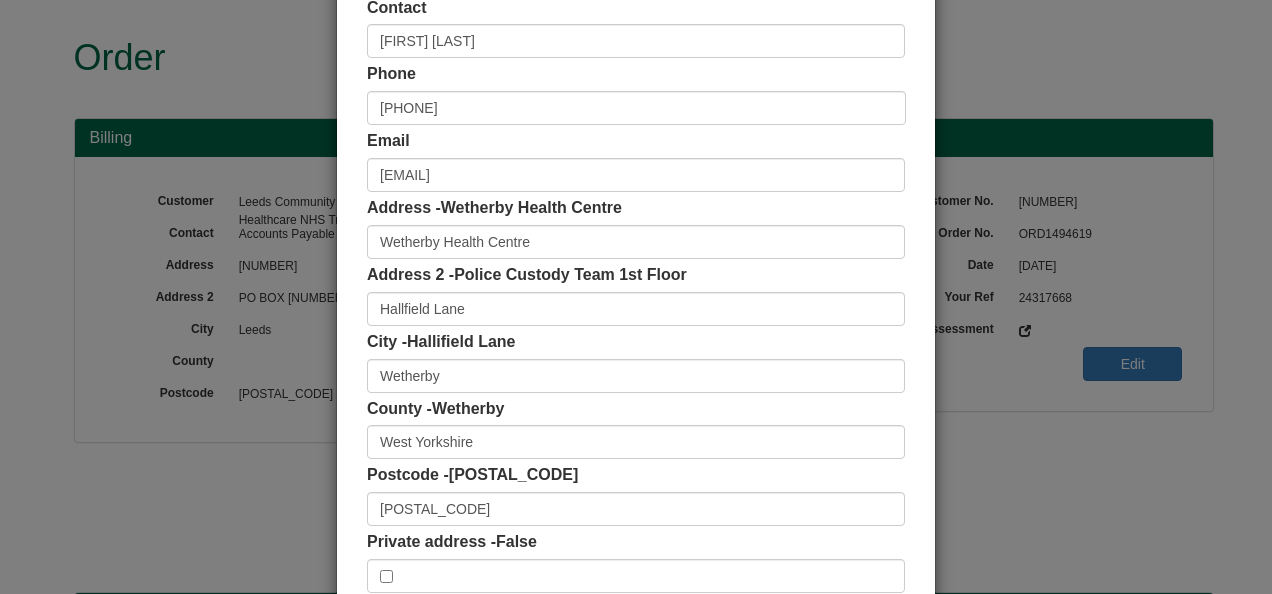 scroll, scrollTop: 100, scrollLeft: 0, axis: vertical 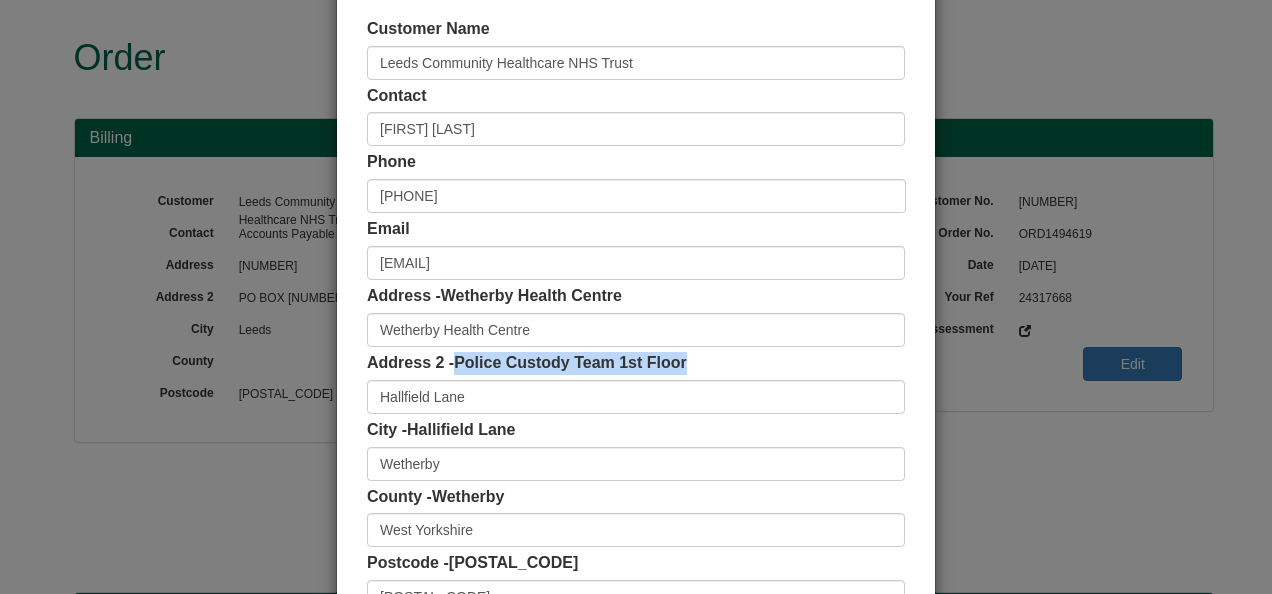 drag, startPoint x: 685, startPoint y: 360, endPoint x: 451, endPoint y: 356, distance: 234.03418 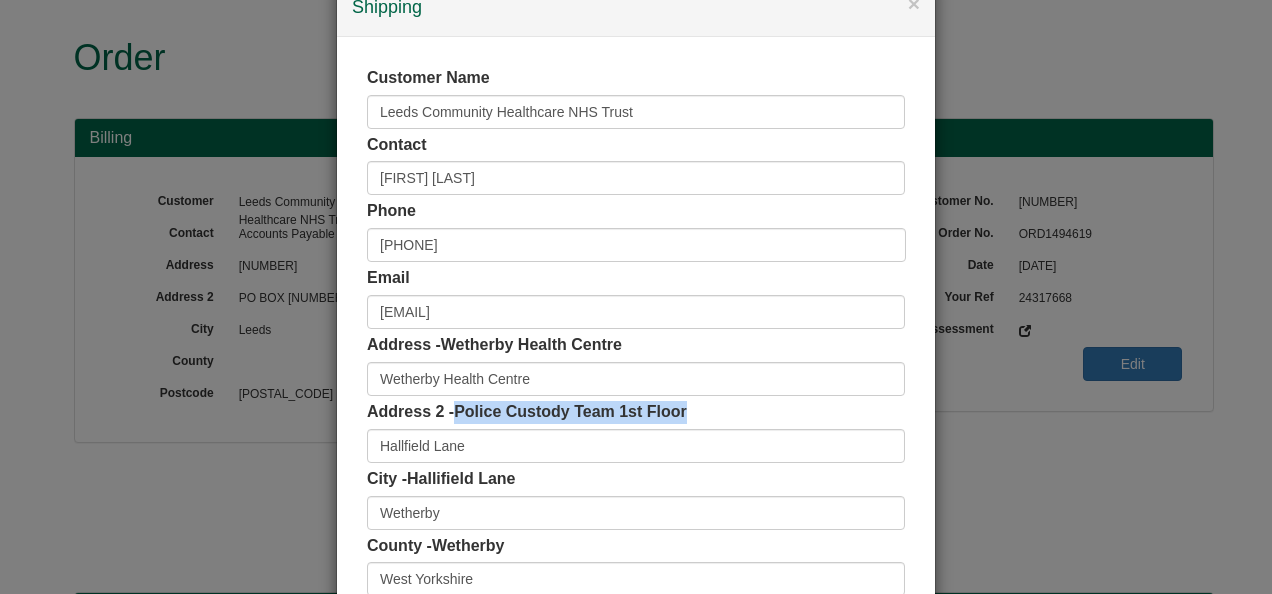 scroll, scrollTop: 0, scrollLeft: 0, axis: both 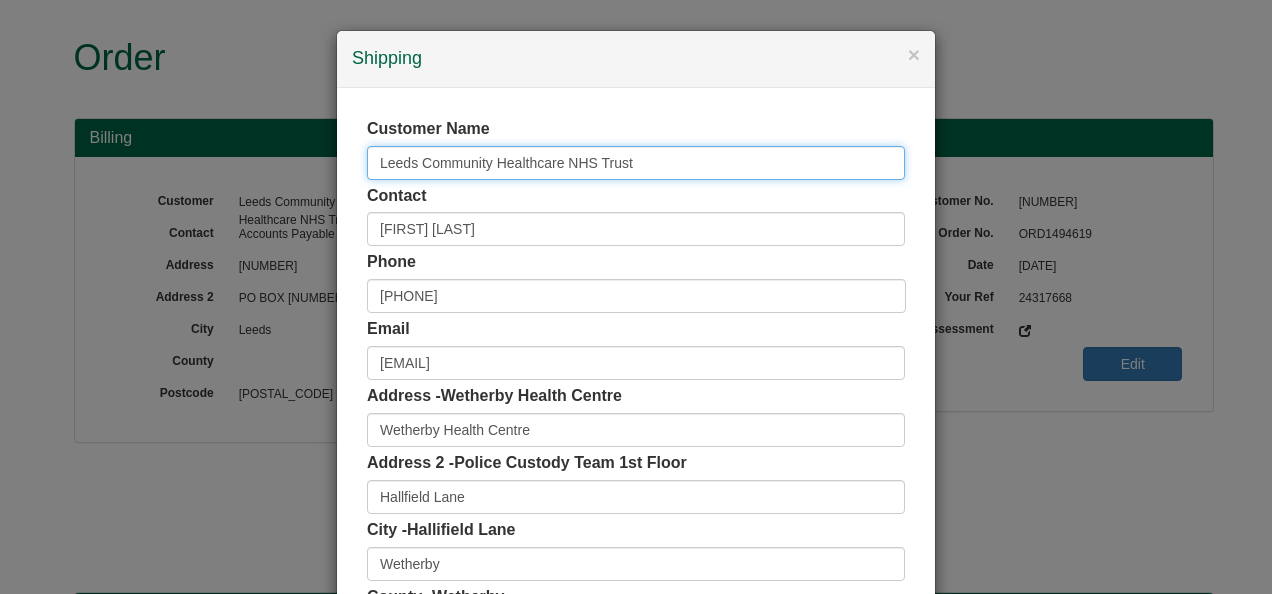 drag, startPoint x: 636, startPoint y: 162, endPoint x: 349, endPoint y: 152, distance: 287.17416 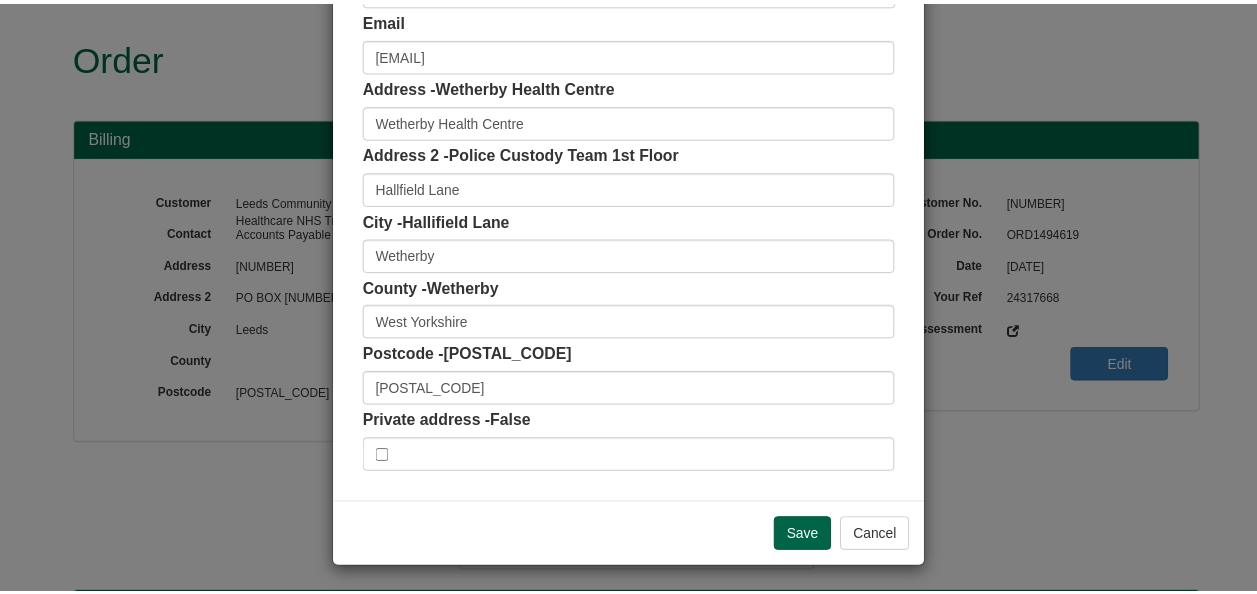 scroll, scrollTop: 311, scrollLeft: 0, axis: vertical 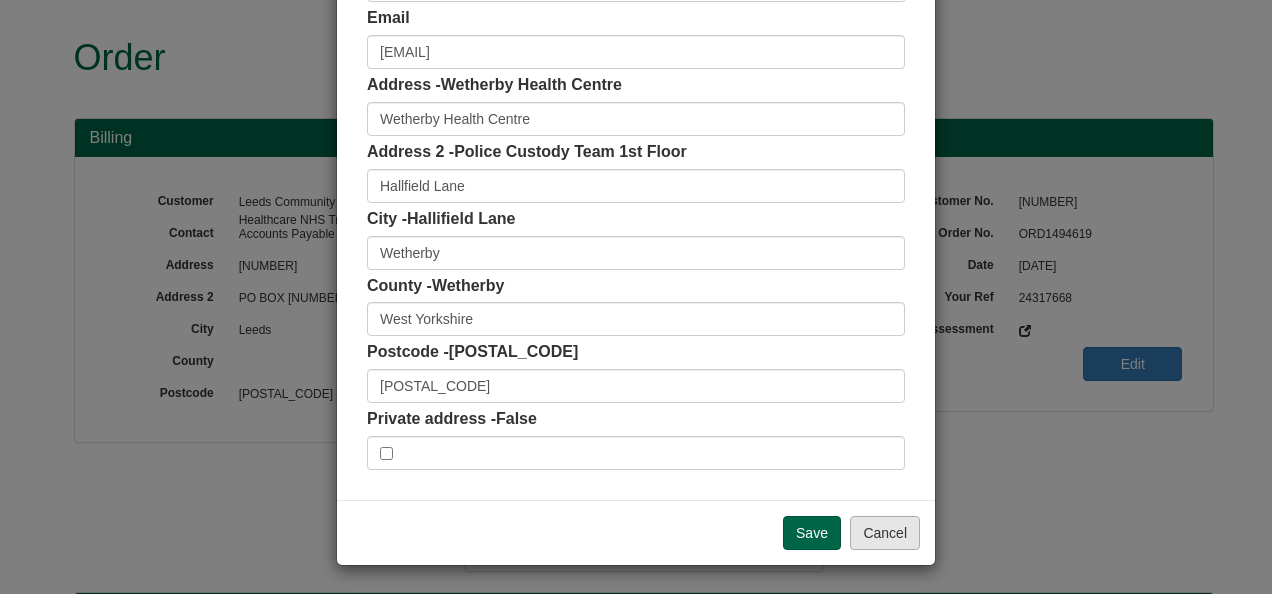 type on "Police Custody Team 1st Floor" 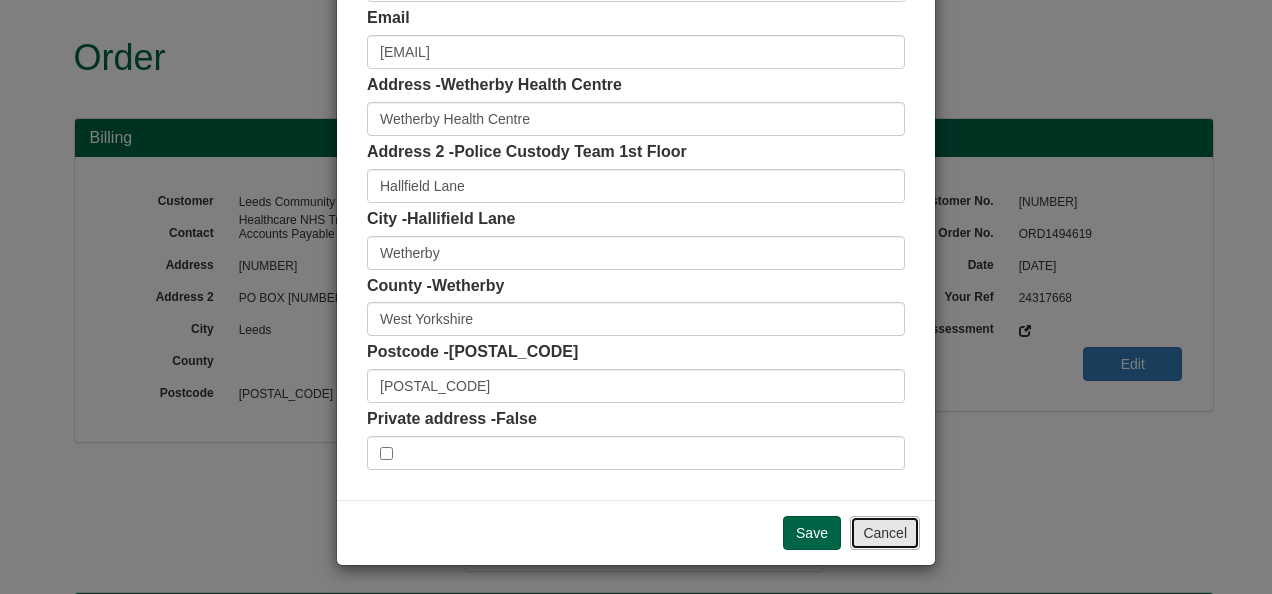 click on "Cancel" at bounding box center (885, 533) 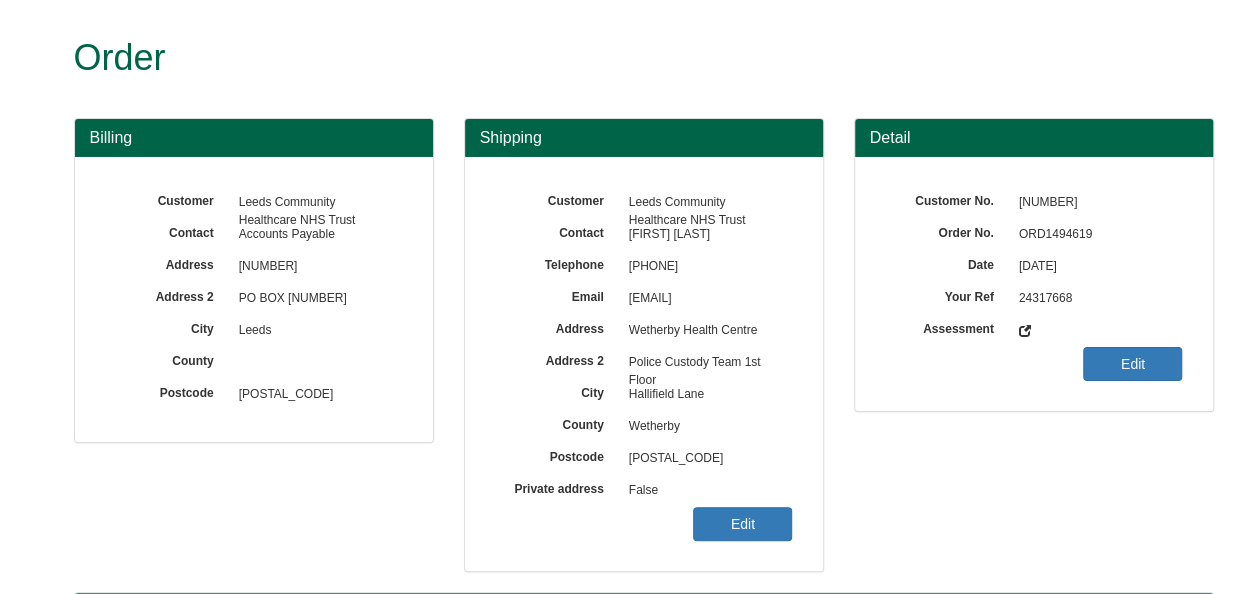 click on "ORD1494619" at bounding box center [1096, 235] 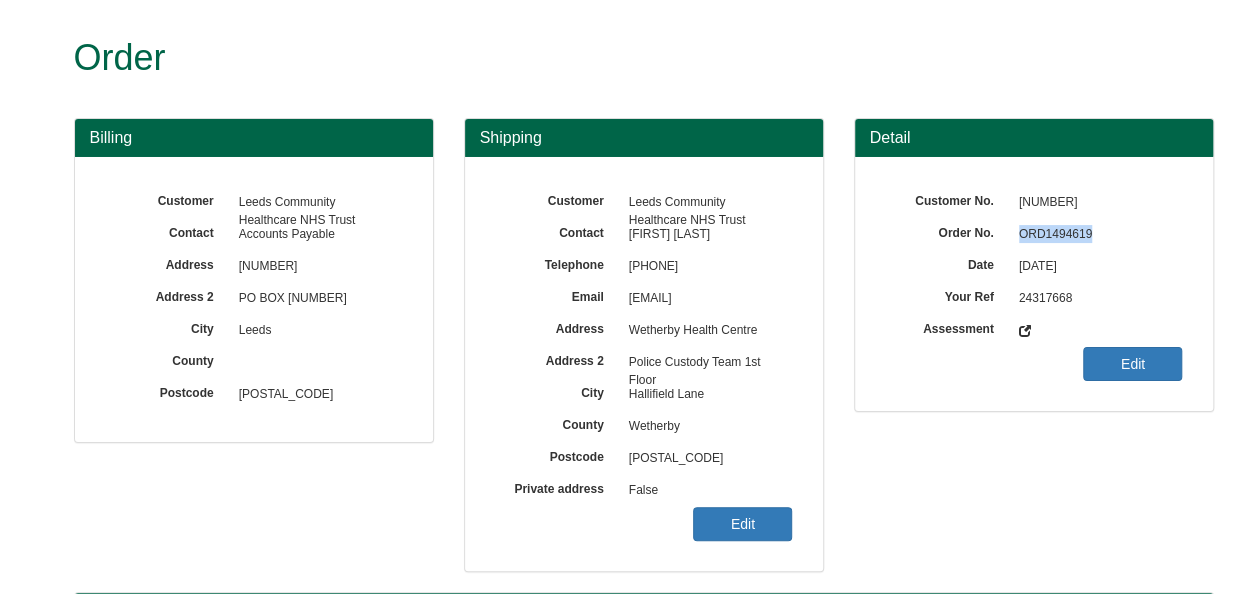 click on "ORD1494619" at bounding box center (1096, 235) 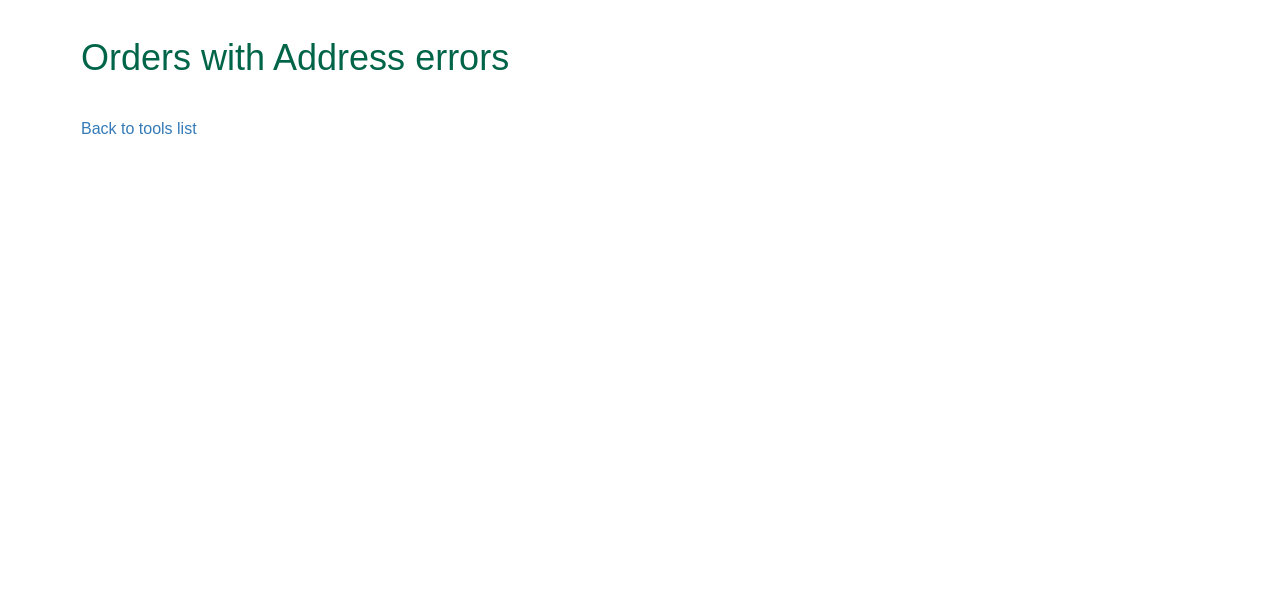 scroll, scrollTop: 0, scrollLeft: 0, axis: both 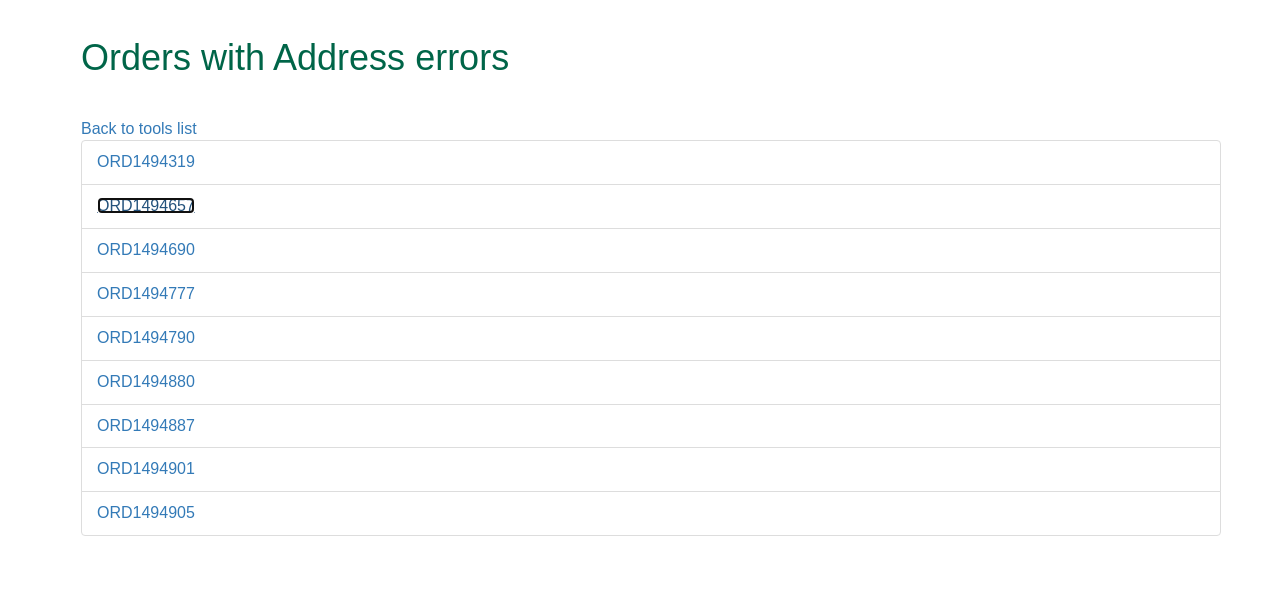 click on "ORD1494657" at bounding box center [146, 205] 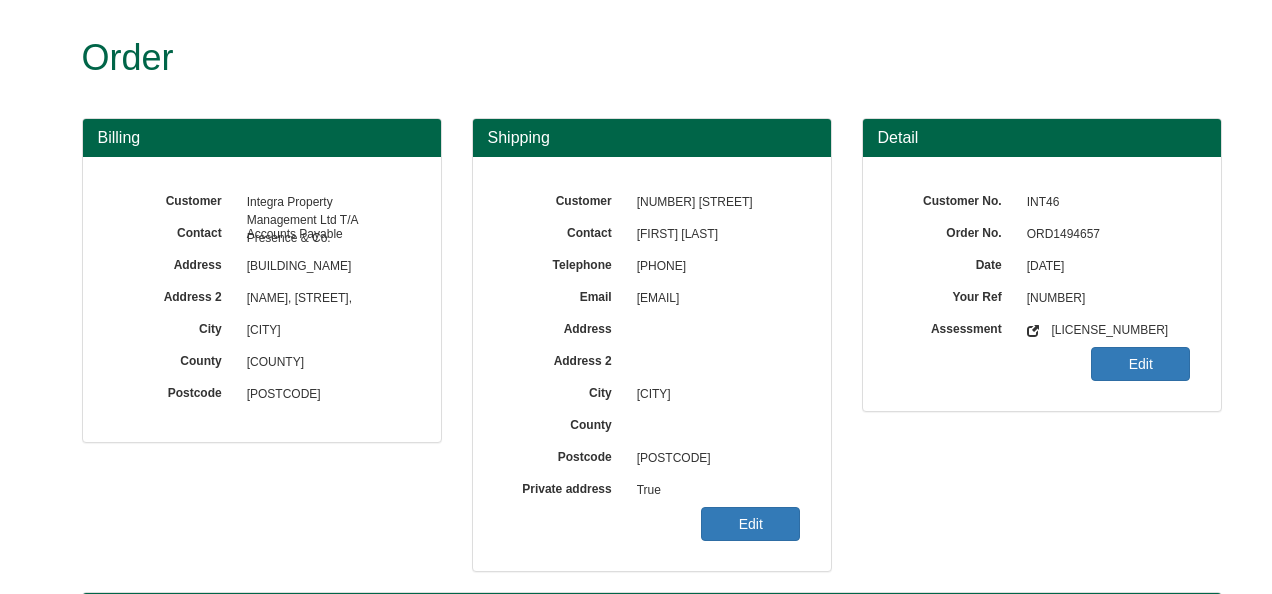 scroll, scrollTop: 0, scrollLeft: 0, axis: both 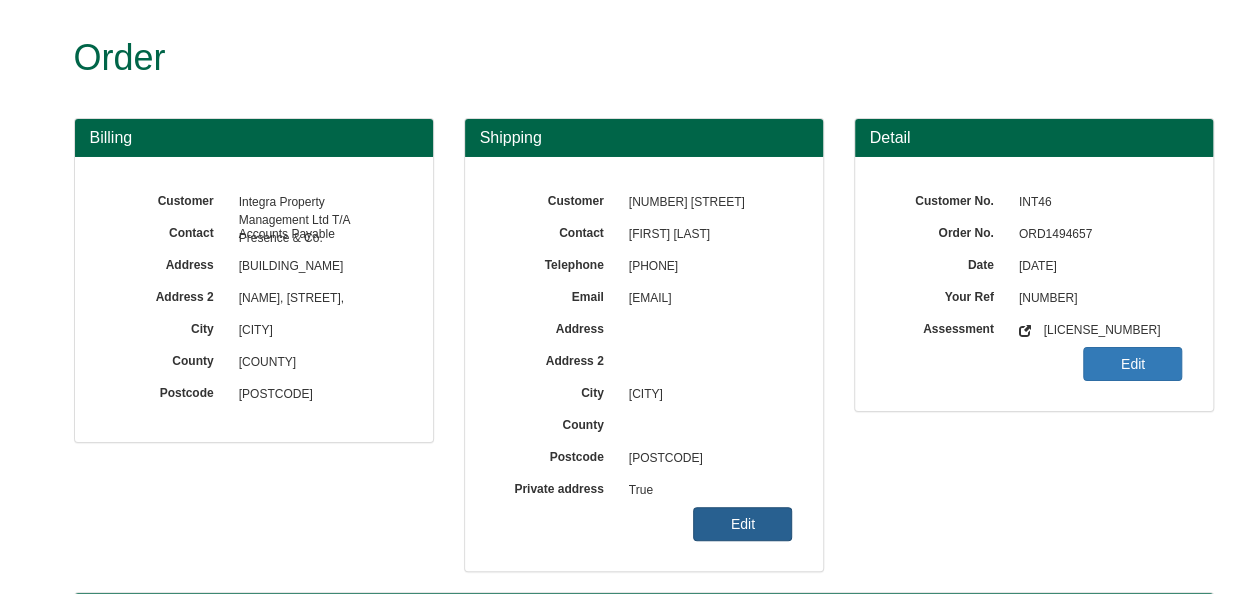 click on "Edit" at bounding box center [742, 524] 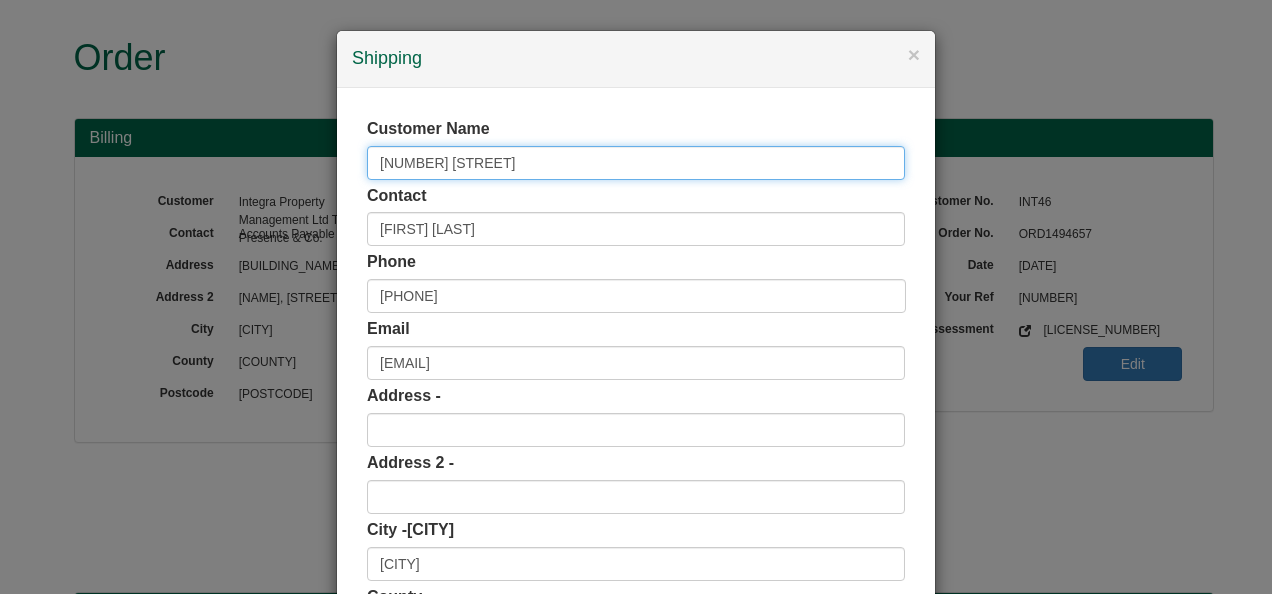 drag, startPoint x: 504, startPoint y: 162, endPoint x: 326, endPoint y: 157, distance: 178.0702 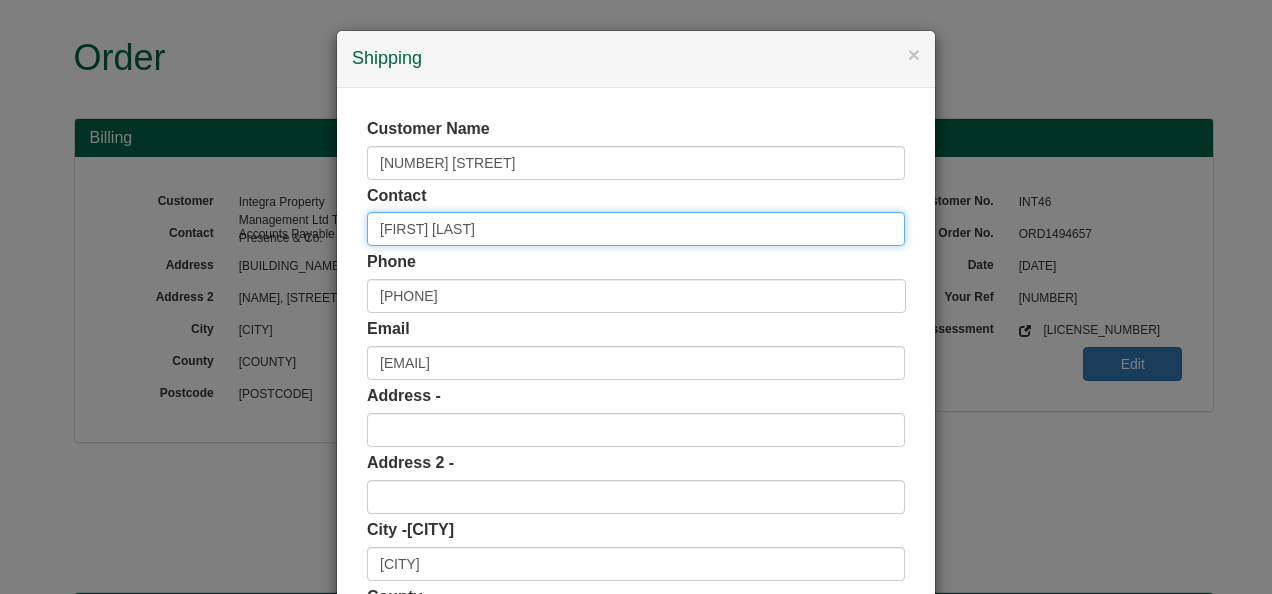 click on "Lawrence Zidyana" at bounding box center [636, 229] 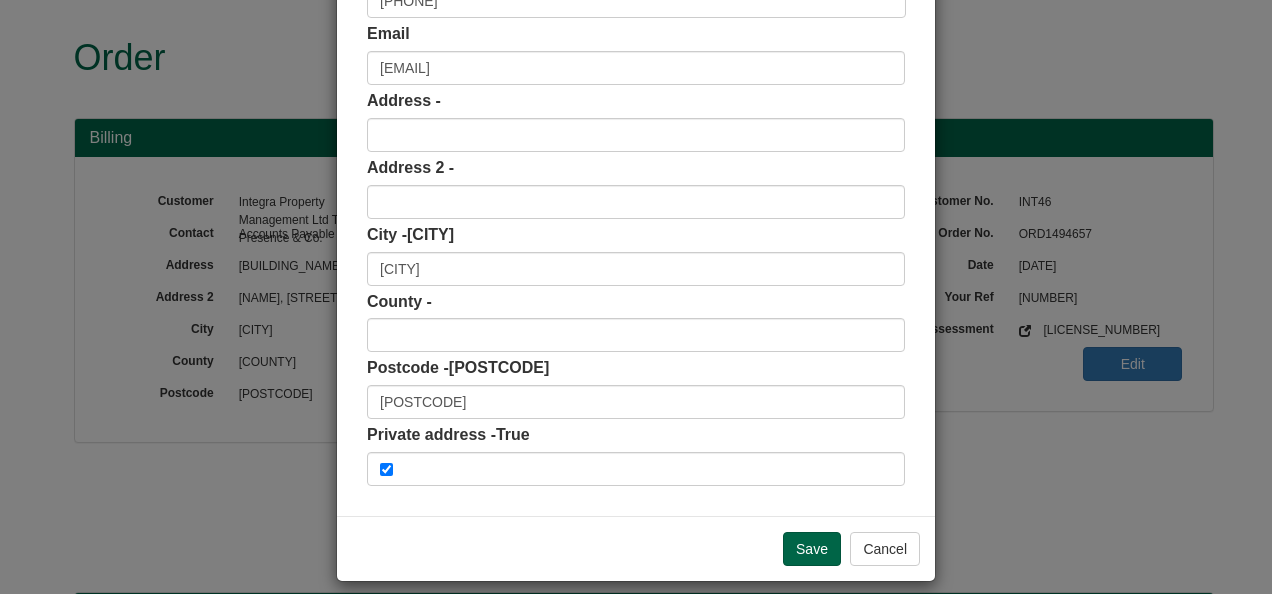 scroll, scrollTop: 300, scrollLeft: 0, axis: vertical 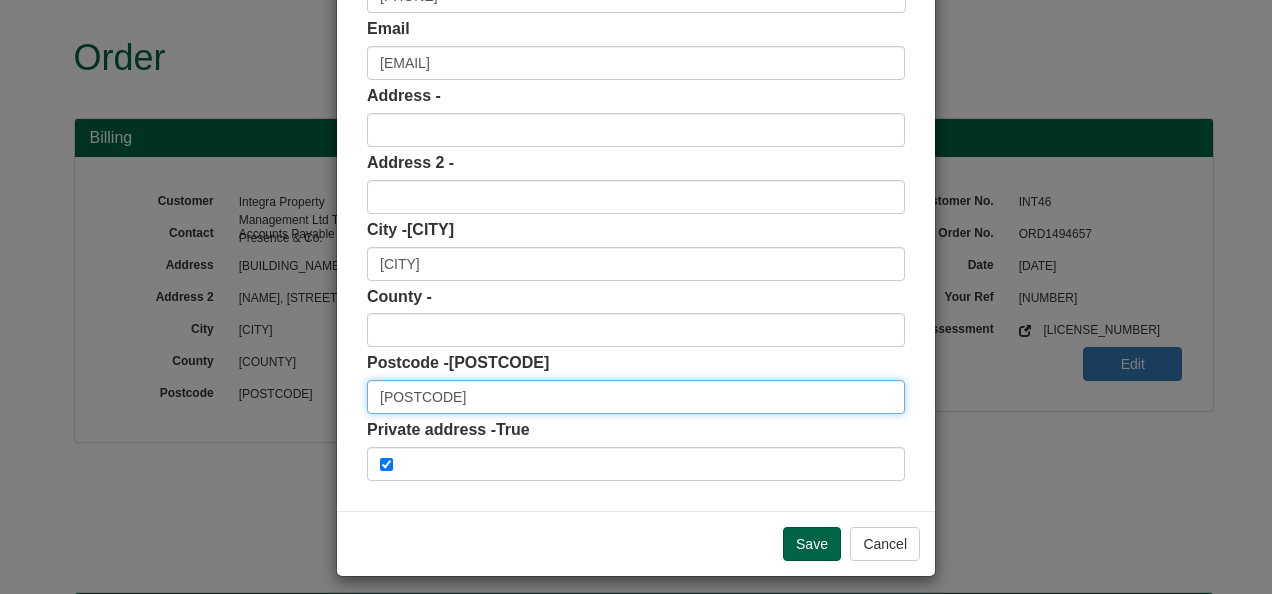 drag, startPoint x: 440, startPoint y: 397, endPoint x: 336, endPoint y: 397, distance: 104 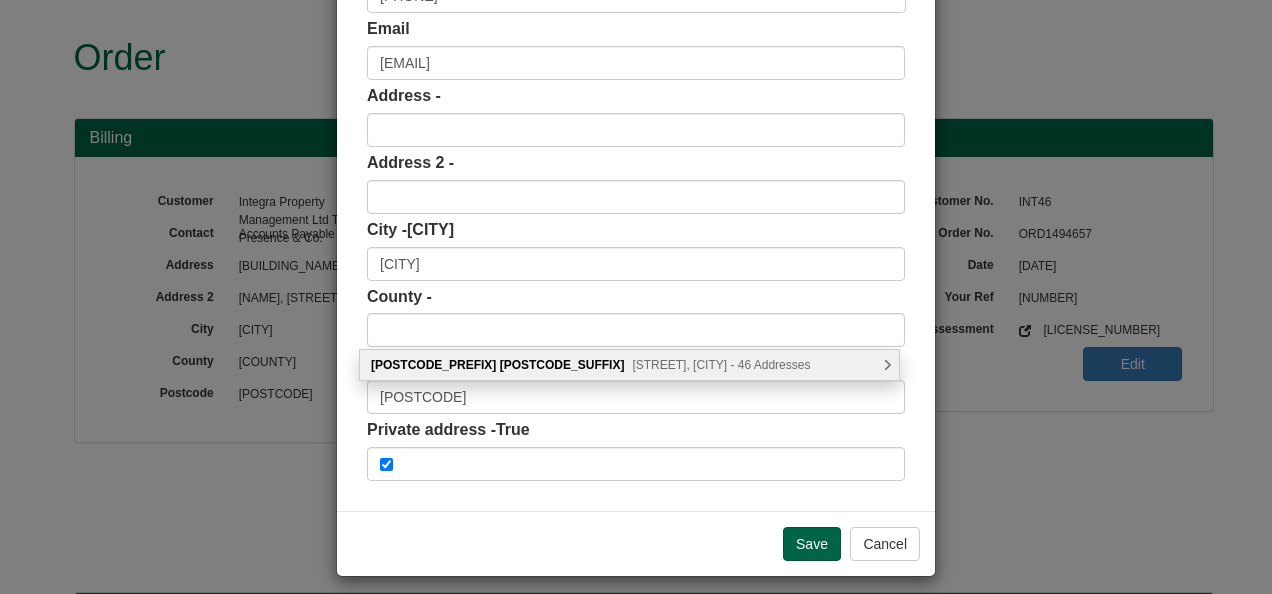 click on "Riseborough Walk, Nottingham - 46 Addresses" at bounding box center [721, 365] 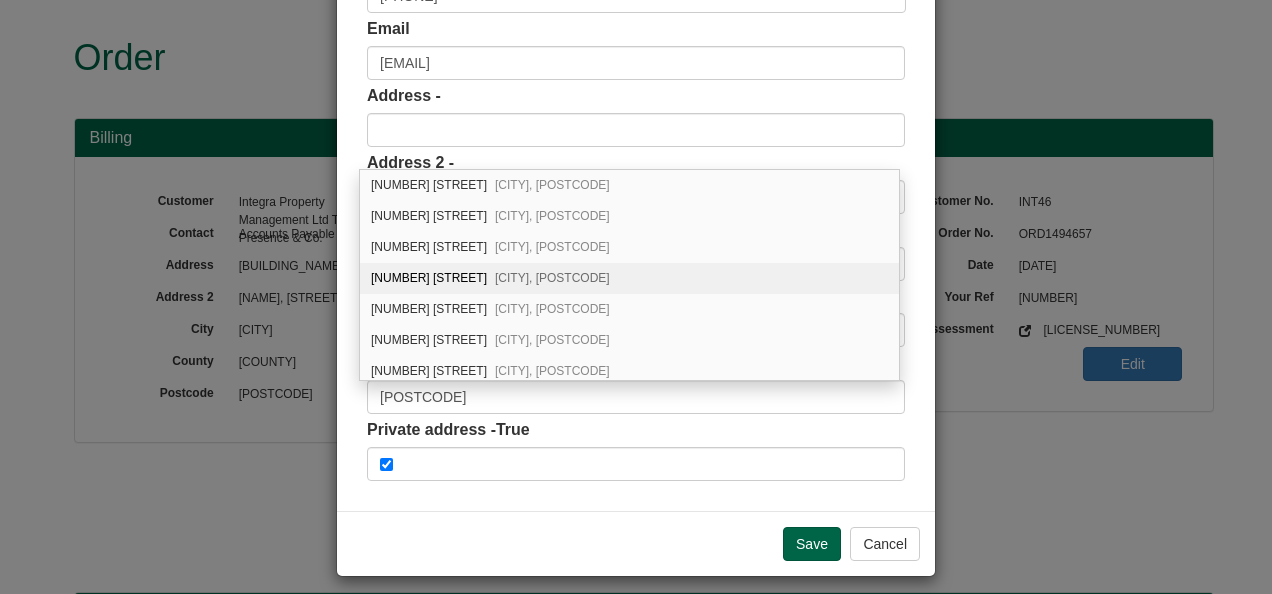 scroll, scrollTop: 100, scrollLeft: 0, axis: vertical 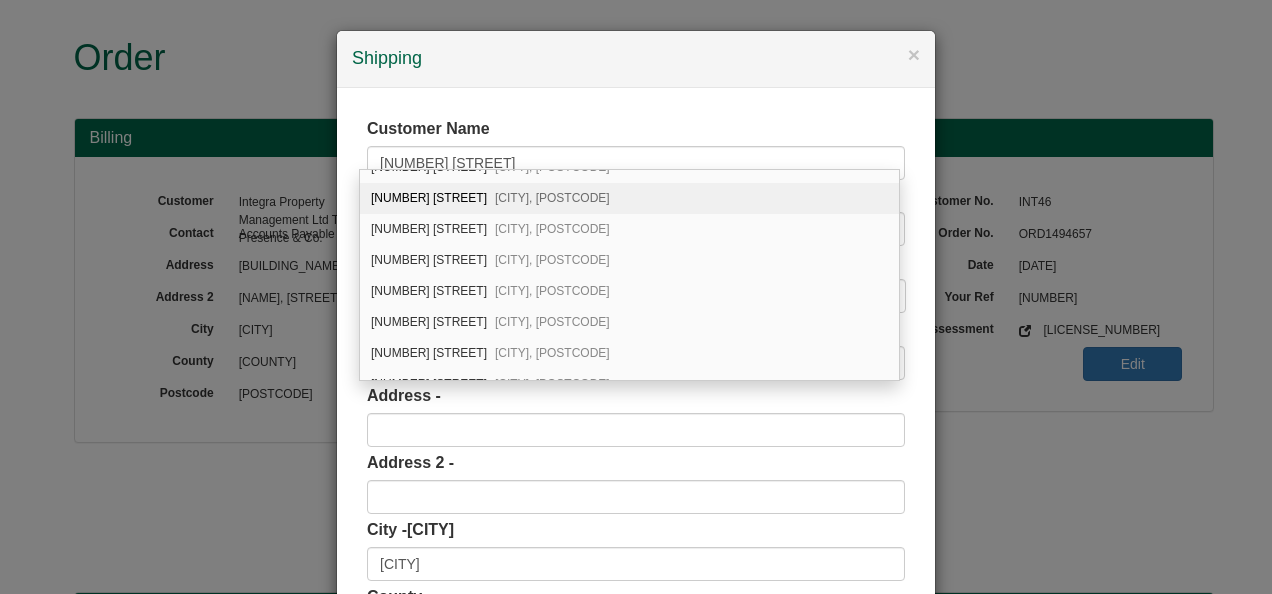 click on "71 Riseborough Walk Nottingham, NG6 8DR" at bounding box center [629, 198] 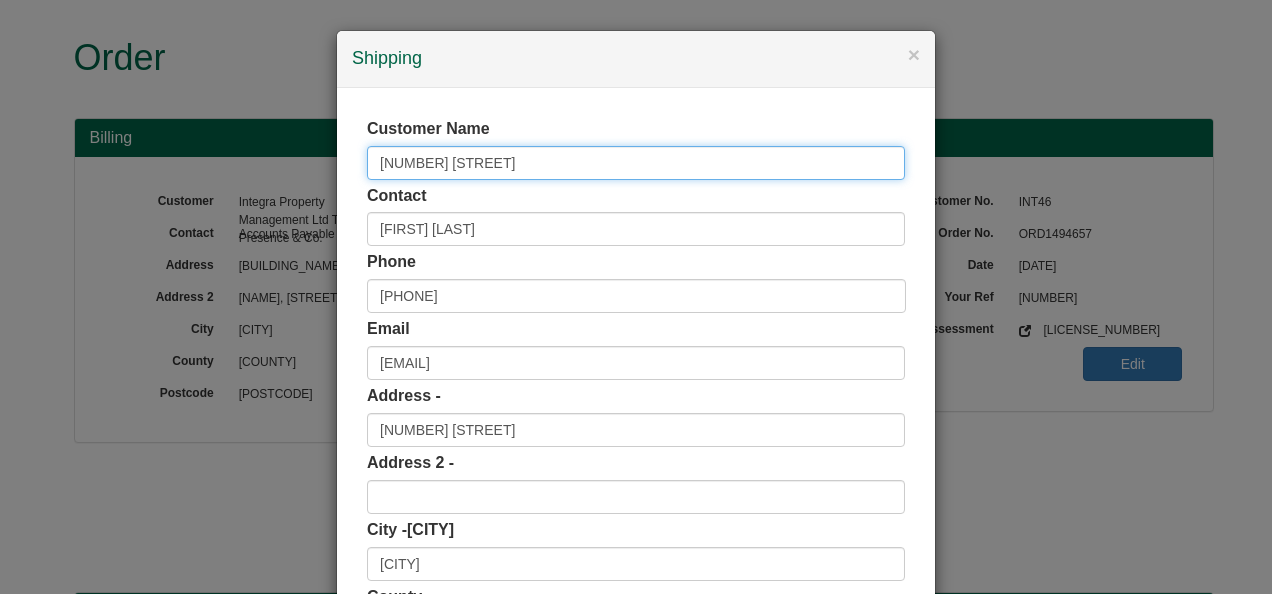 drag, startPoint x: 510, startPoint y: 163, endPoint x: 244, endPoint y: 170, distance: 266.0921 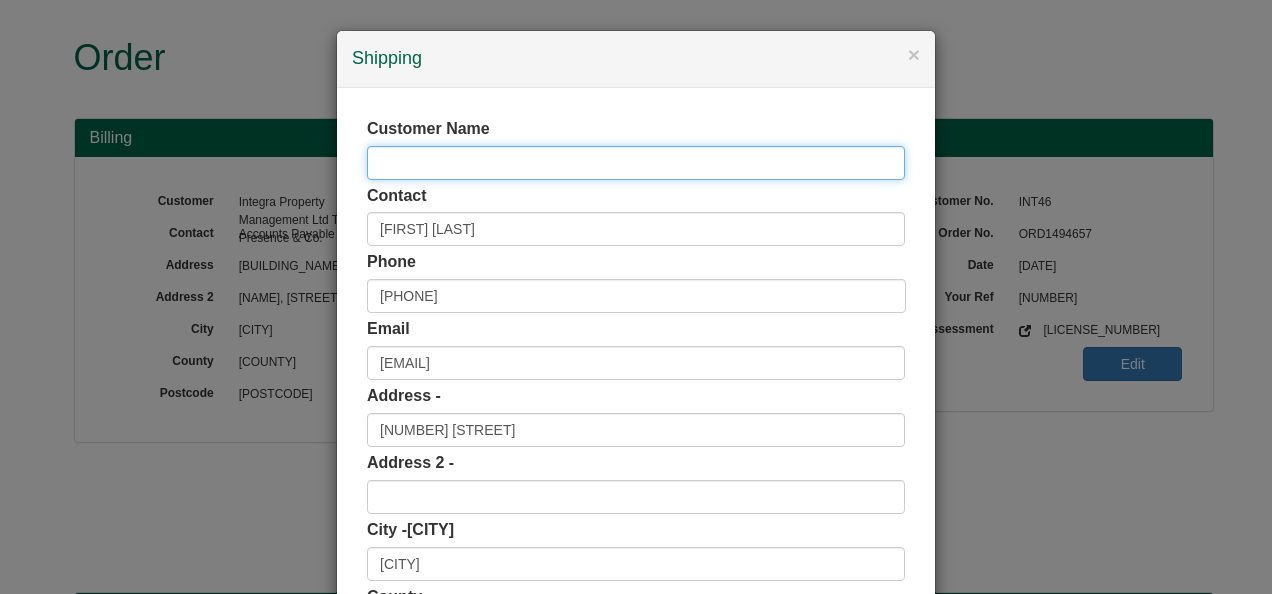 type 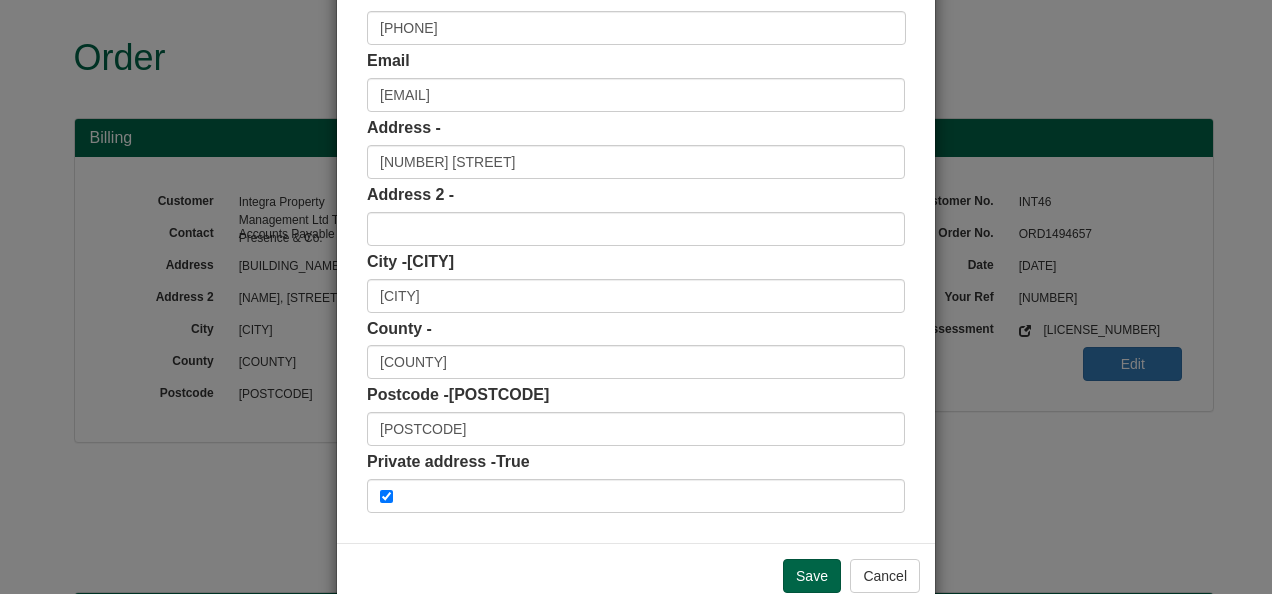 scroll, scrollTop: 311, scrollLeft: 0, axis: vertical 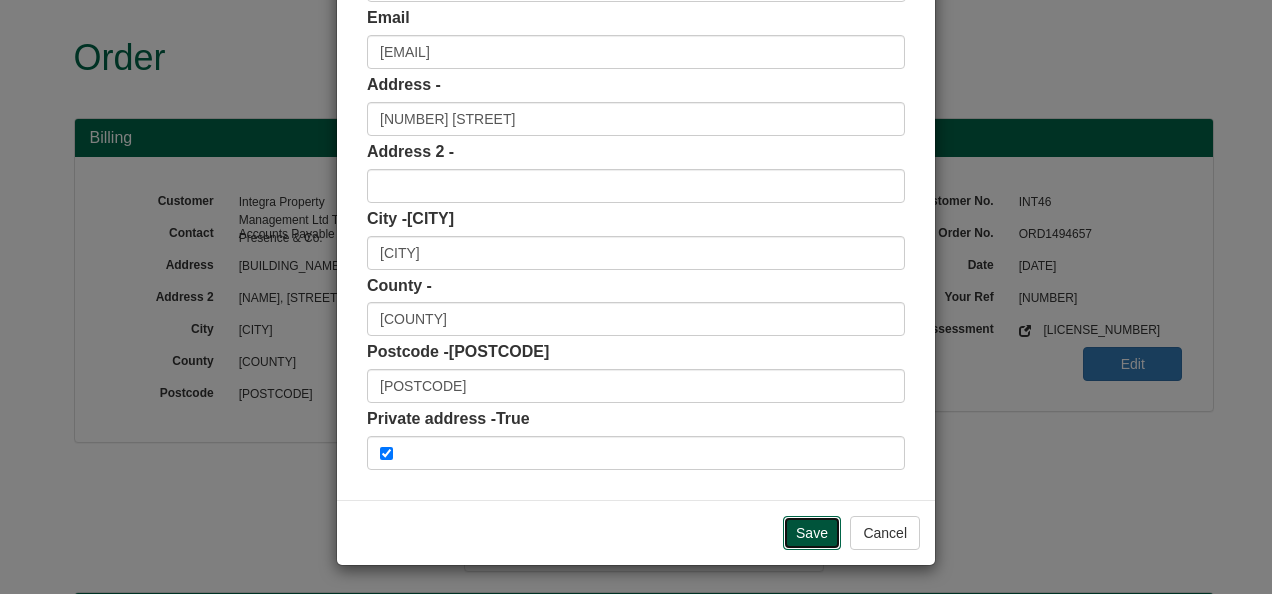 click on "Save" at bounding box center [812, 533] 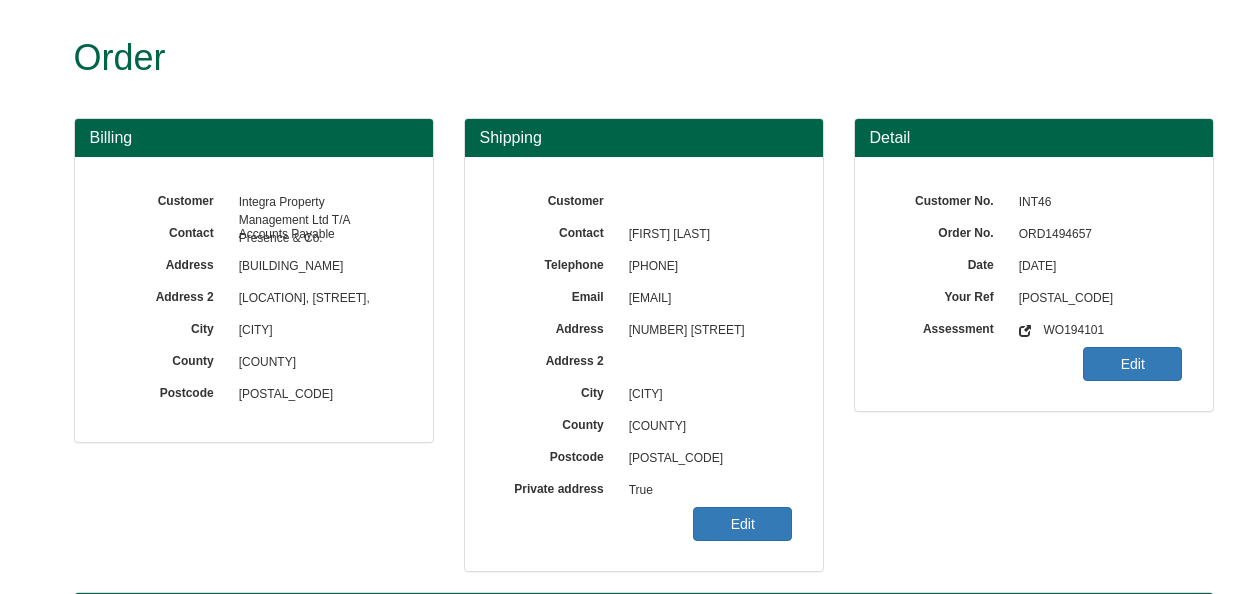 scroll, scrollTop: 0, scrollLeft: 0, axis: both 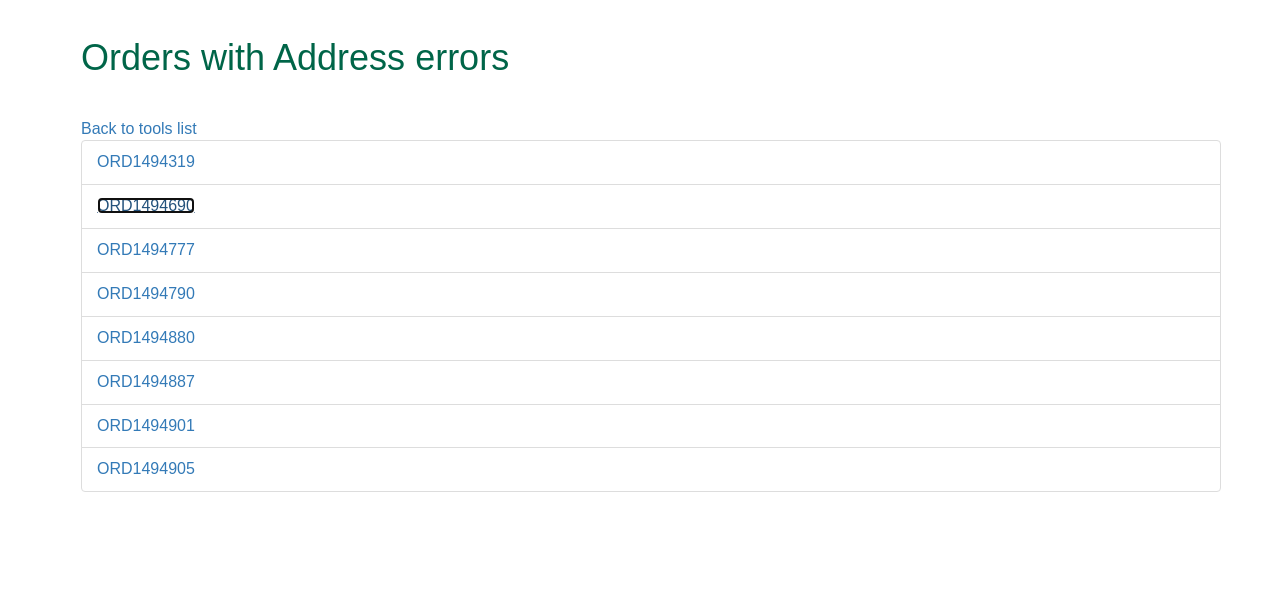 click on "ORD1494690" at bounding box center (146, 205) 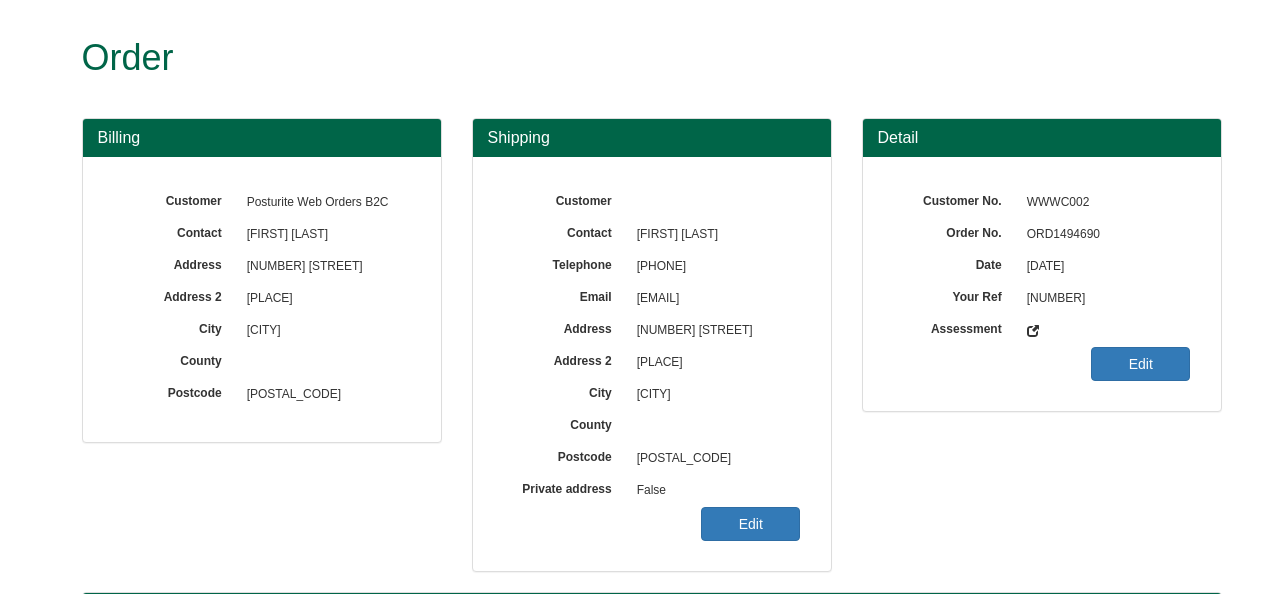 scroll, scrollTop: 0, scrollLeft: 0, axis: both 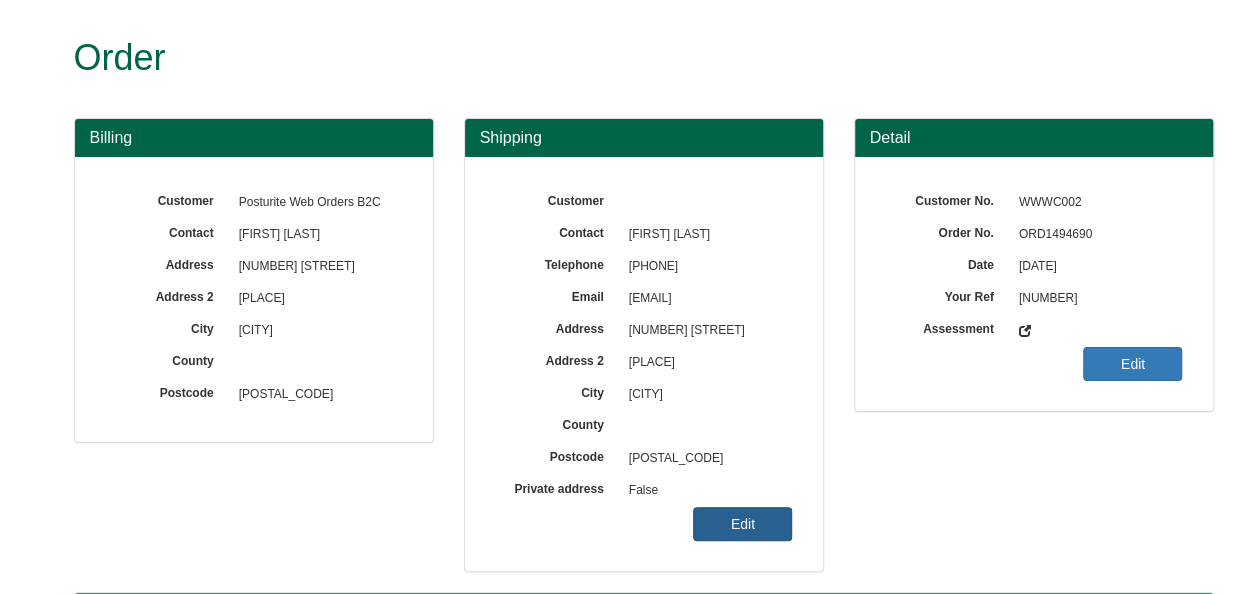 click on "Edit" at bounding box center (742, 524) 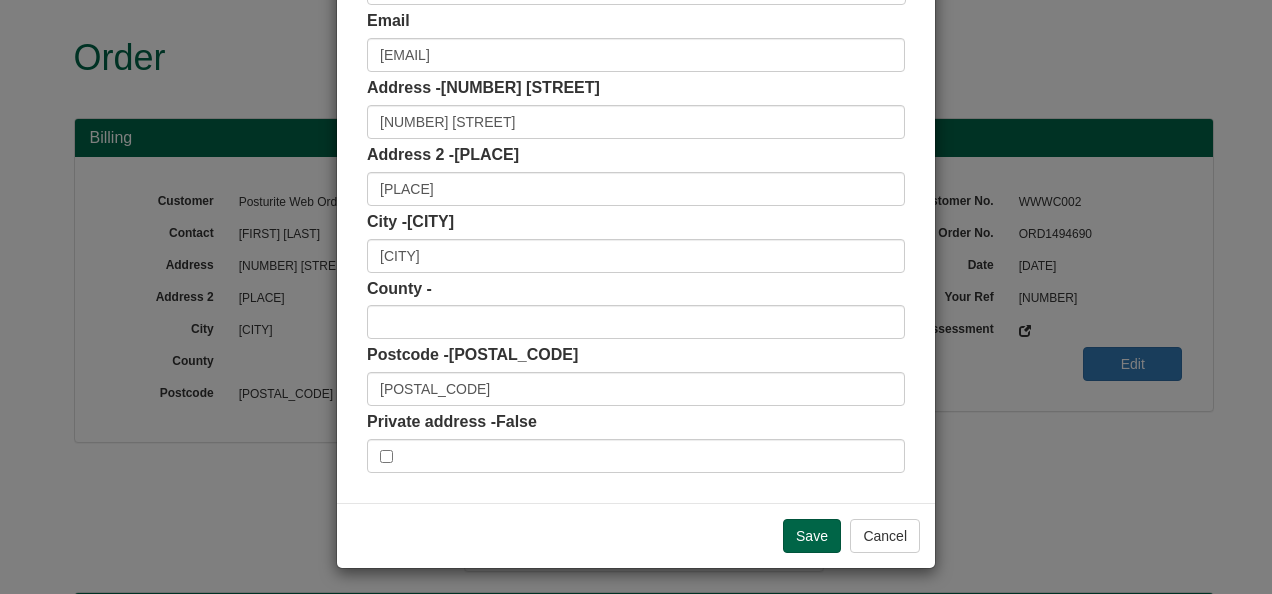 scroll, scrollTop: 311, scrollLeft: 0, axis: vertical 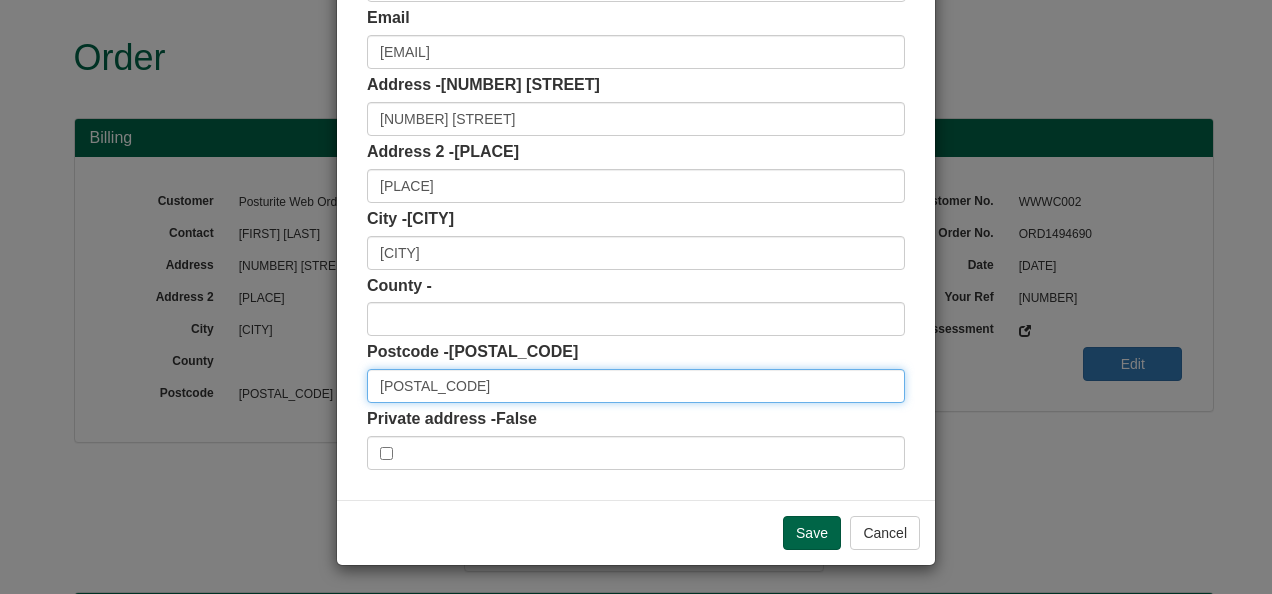 click on "[POSTAL_CODE]" at bounding box center [636, 386] 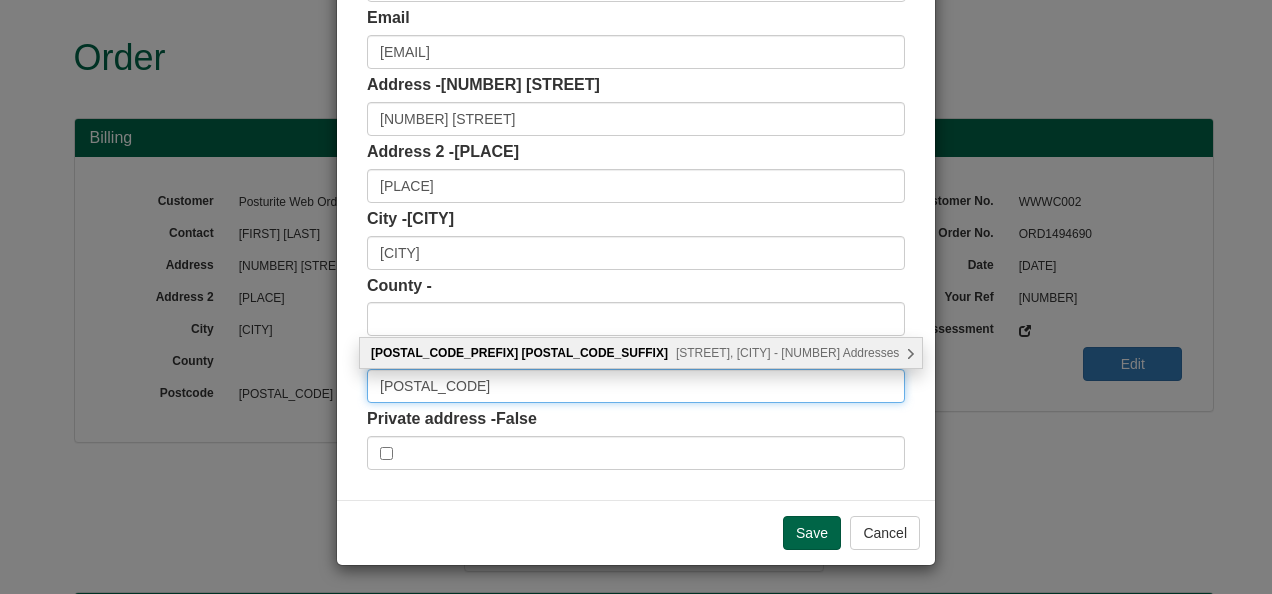 type on "[POSTAL_CODE]" 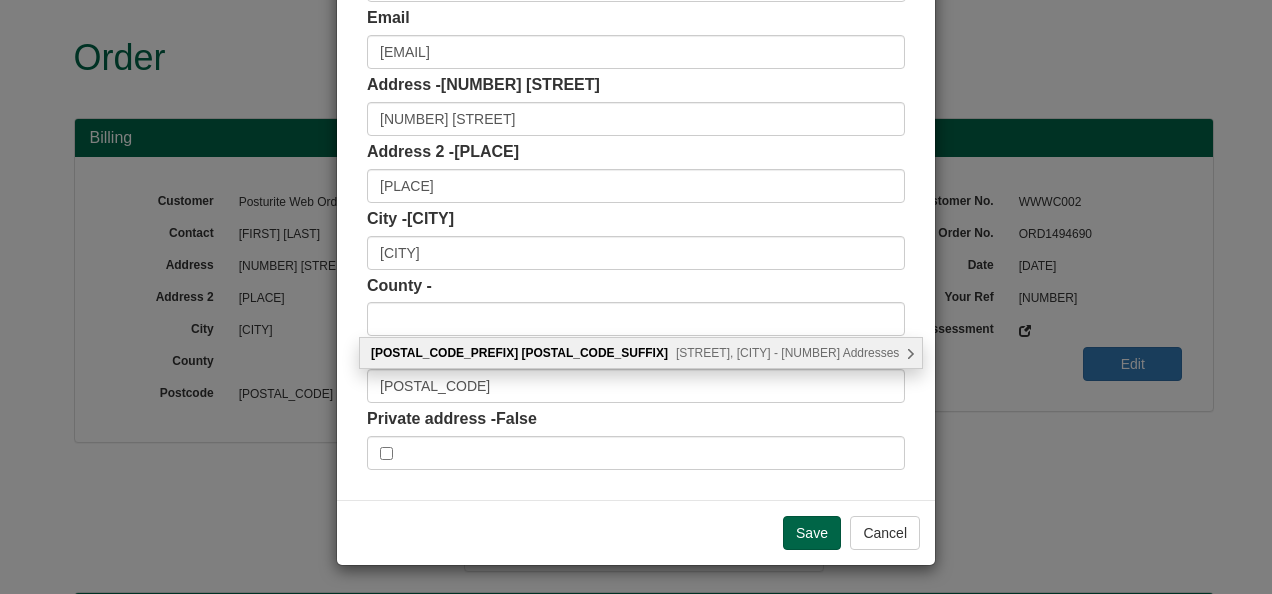 click on "Westcliffe Road, Sunderland - 25 Addresses" at bounding box center [787, 353] 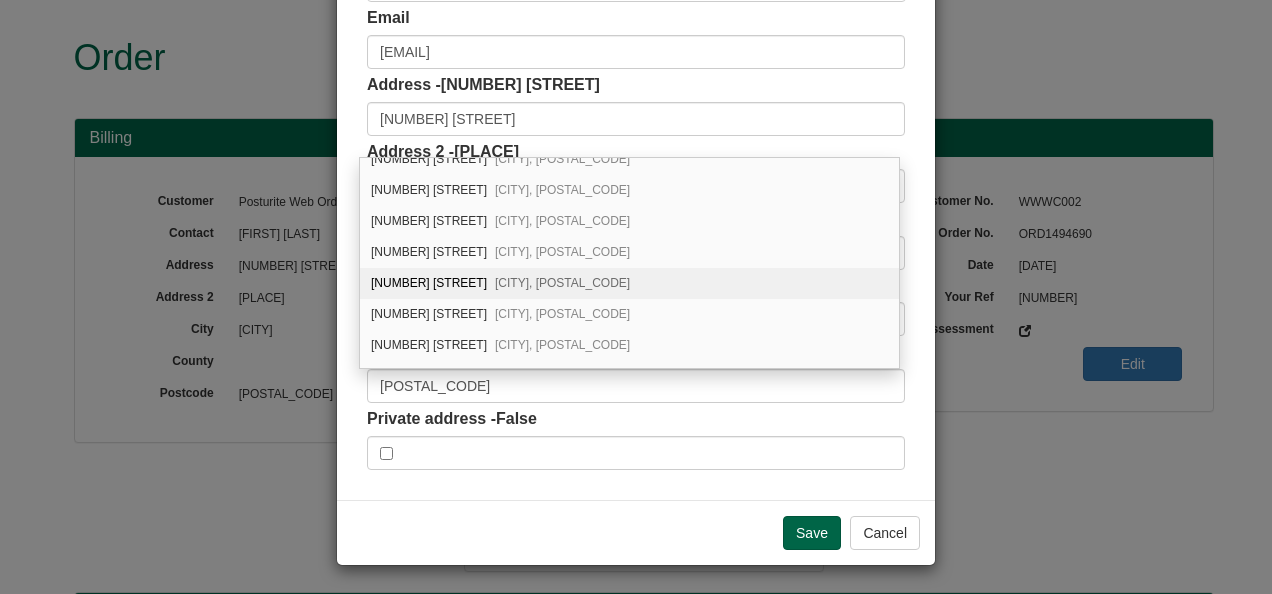 scroll, scrollTop: 300, scrollLeft: 0, axis: vertical 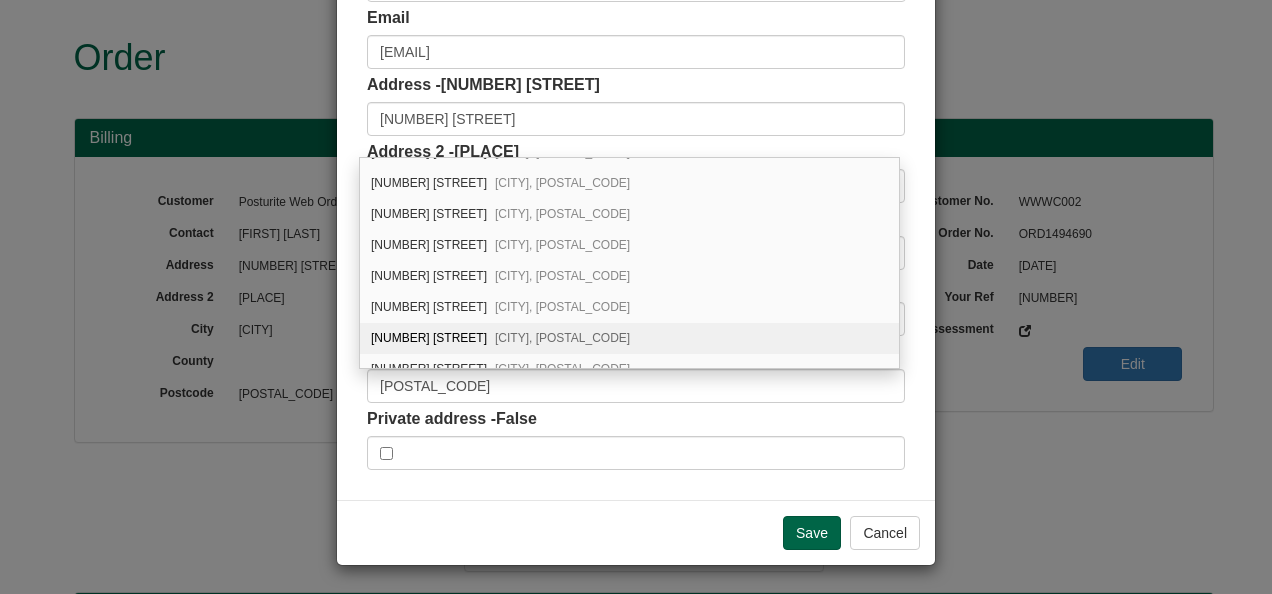 click on "36 Westcliffe Road Sunderland, SR6 9NP" at bounding box center (629, 338) 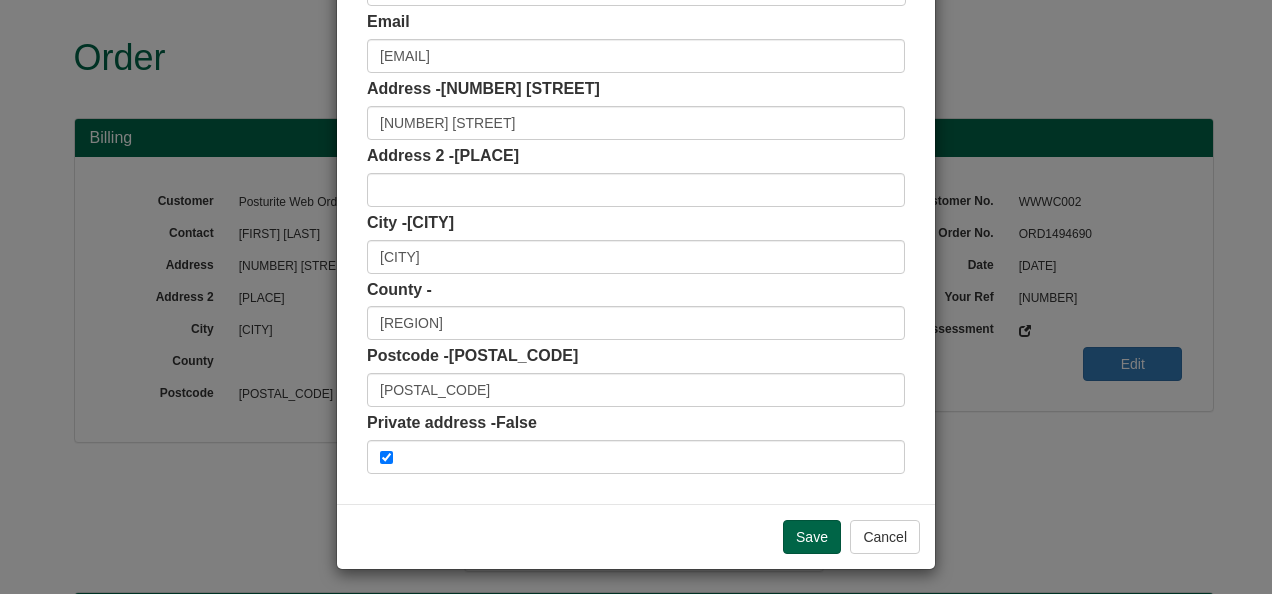 scroll, scrollTop: 311, scrollLeft: 0, axis: vertical 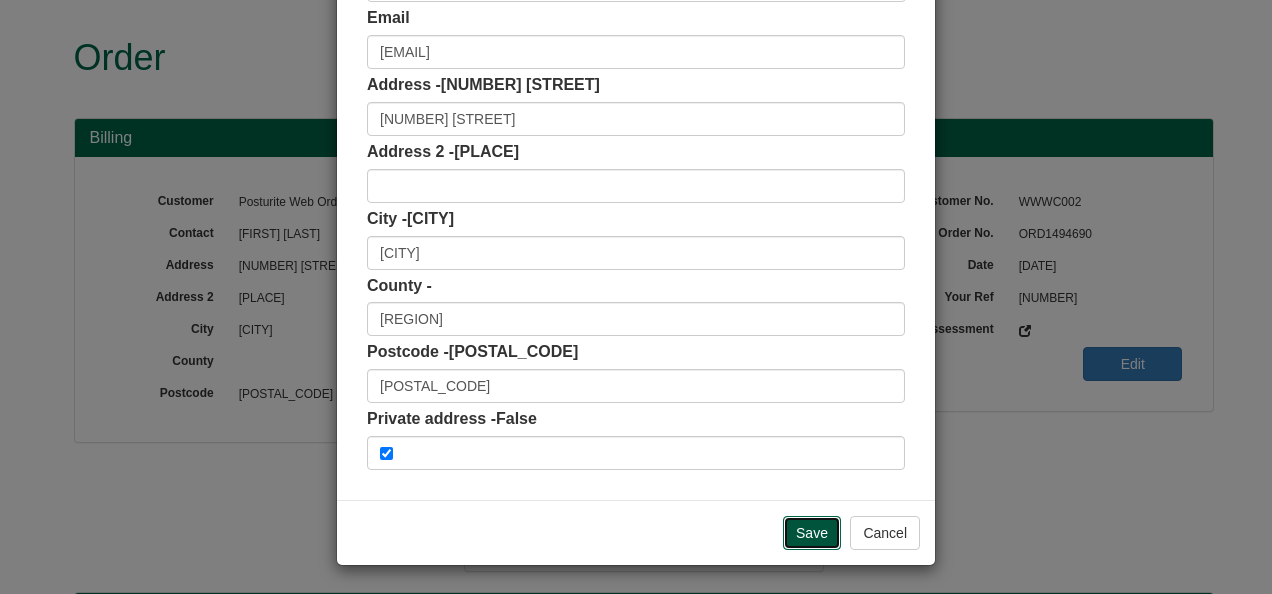 click on "Save" at bounding box center (812, 533) 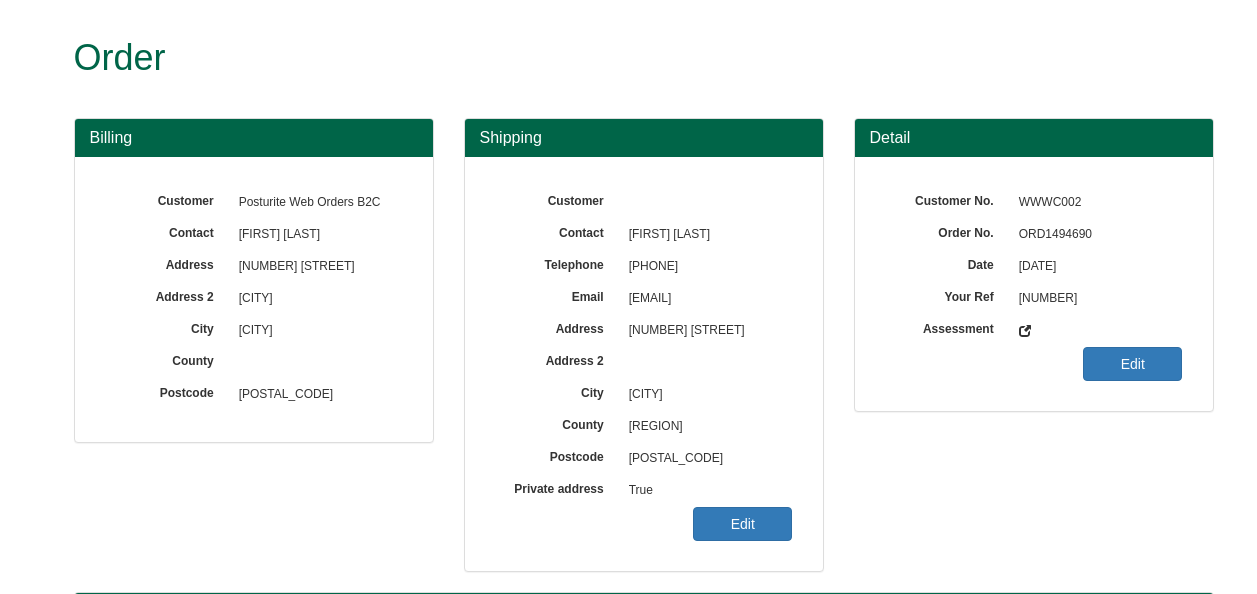 scroll, scrollTop: 0, scrollLeft: 0, axis: both 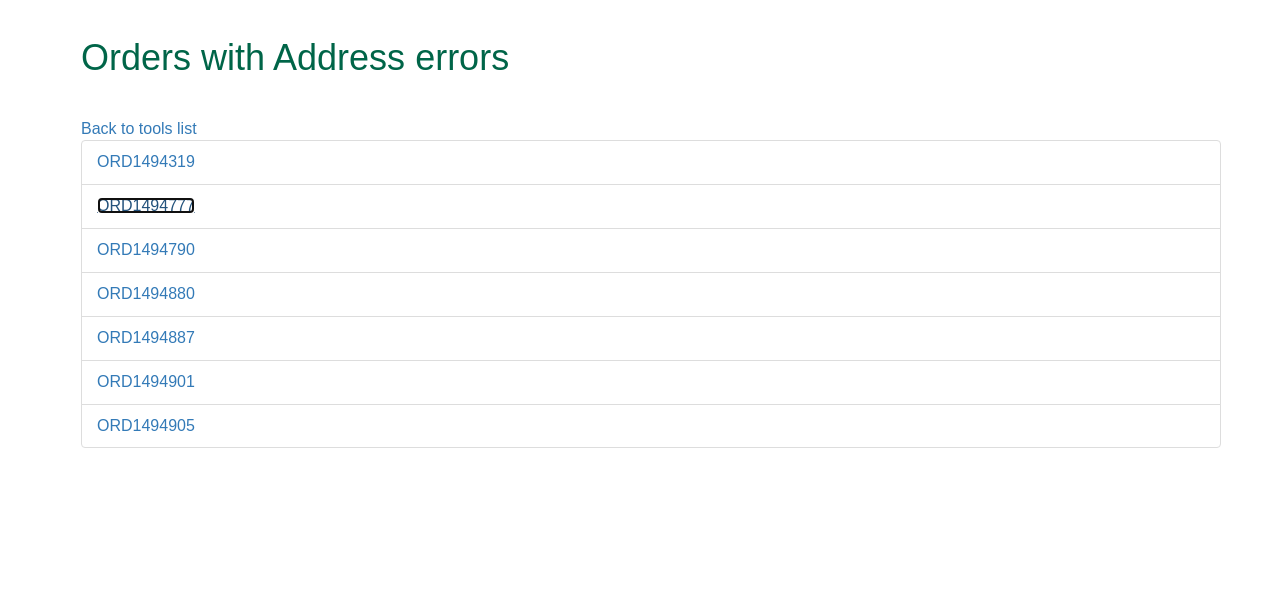 click on "ORD1494777" at bounding box center [146, 205] 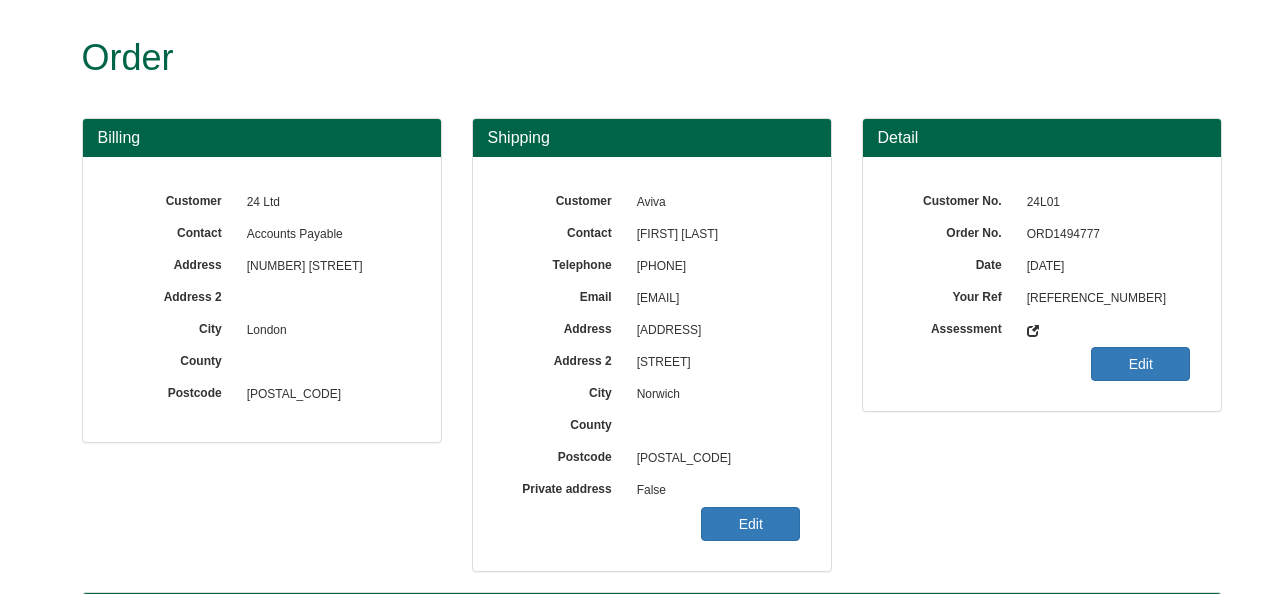 scroll, scrollTop: 0, scrollLeft: 0, axis: both 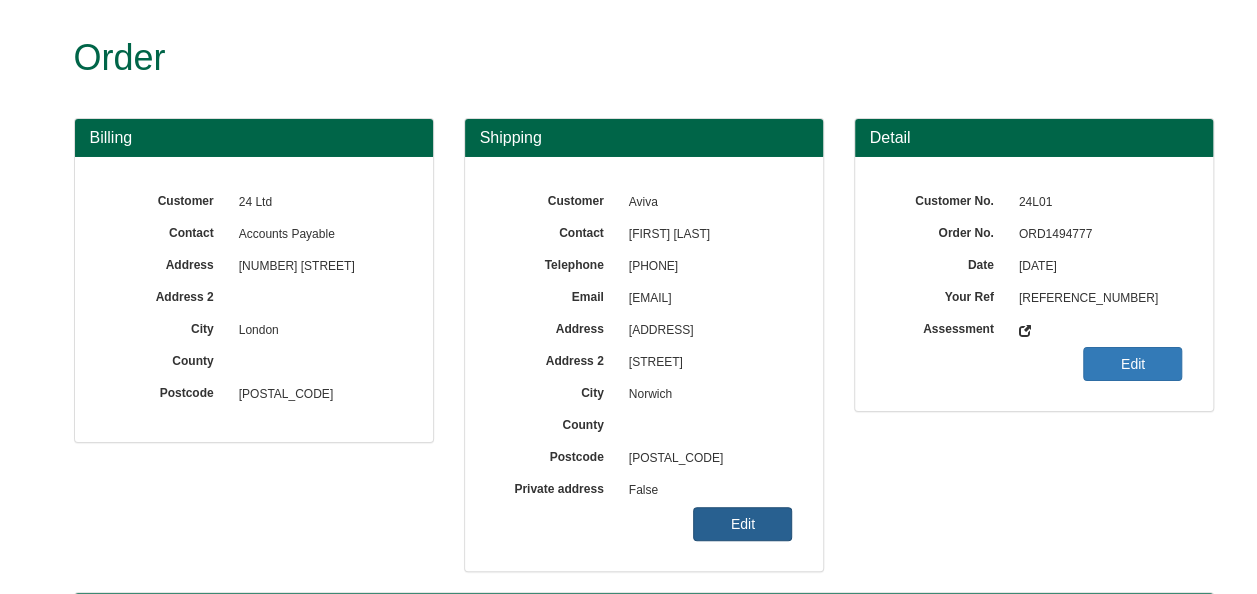 click on "Edit" at bounding box center (742, 524) 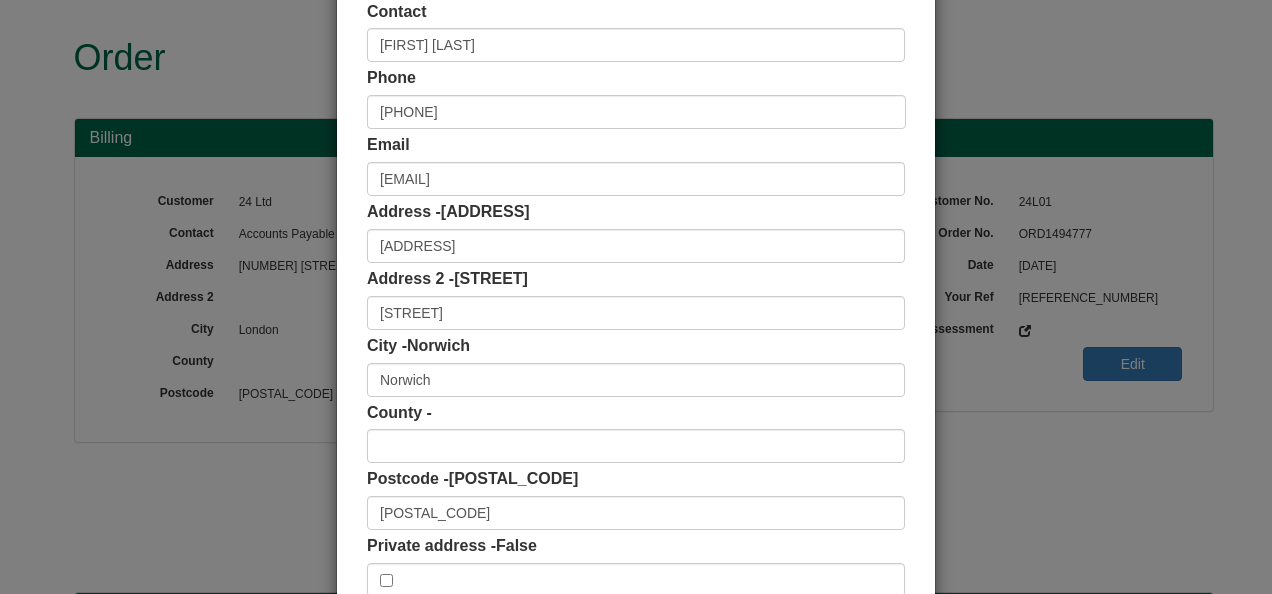 scroll, scrollTop: 200, scrollLeft: 0, axis: vertical 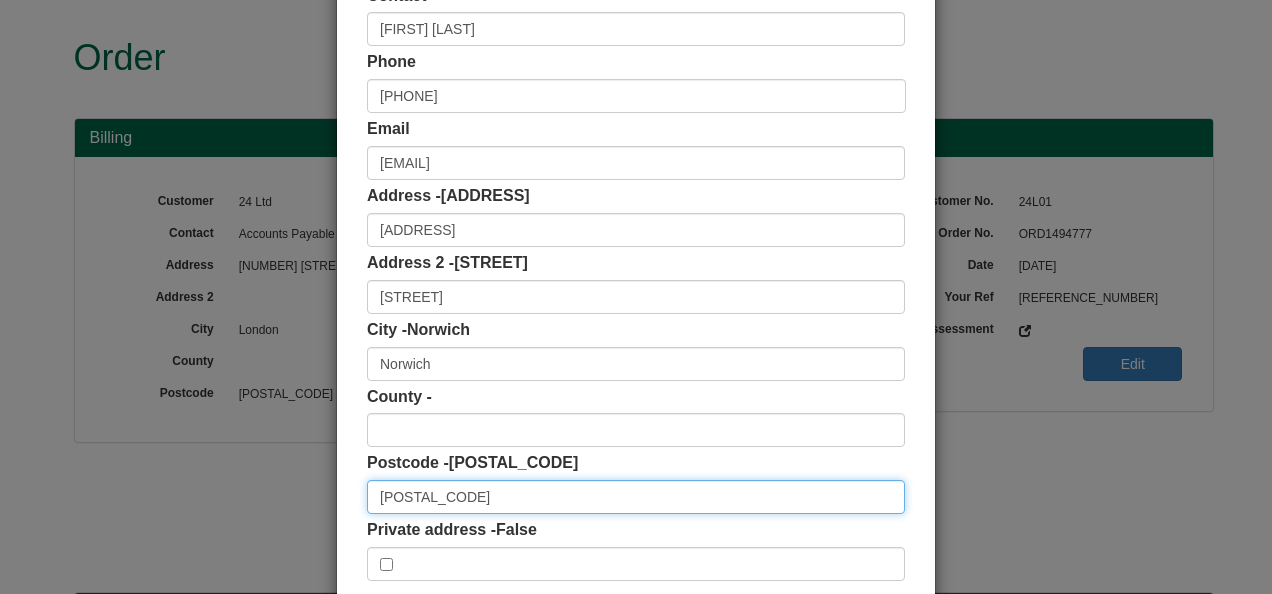 drag, startPoint x: 432, startPoint y: 499, endPoint x: 333, endPoint y: 495, distance: 99.08077 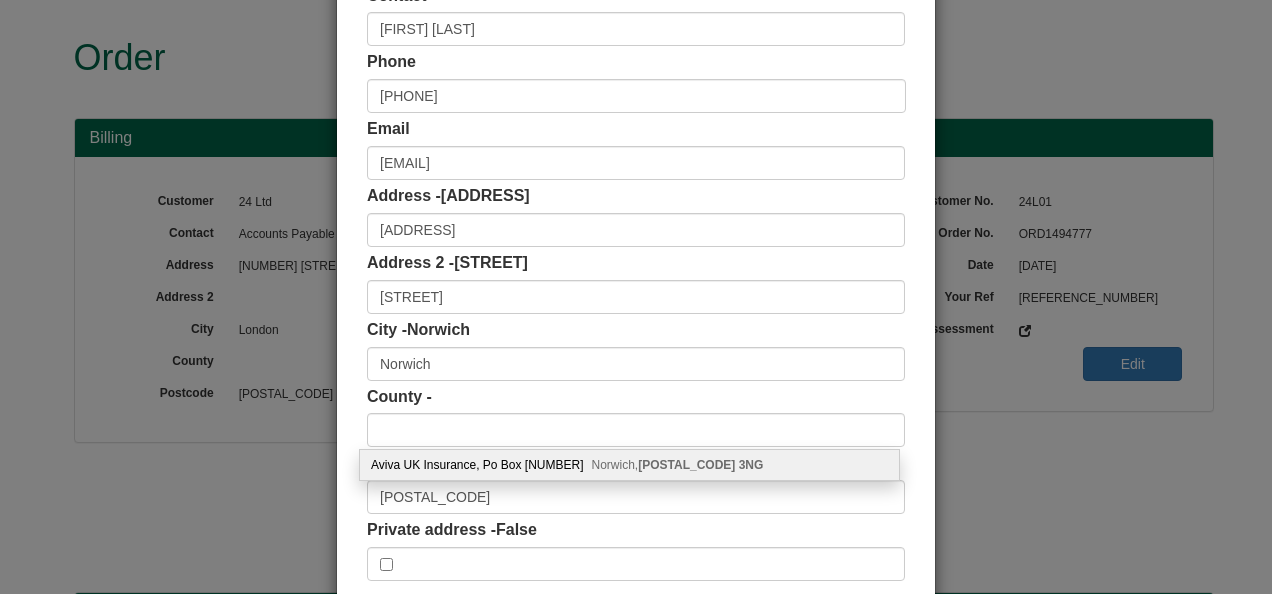 click on "Customer Name Aviva
Contact Greta Bimbaite
Phone 07553657959
Email katie@24ltd.co.uk
Address -
Island Site Island Site
Address 2 -
Surrey Street Surrey Street
City -
Norwich Norwich
NR1 3NG NR1 3NG" at bounding box center (636, 249) 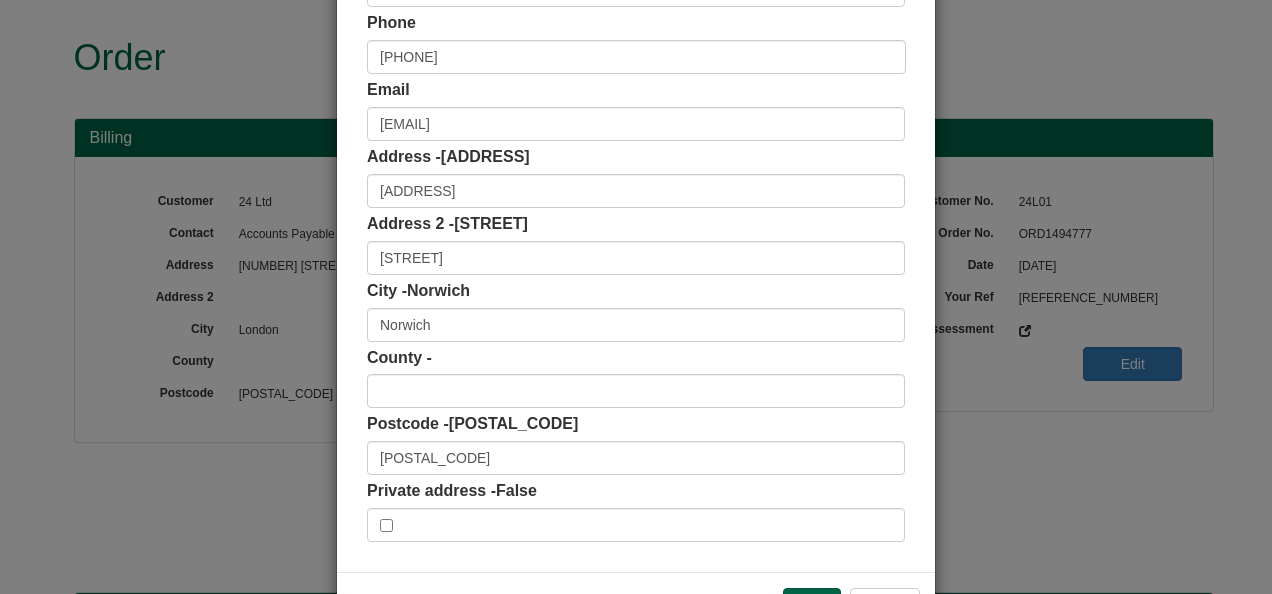 scroll, scrollTop: 311, scrollLeft: 0, axis: vertical 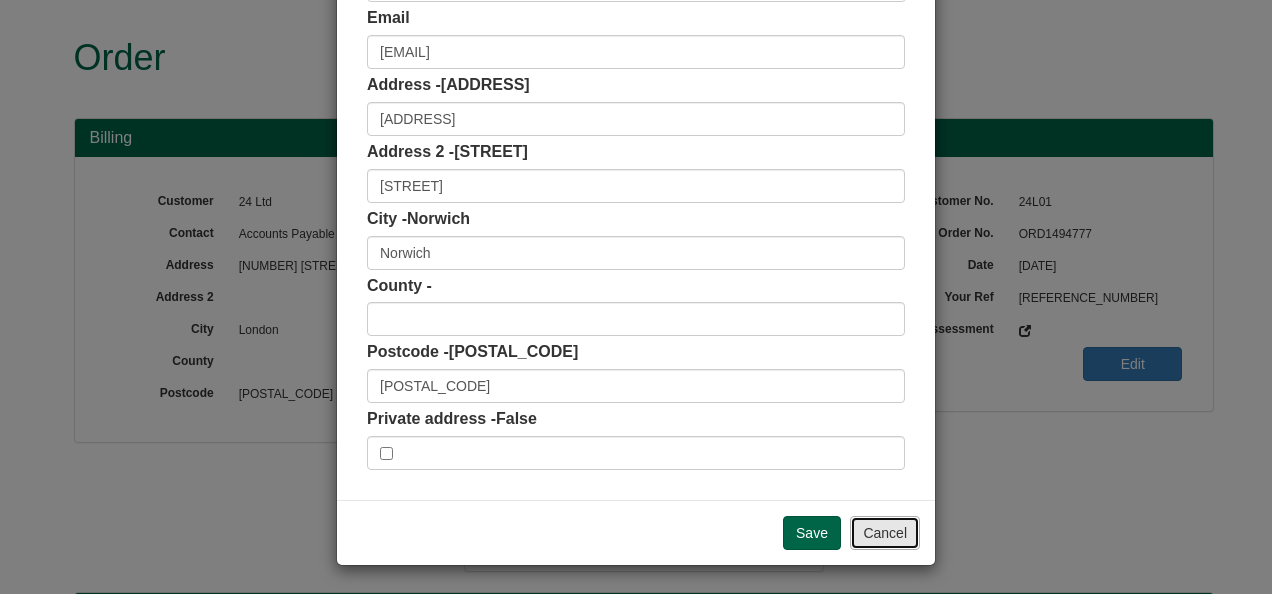click on "Cancel" at bounding box center [885, 533] 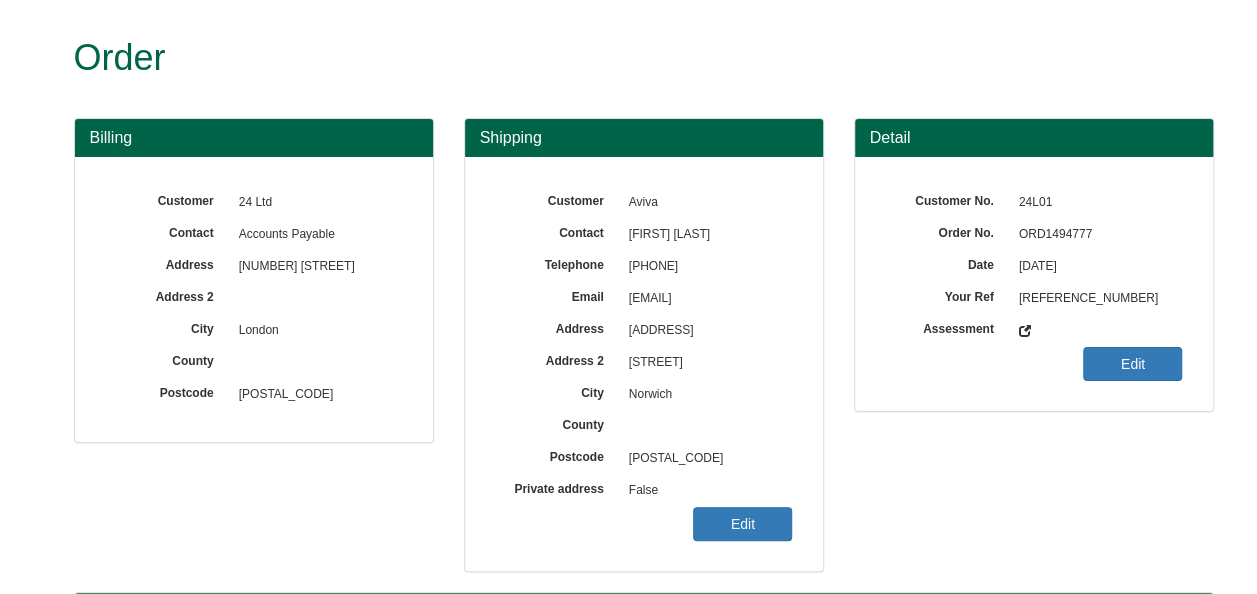 click on "ORD1494777" at bounding box center [1096, 235] 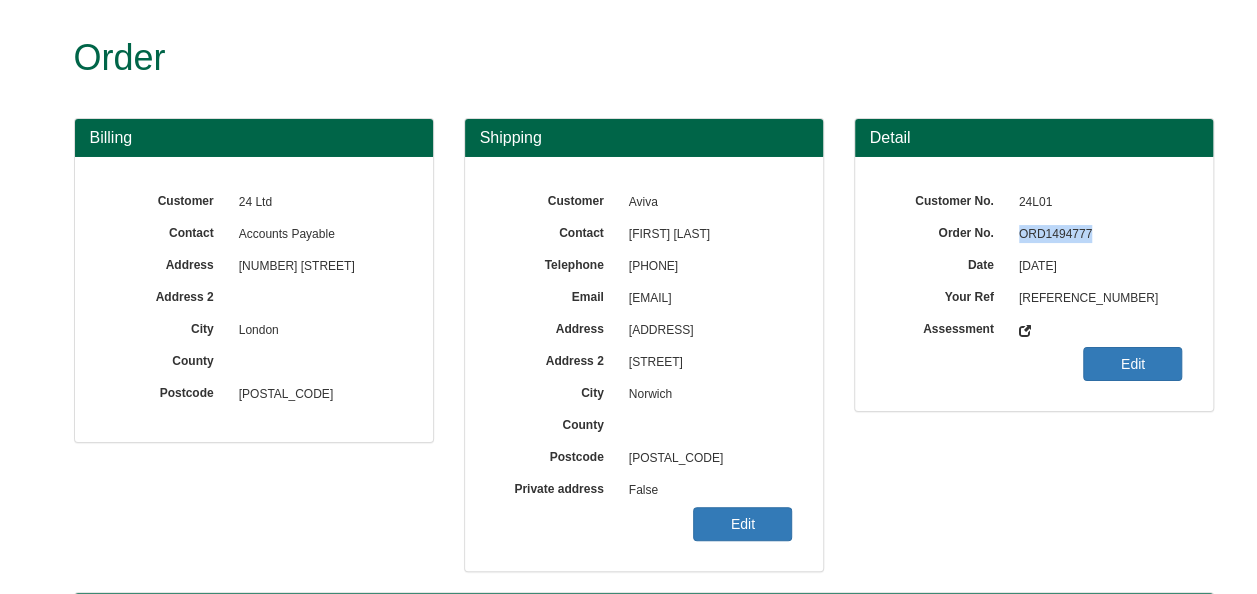 click on "ORD1494777" at bounding box center (1096, 235) 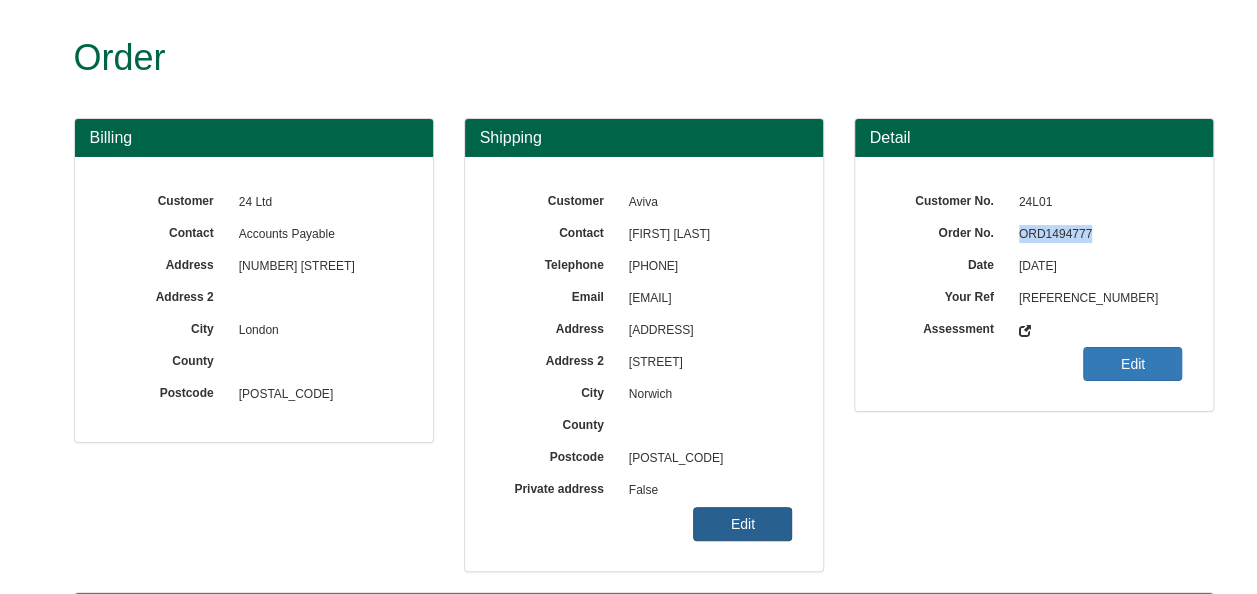 click on "Edit" at bounding box center [742, 524] 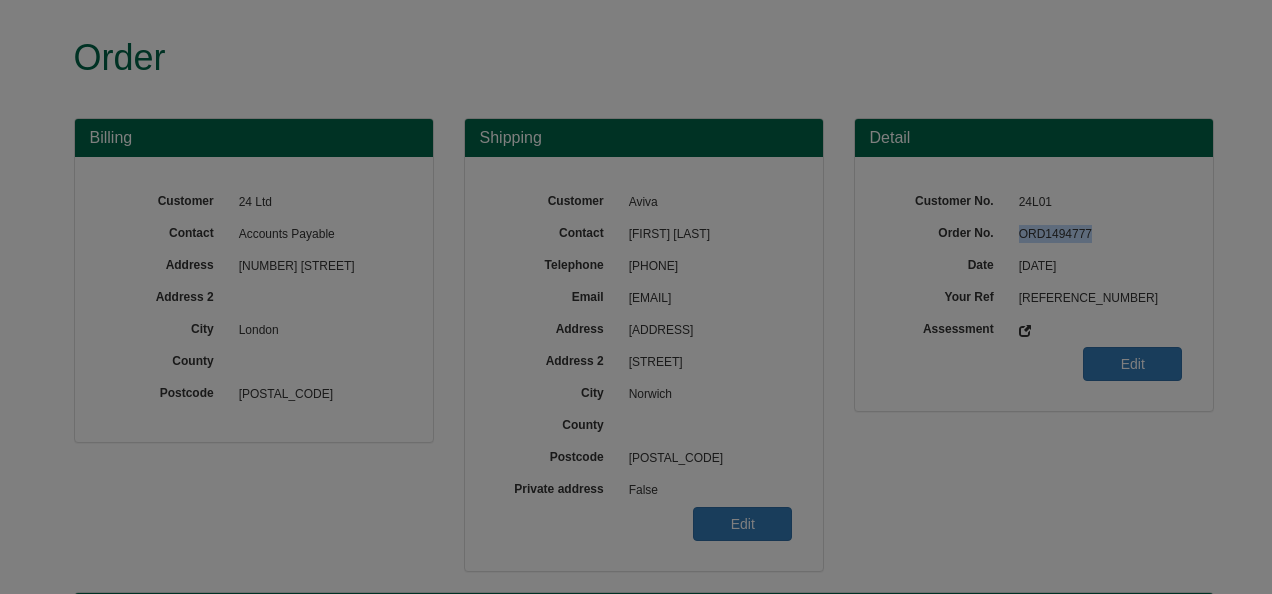 scroll, scrollTop: 0, scrollLeft: 0, axis: both 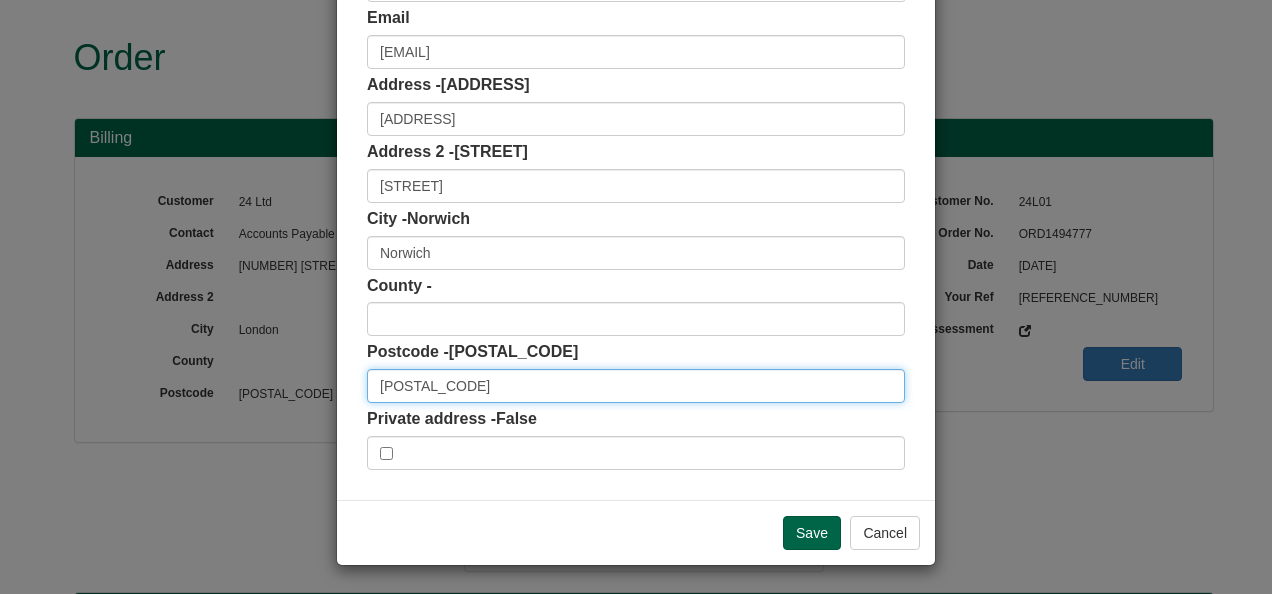 click on "NR1 3NG" at bounding box center (636, 386) 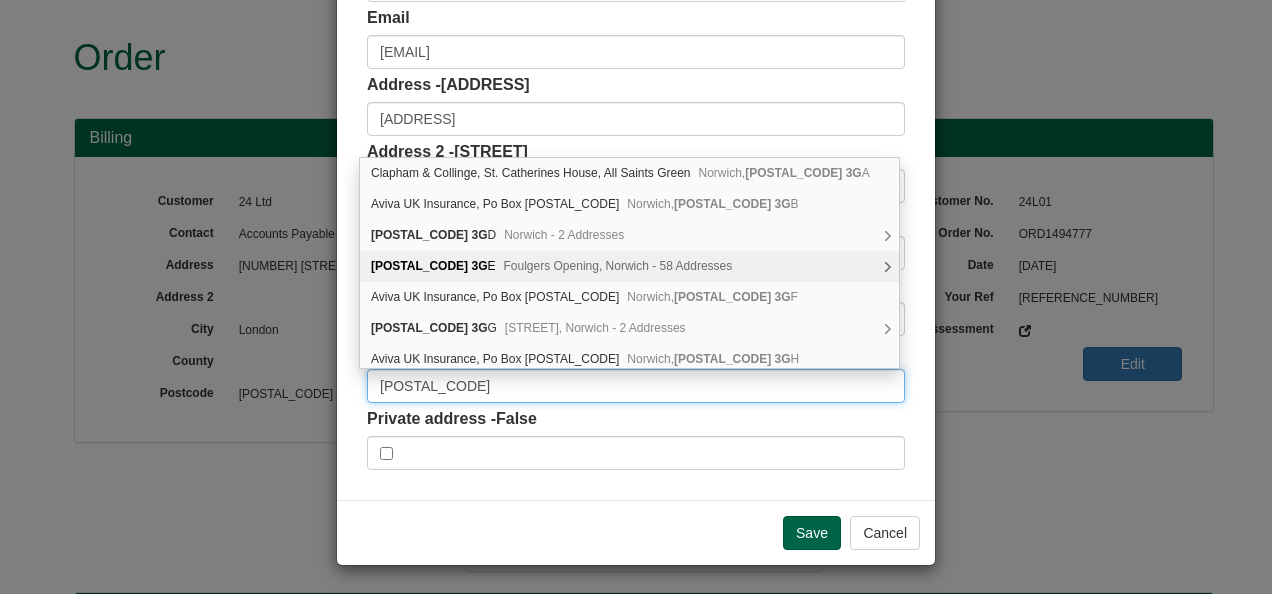scroll, scrollTop: 32, scrollLeft: 0, axis: vertical 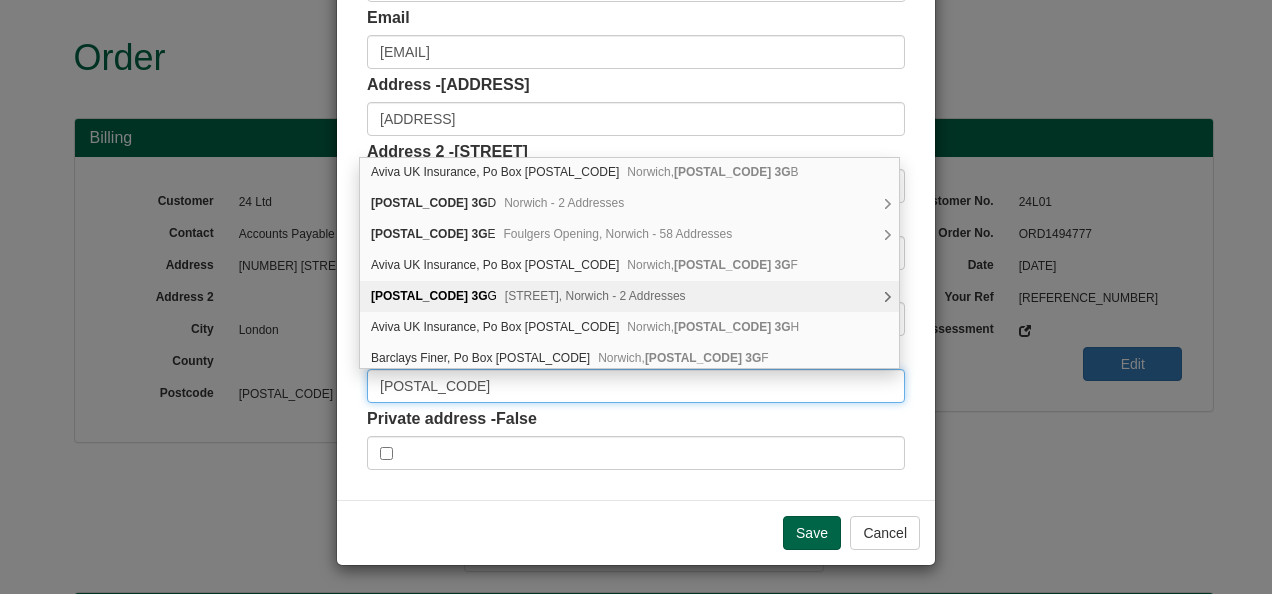 type on "NR1 3GG" 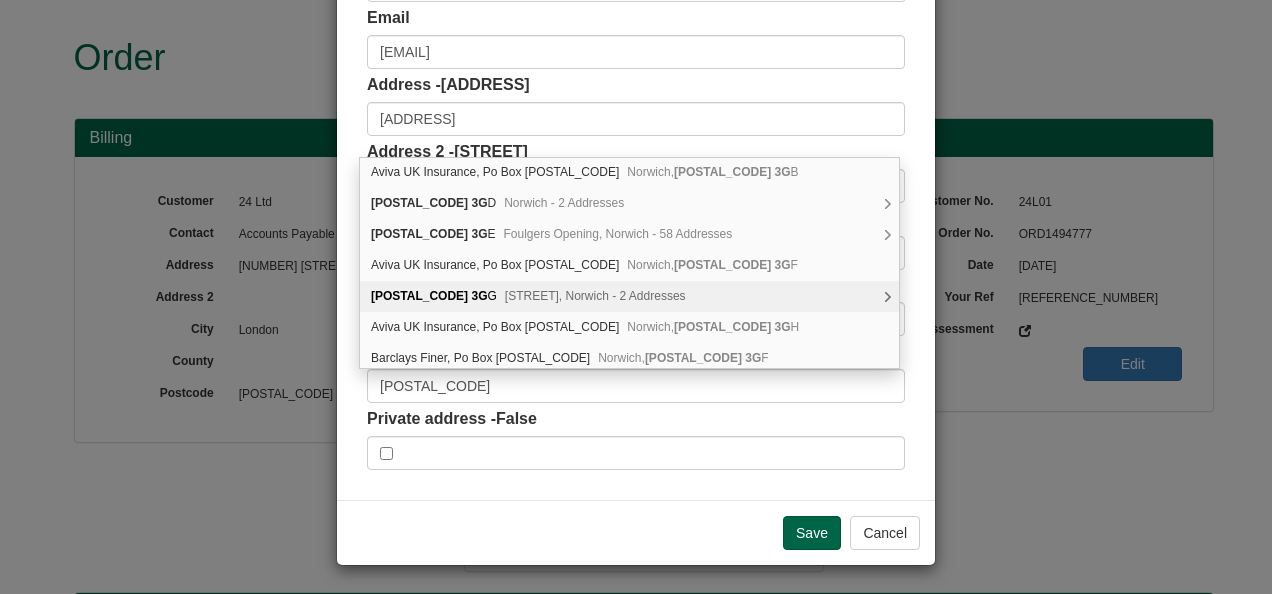 click on "Surrey Street, Norwich - 2 Addresses" at bounding box center (595, 296) 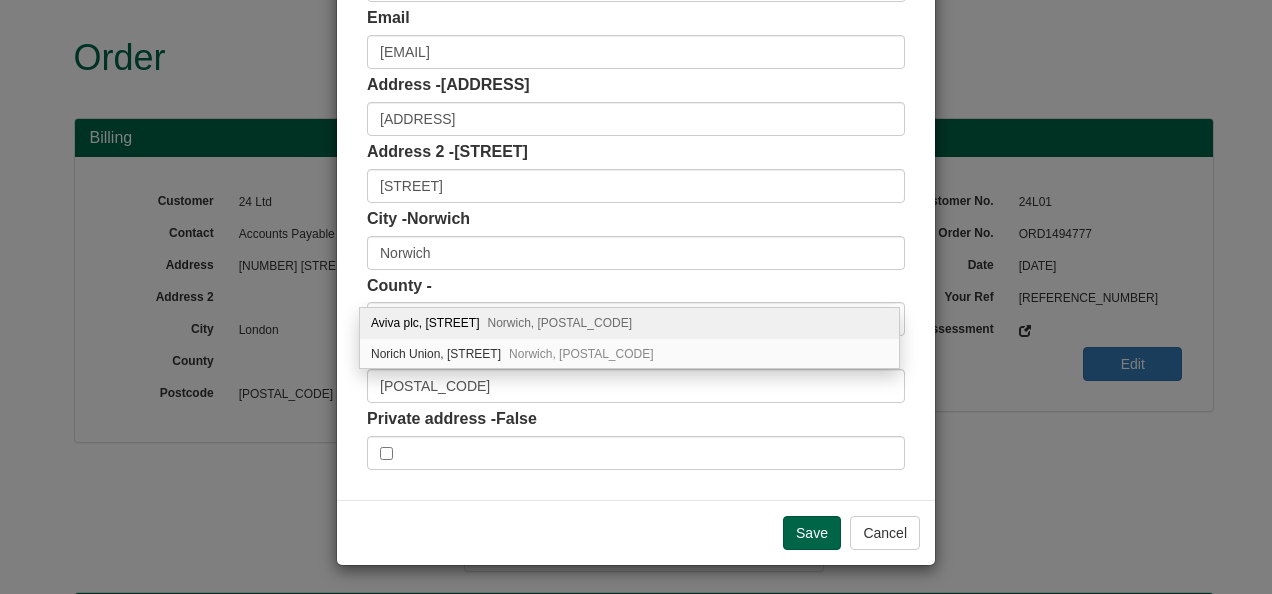 click on "Aviva plc, Surrey Street Norwich, NR1 3GG" at bounding box center [629, 323] 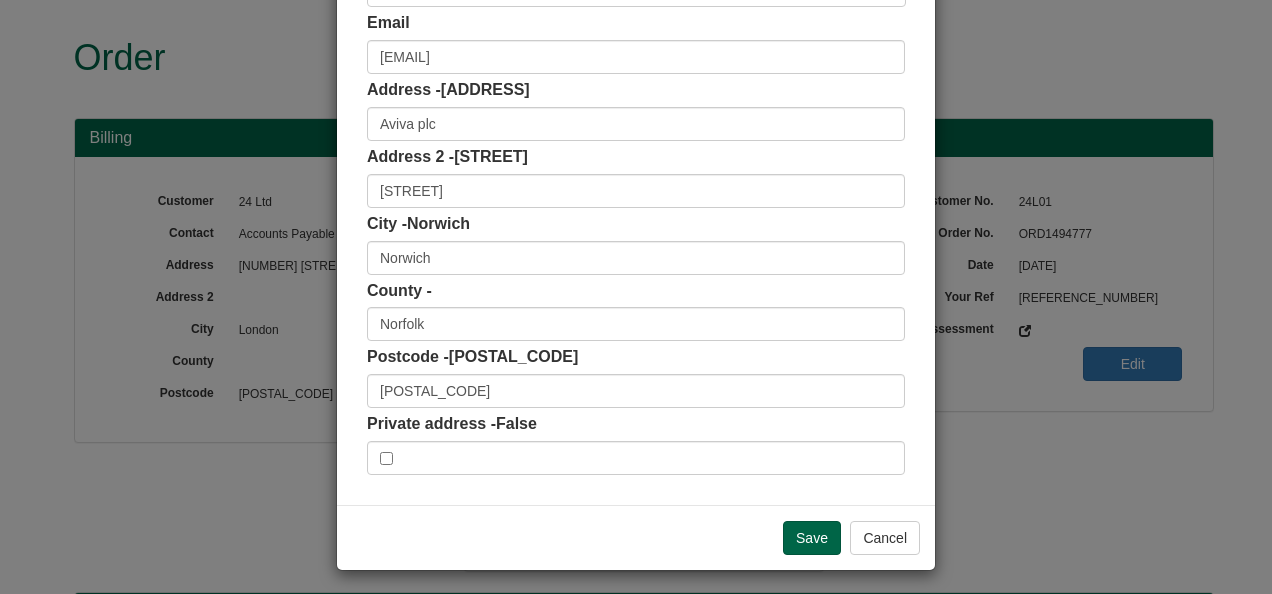 scroll, scrollTop: 311, scrollLeft: 0, axis: vertical 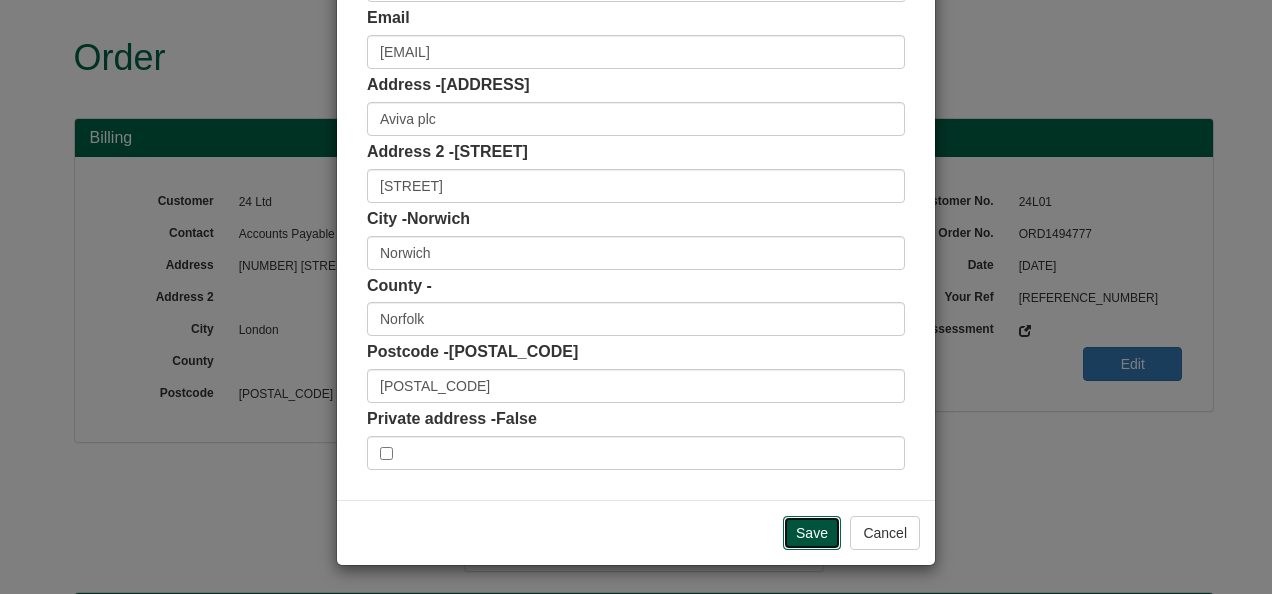 click on "Save" at bounding box center [812, 533] 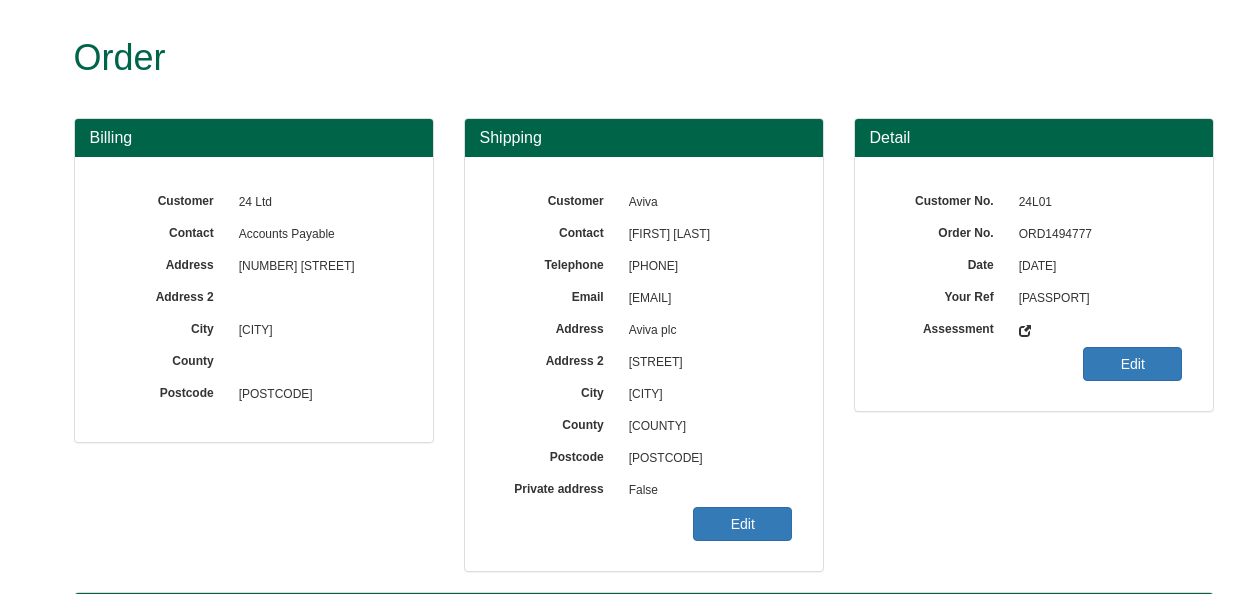 scroll, scrollTop: 0, scrollLeft: 0, axis: both 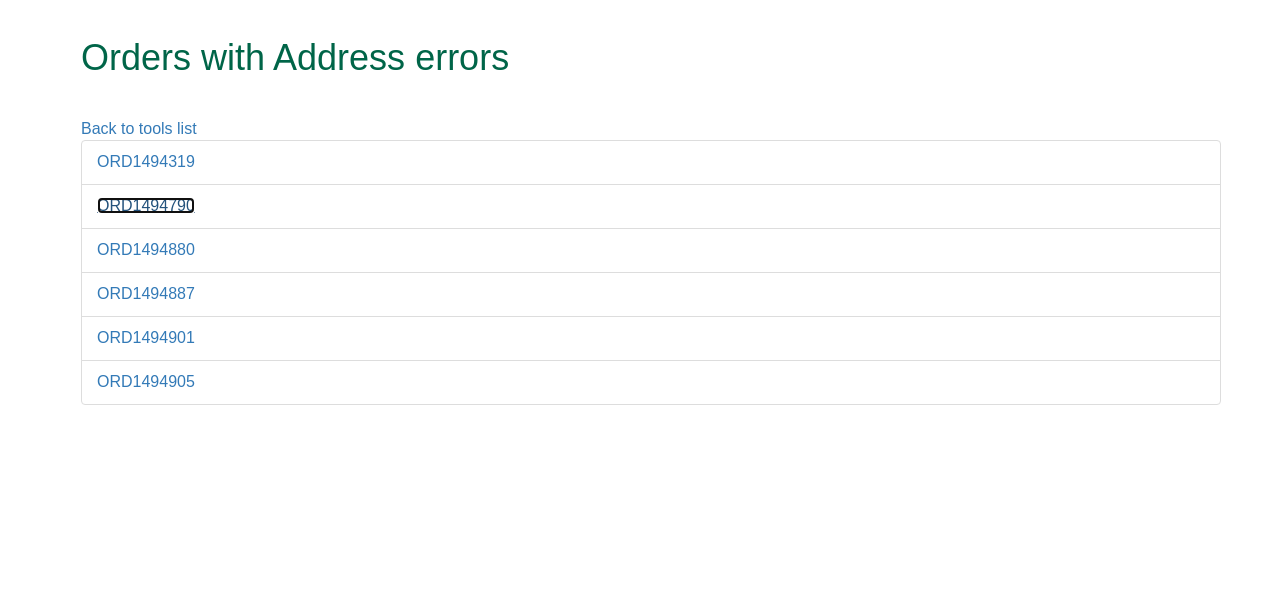 click on "ORD1494790" at bounding box center (146, 205) 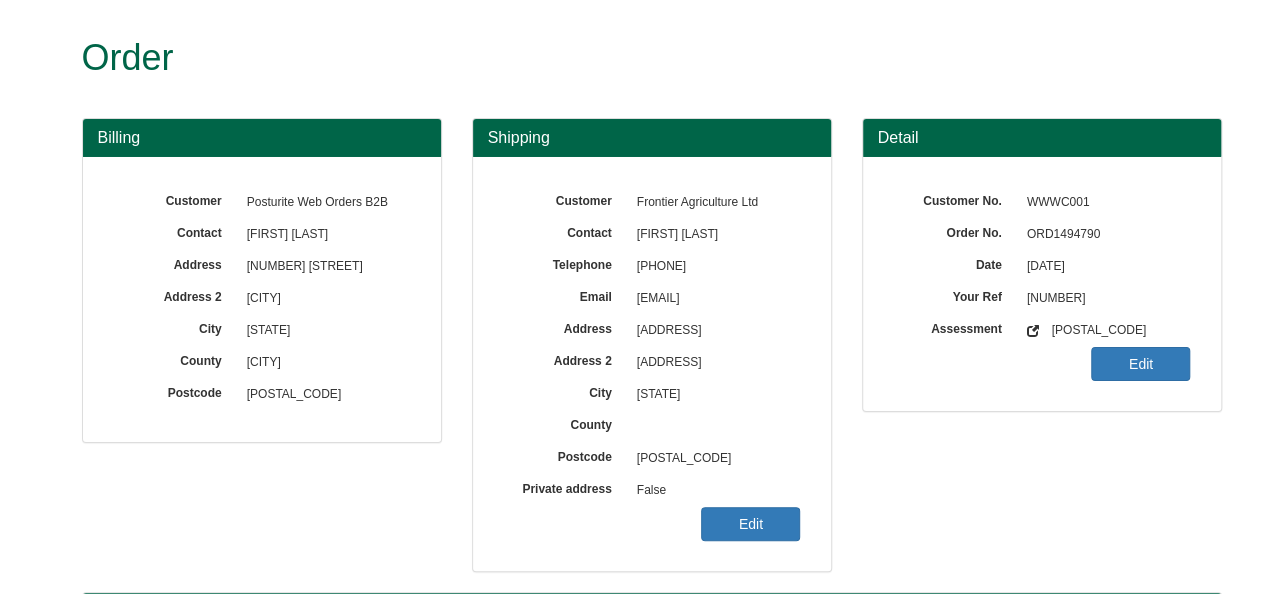 scroll, scrollTop: 100, scrollLeft: 0, axis: vertical 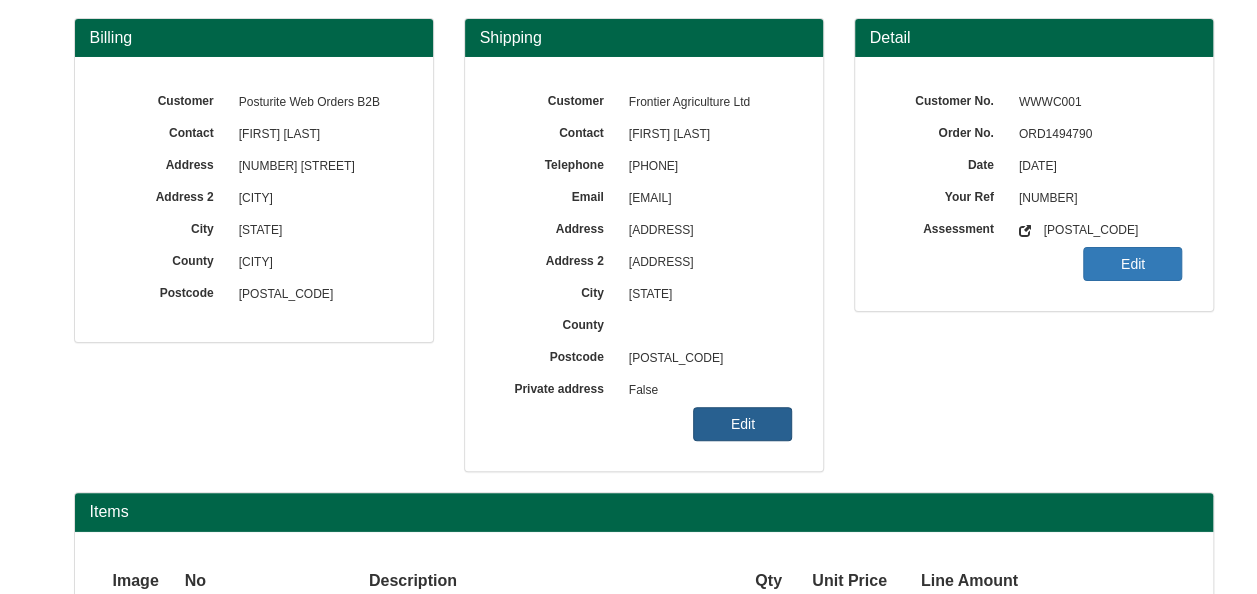 click on "Edit" at bounding box center (742, 424) 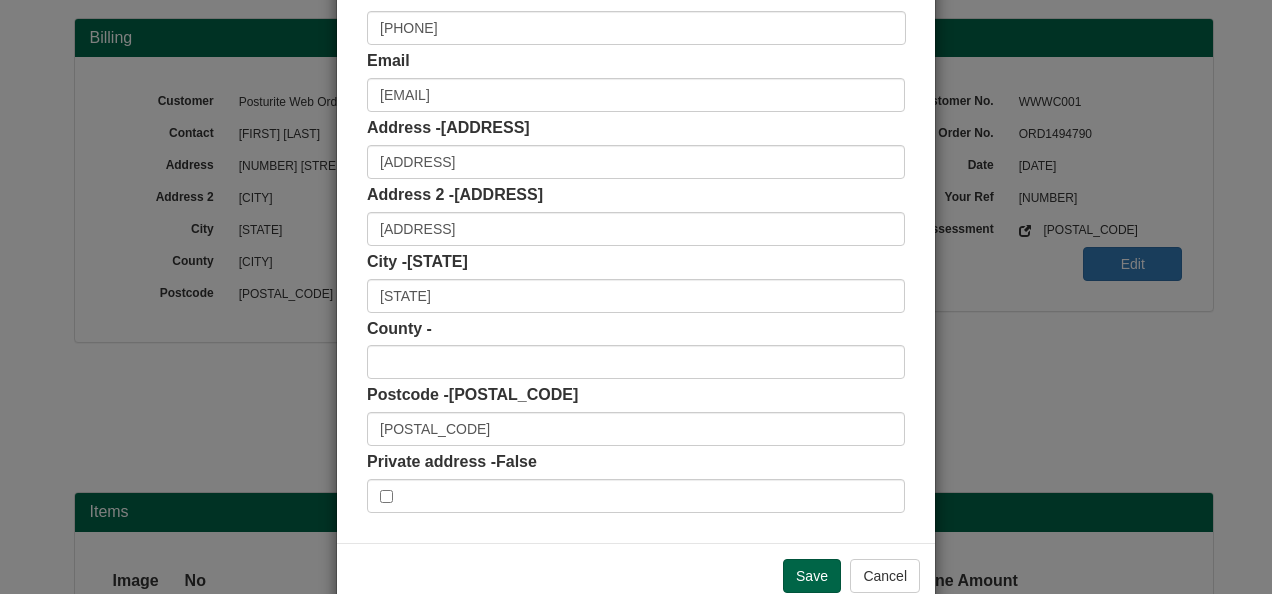 scroll, scrollTop: 300, scrollLeft: 0, axis: vertical 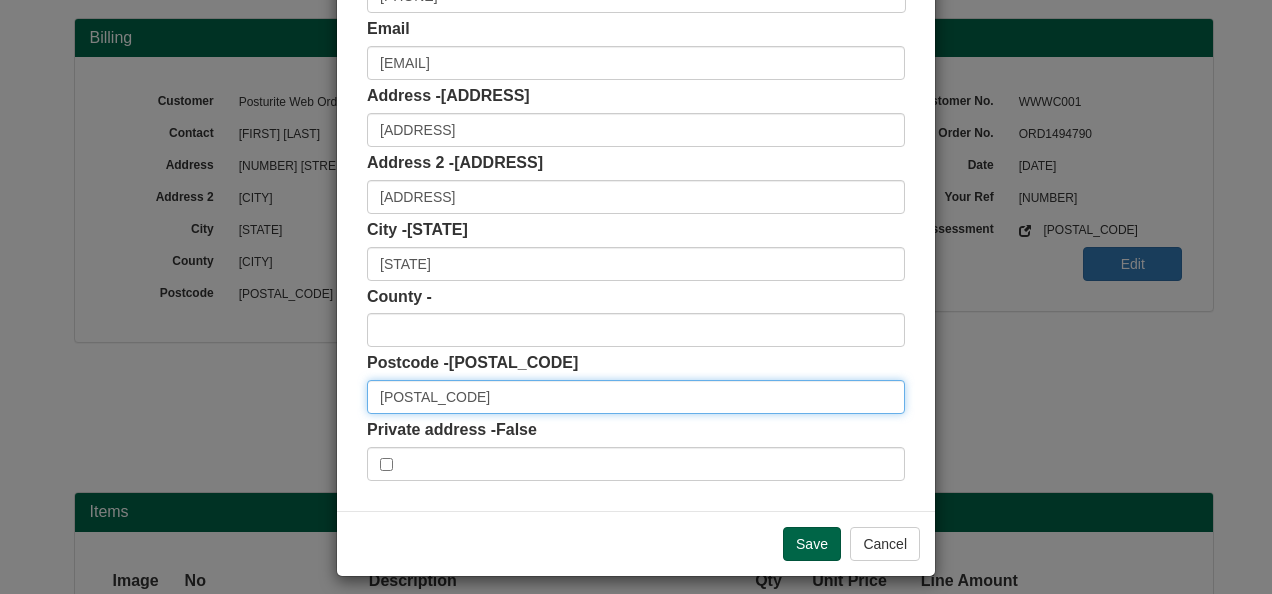 drag, startPoint x: 426, startPoint y: 400, endPoint x: 322, endPoint y: 391, distance: 104.388695 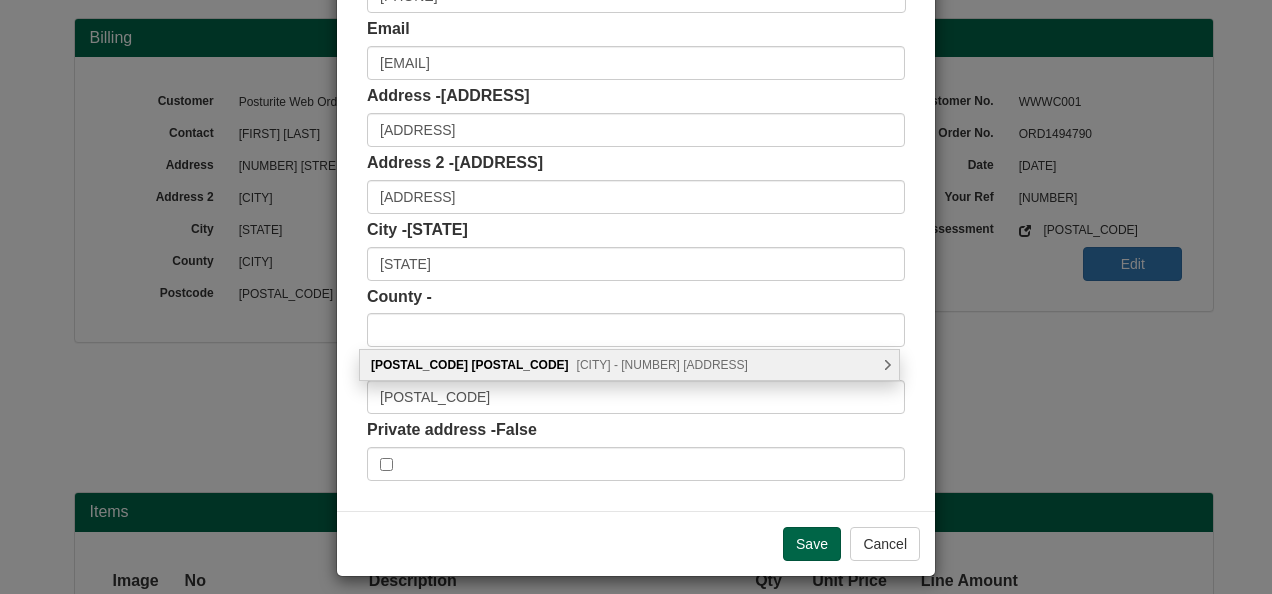 click on "[CITY] - [NUMBER] [ADDRESS]" at bounding box center (662, 365) 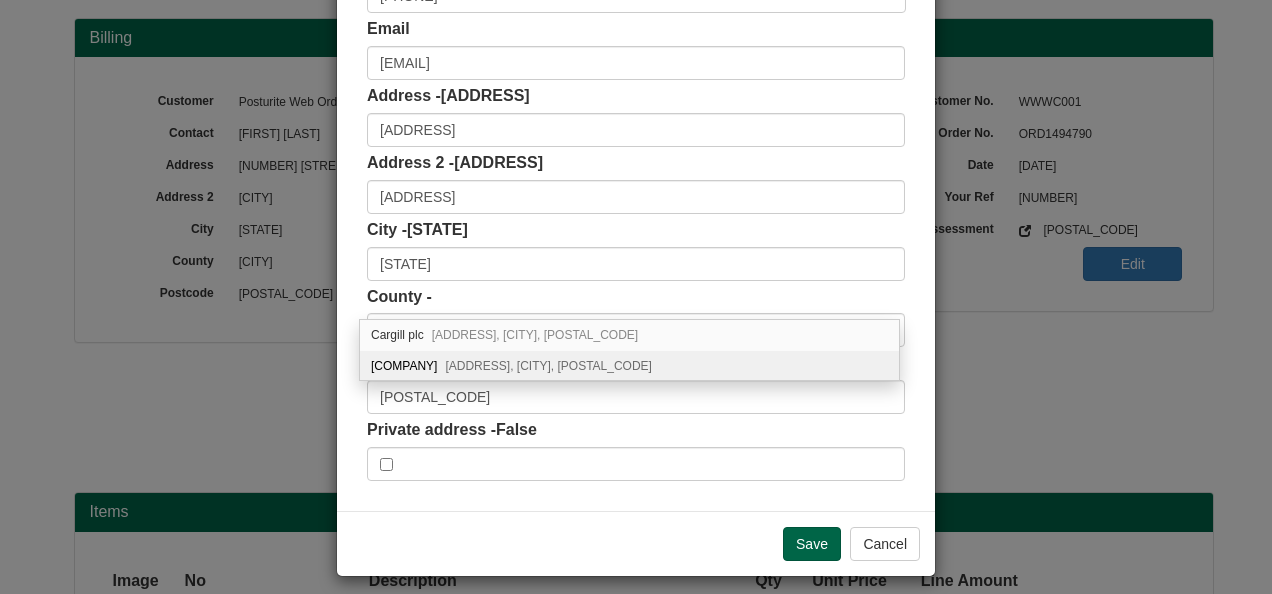 click on "[COMPANY] [ADDRESS], [CITY], [POSTAL_CODE]" at bounding box center [629, 366] 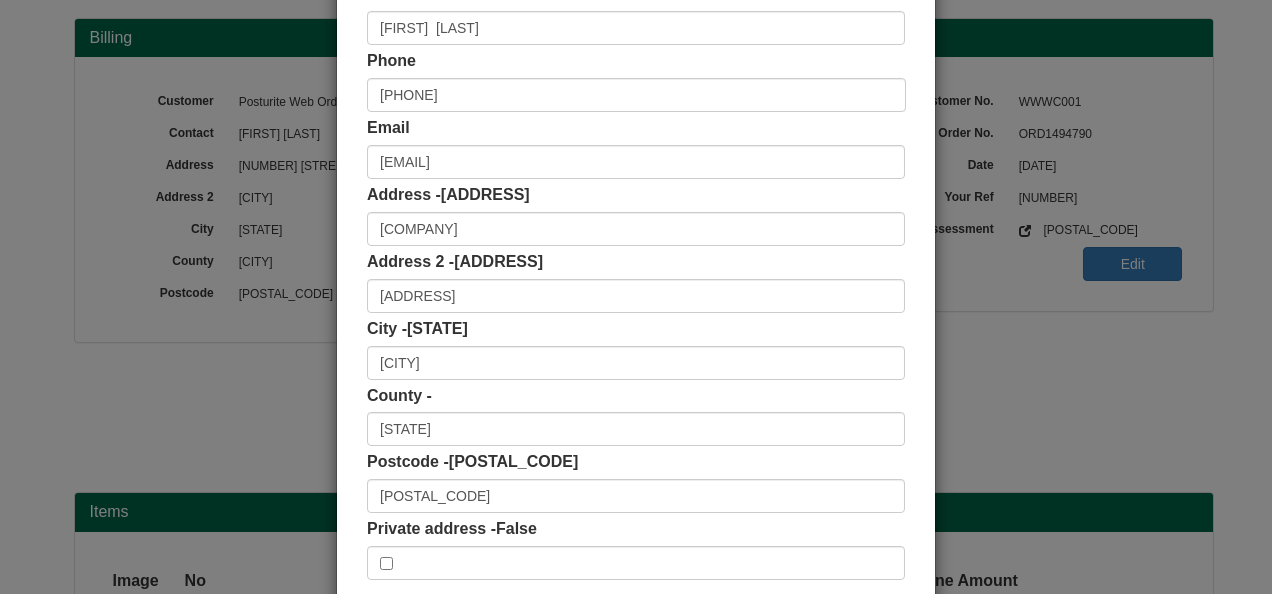 scroll, scrollTop: 311, scrollLeft: 0, axis: vertical 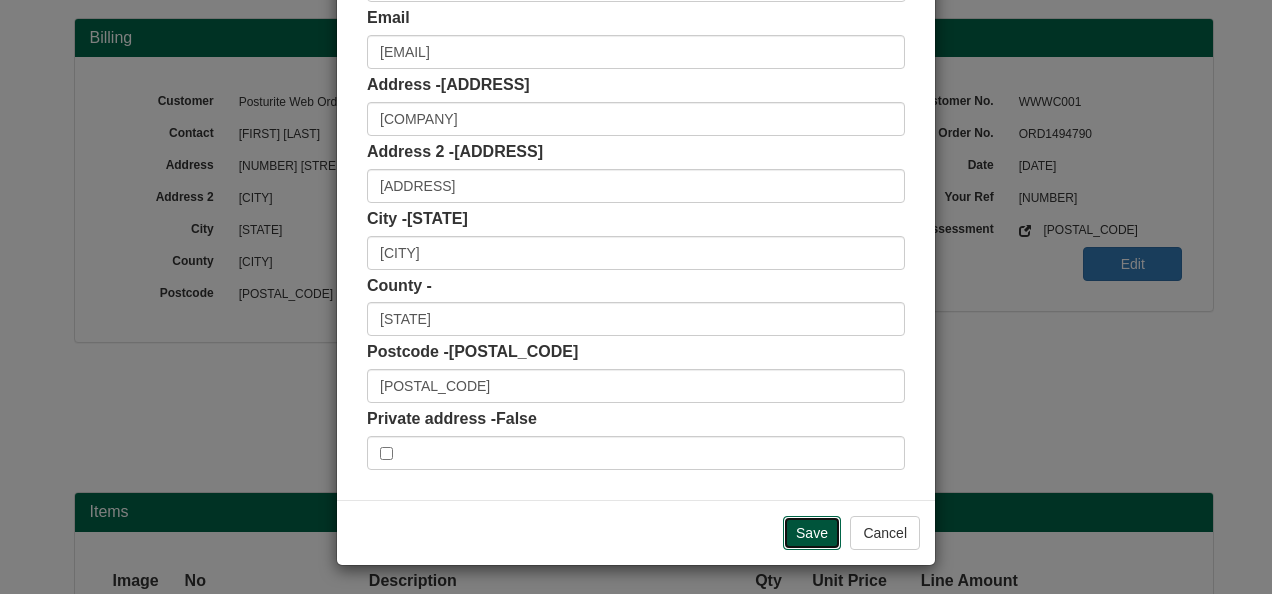 click on "Save" at bounding box center (812, 533) 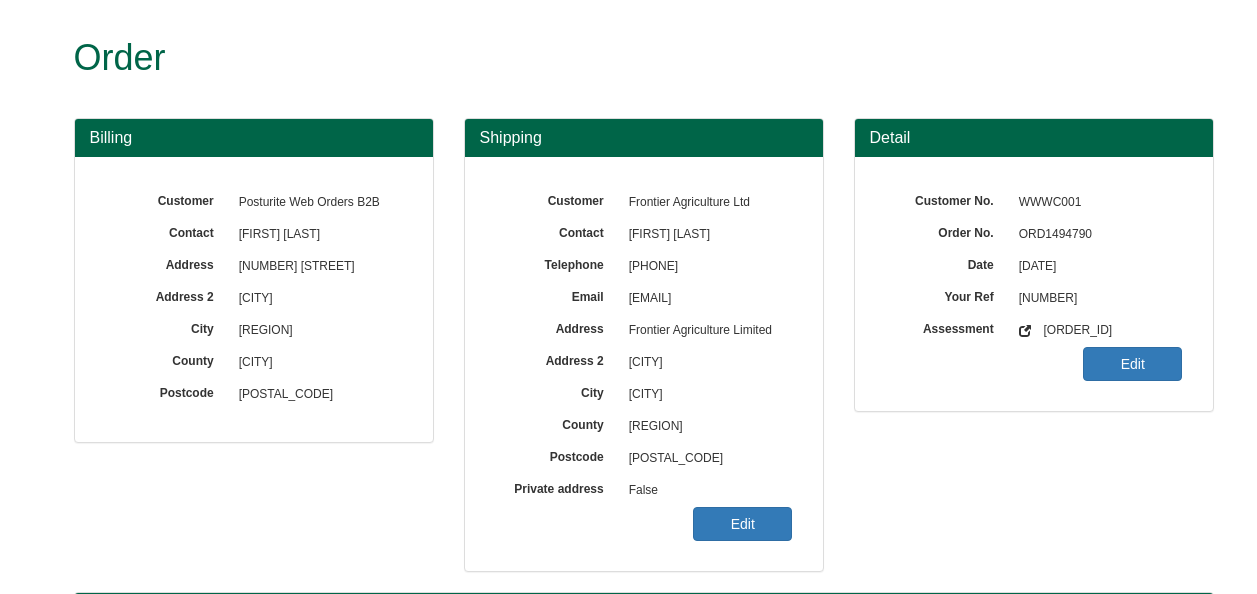 scroll, scrollTop: 0, scrollLeft: 0, axis: both 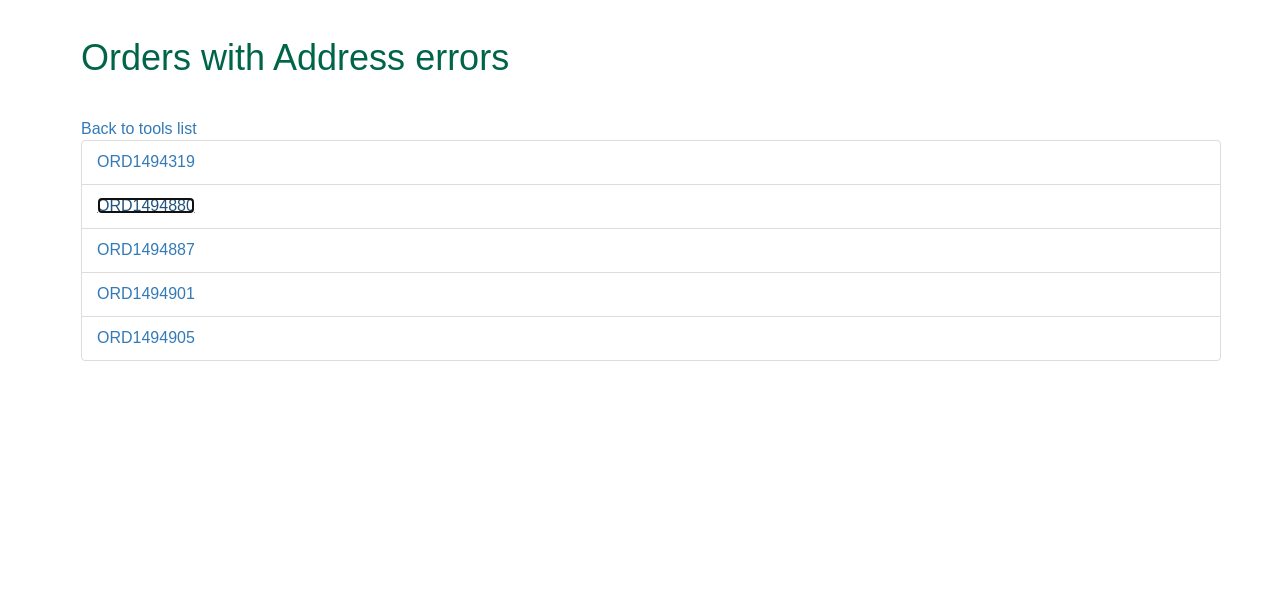 click on "ORD1494880" at bounding box center (146, 205) 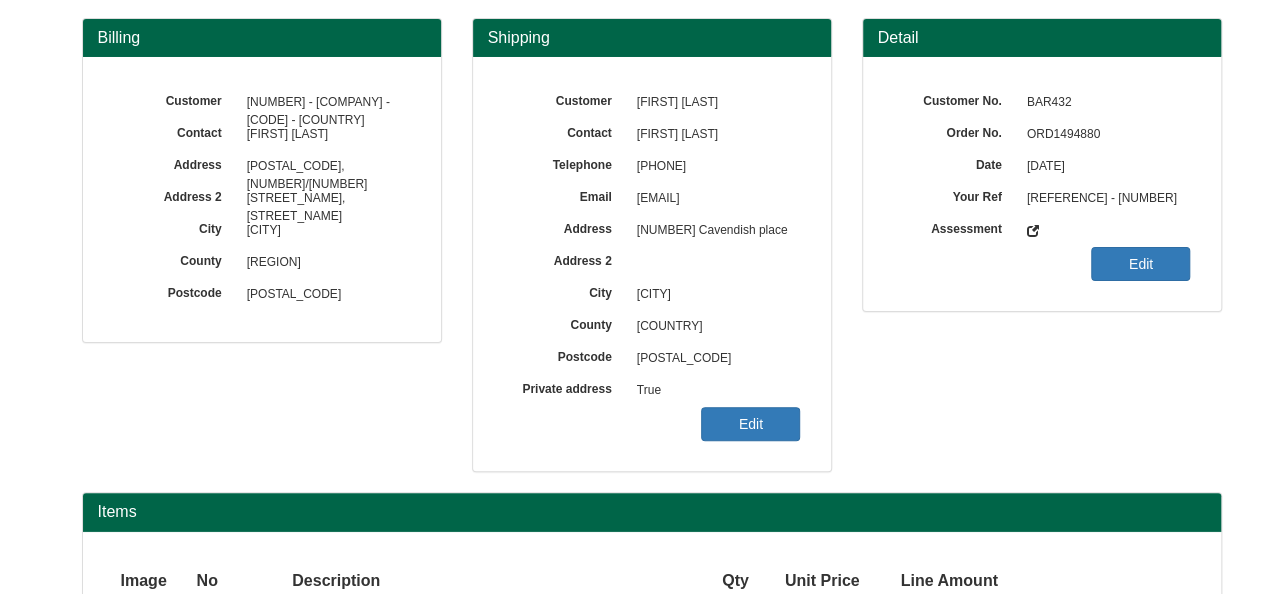 scroll, scrollTop: 200, scrollLeft: 0, axis: vertical 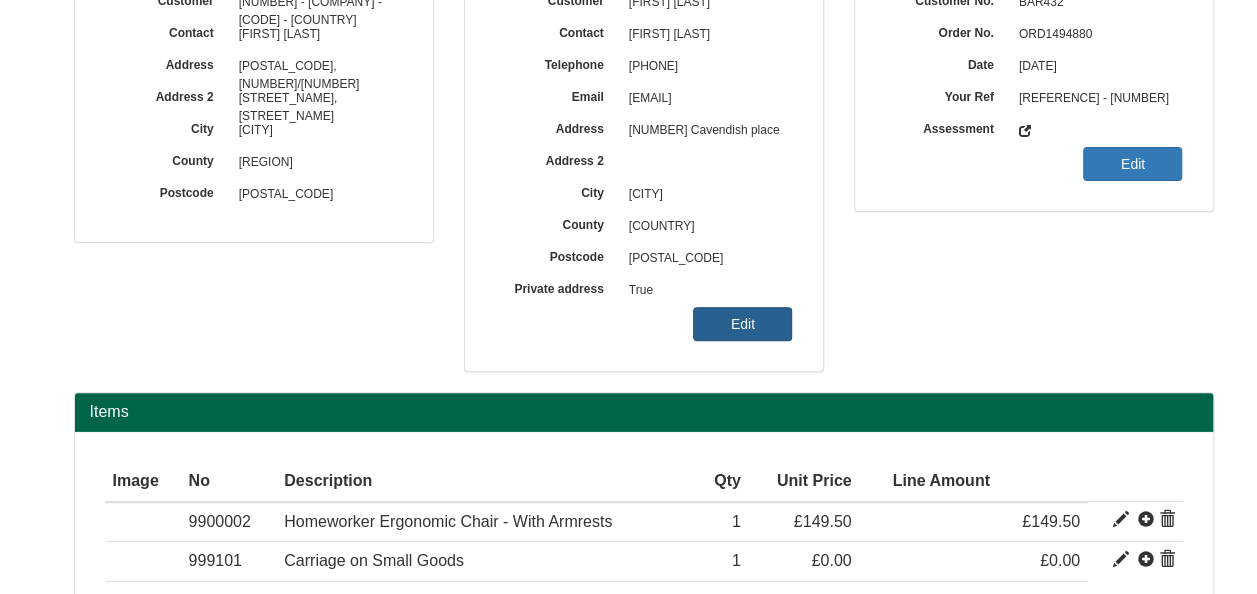 click on "Edit" at bounding box center [742, 324] 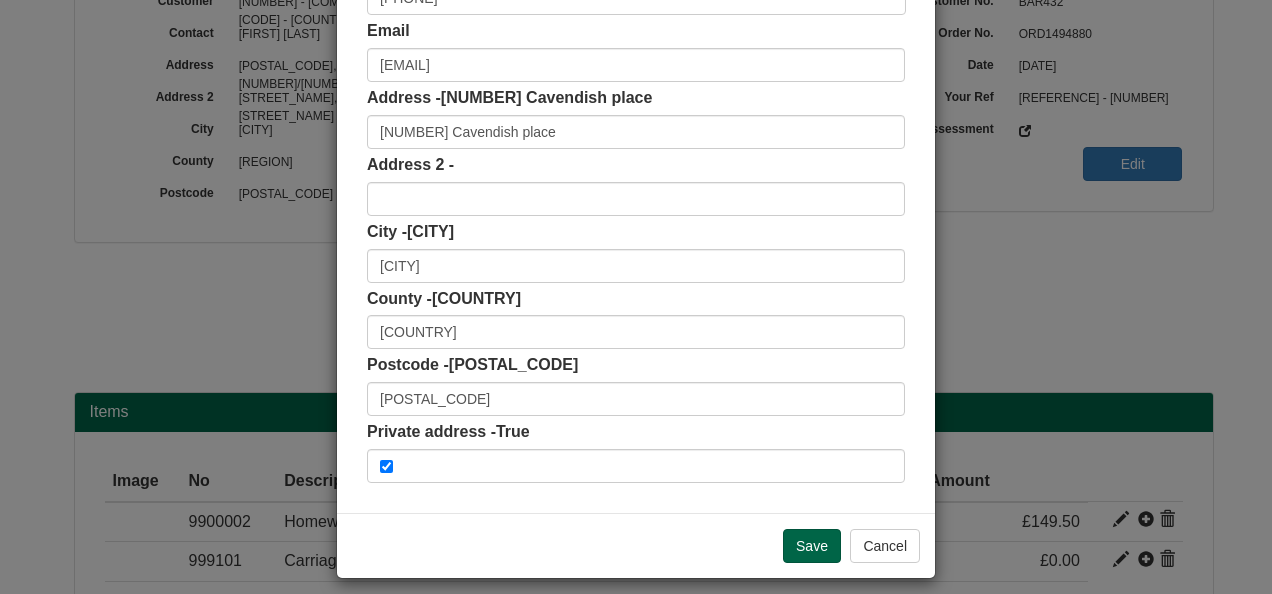 scroll, scrollTop: 300, scrollLeft: 0, axis: vertical 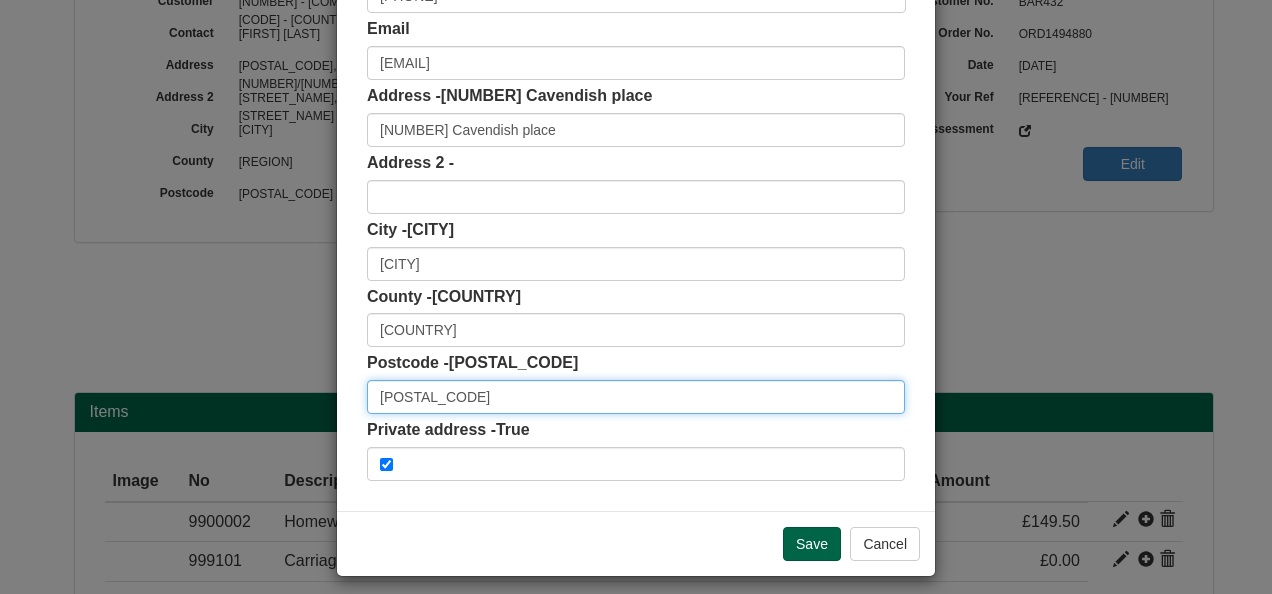 drag, startPoint x: 421, startPoint y: 396, endPoint x: 356, endPoint y: 402, distance: 65.27634 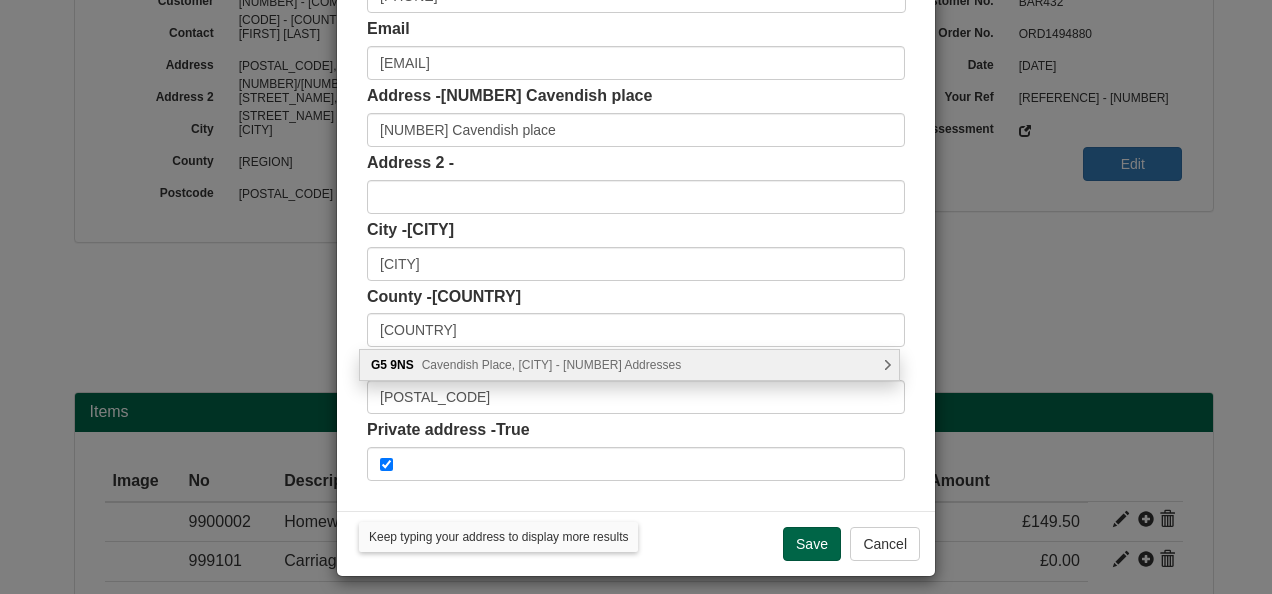 click on "Cavendish Place, [CITY] - [NUMBER] Addresses" at bounding box center (551, 365) 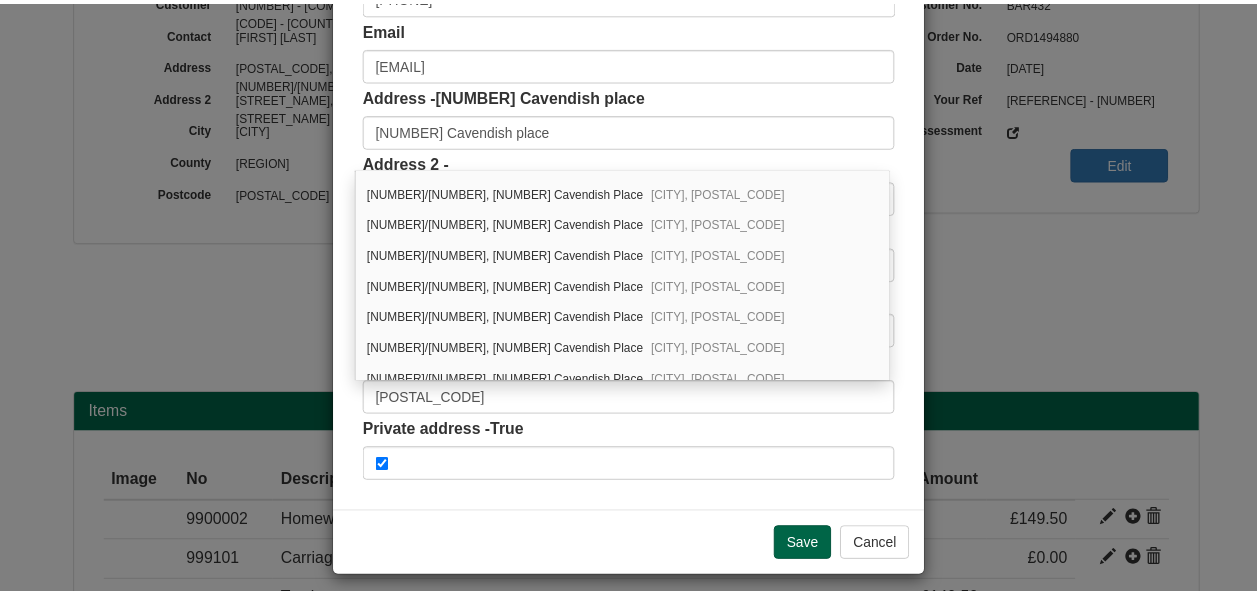 scroll, scrollTop: 1852, scrollLeft: 0, axis: vertical 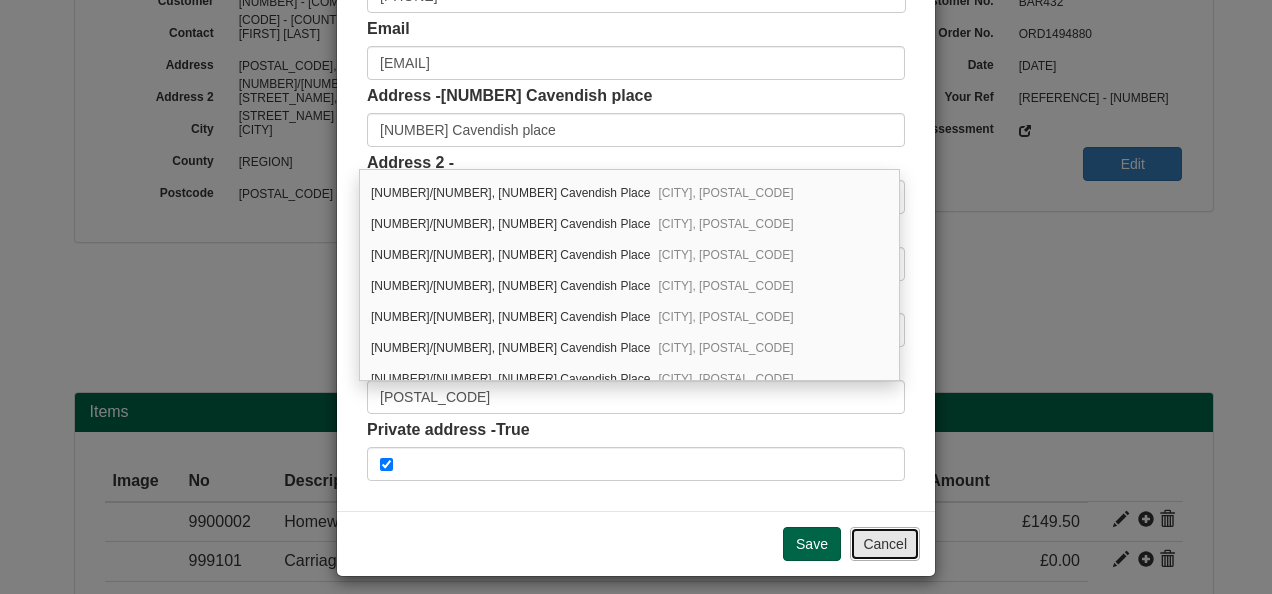 click on "Cancel" at bounding box center [885, 544] 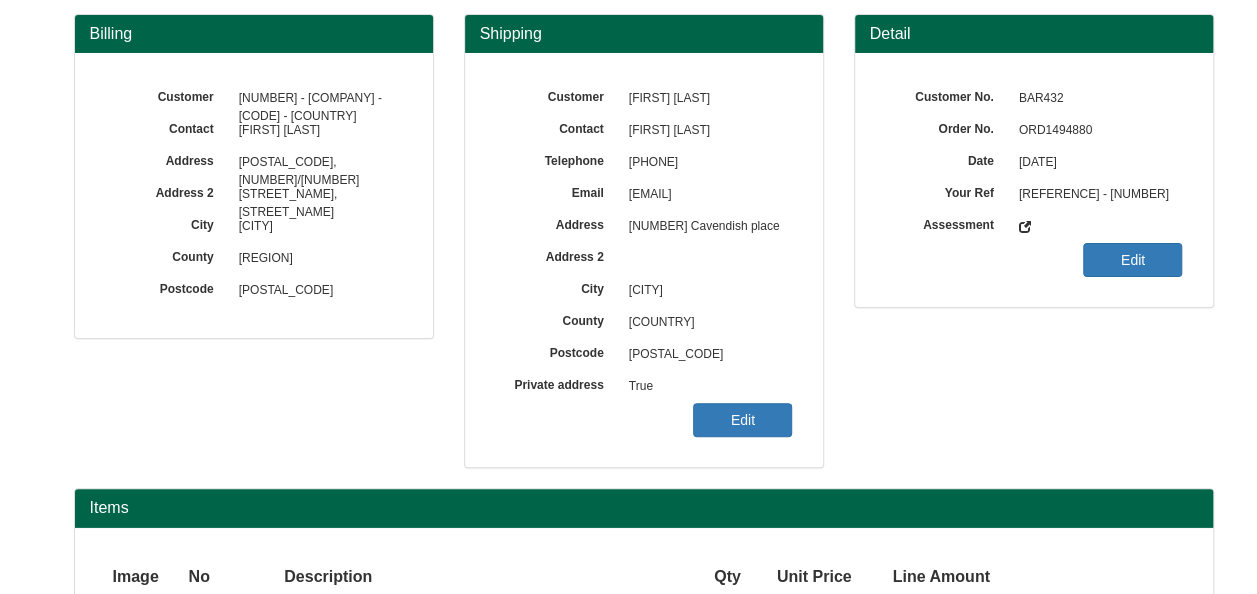 scroll, scrollTop: 0, scrollLeft: 0, axis: both 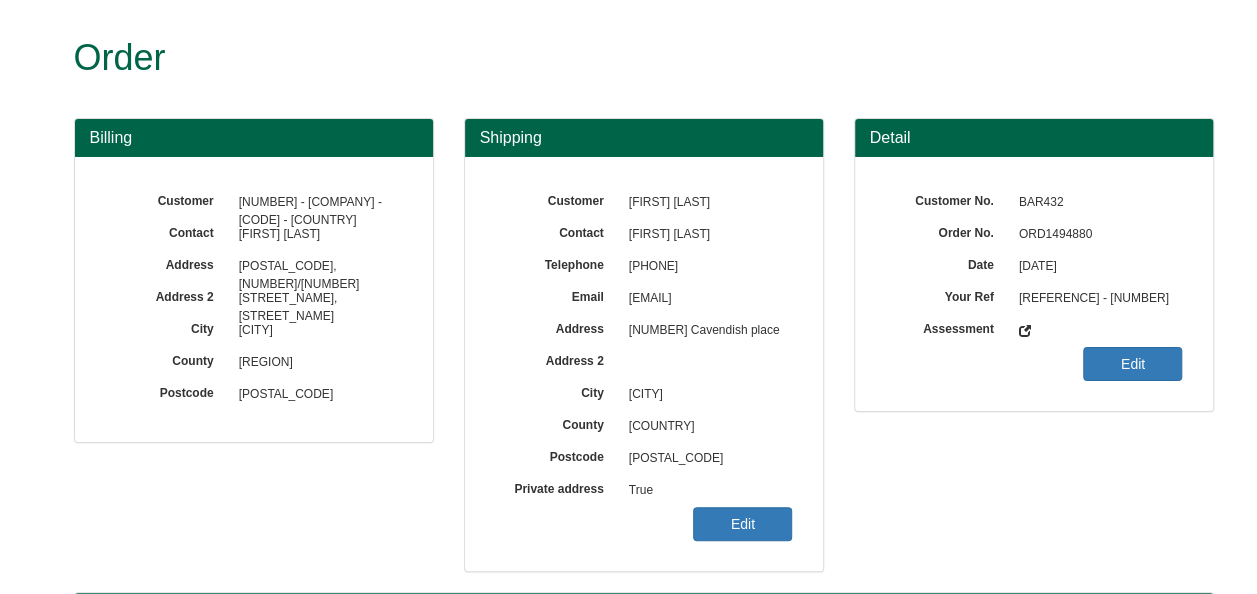 click on "ORD1494880" at bounding box center [1096, 235] 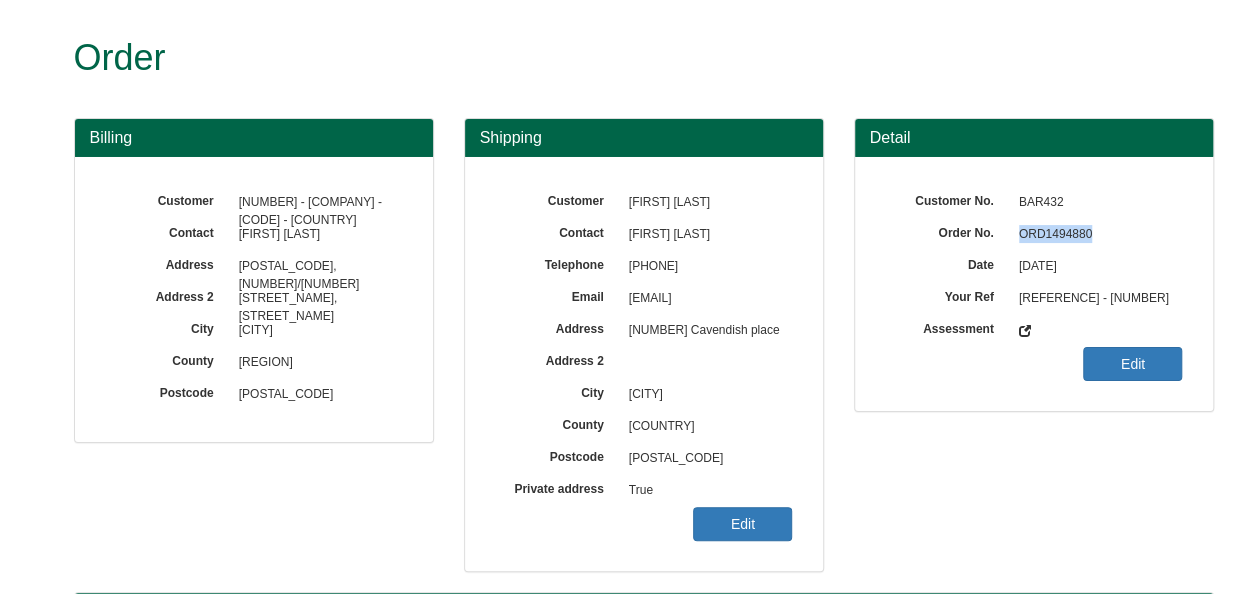 click on "ORD1494880" at bounding box center [1096, 235] 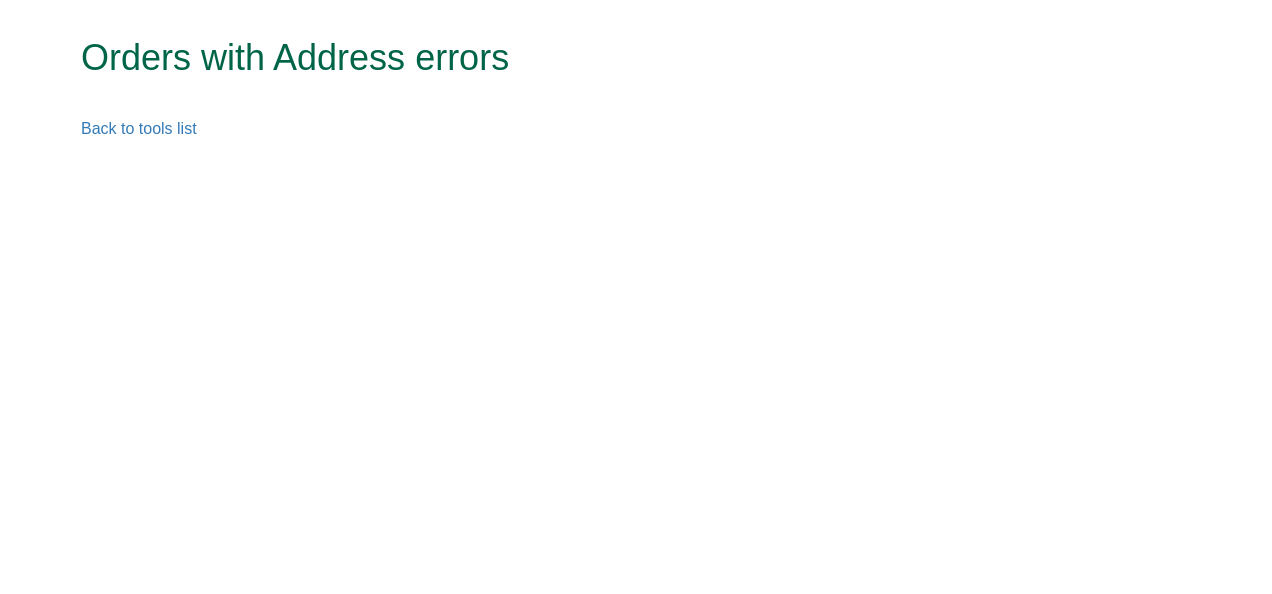 scroll, scrollTop: 0, scrollLeft: 0, axis: both 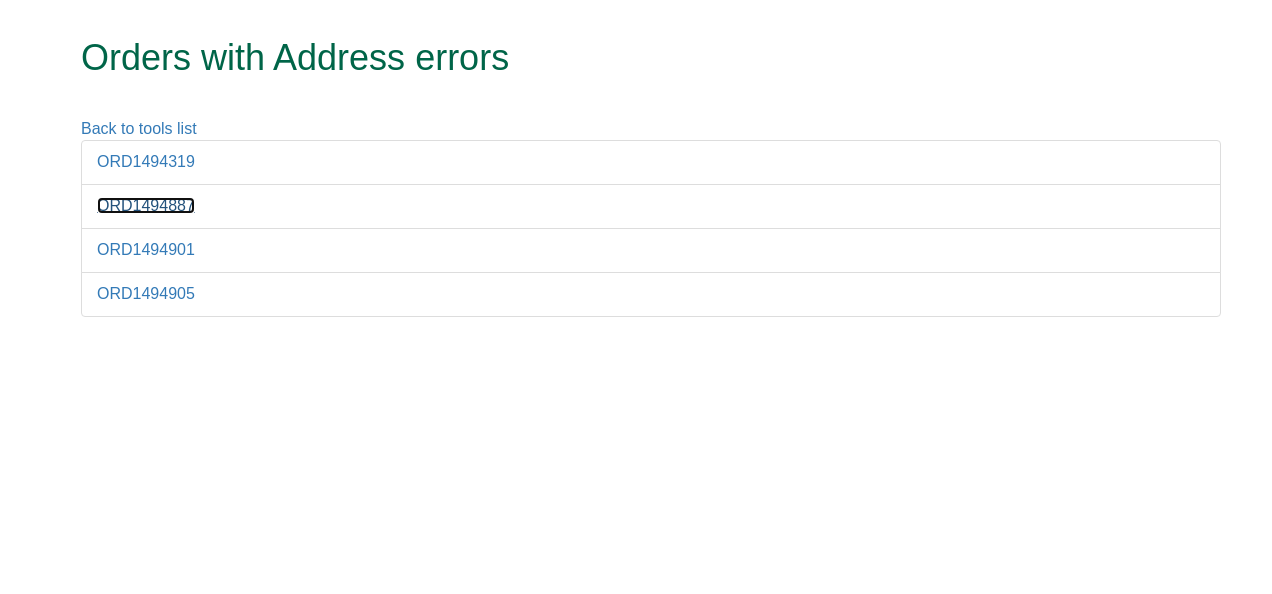 click on "ORD1494887" at bounding box center [146, 205] 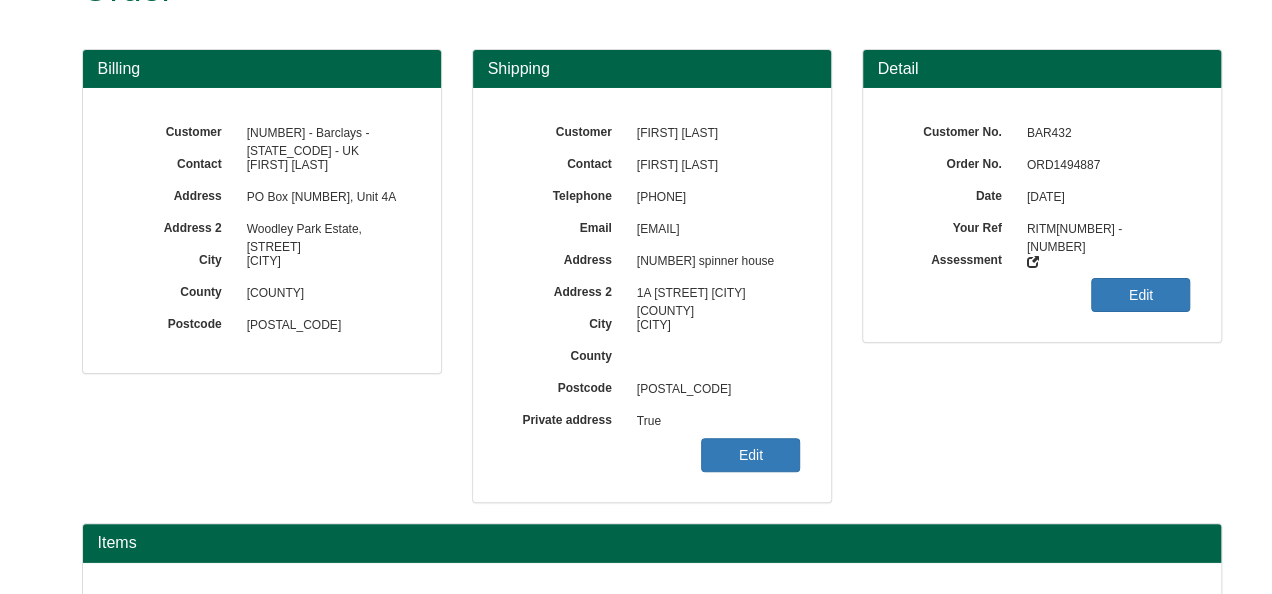 scroll, scrollTop: 100, scrollLeft: 0, axis: vertical 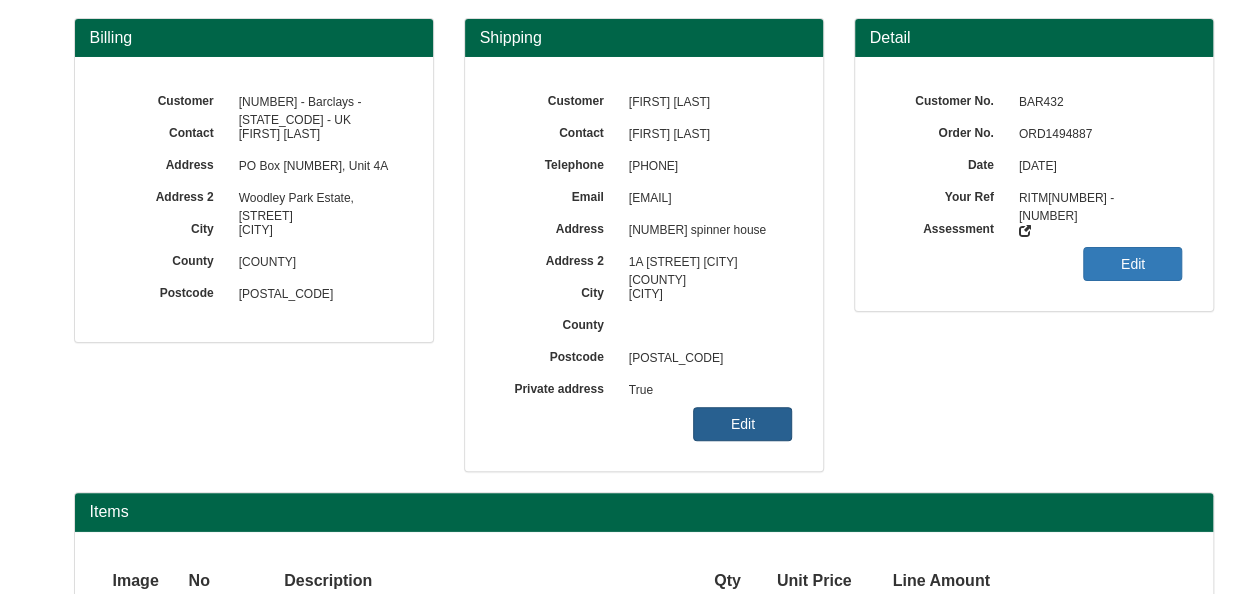 click on "Edit" at bounding box center [742, 424] 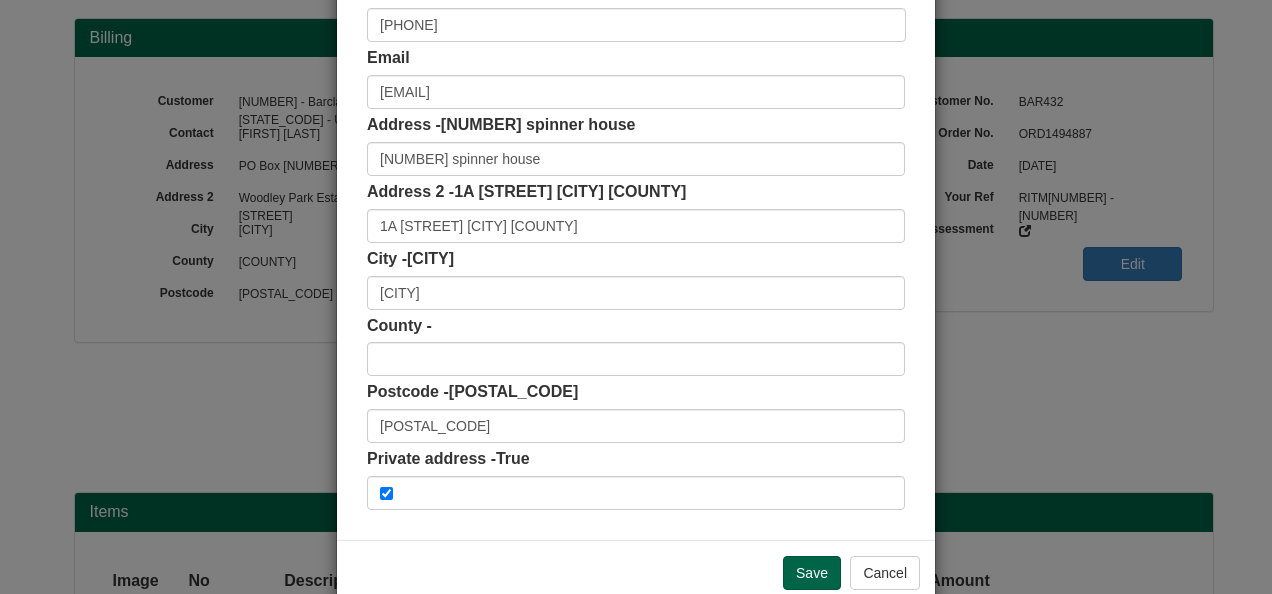 scroll, scrollTop: 300, scrollLeft: 0, axis: vertical 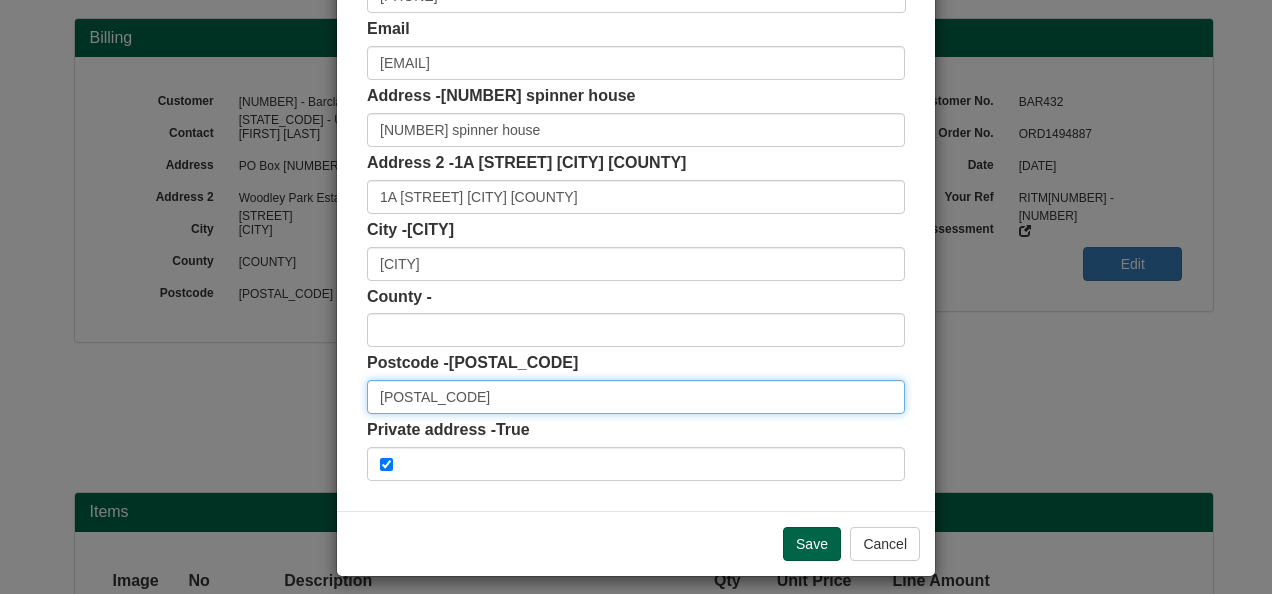 drag, startPoint x: 419, startPoint y: 402, endPoint x: 349, endPoint y: 397, distance: 70.178345 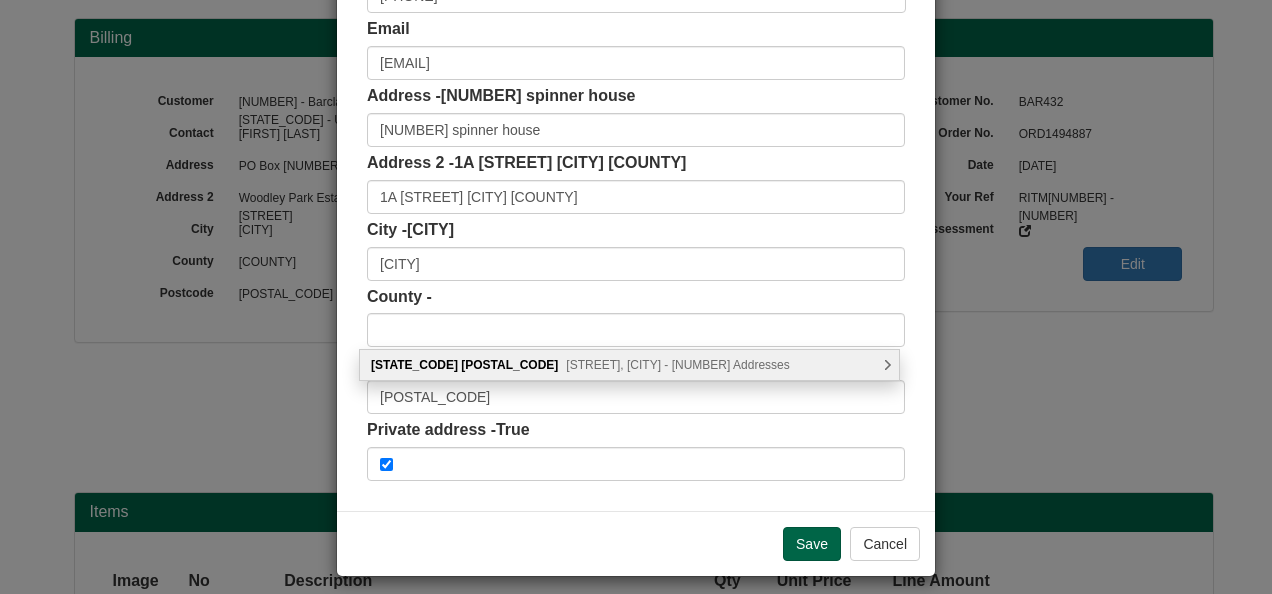 click on "Elmira Way, Salford - 60 Addresses" at bounding box center [677, 365] 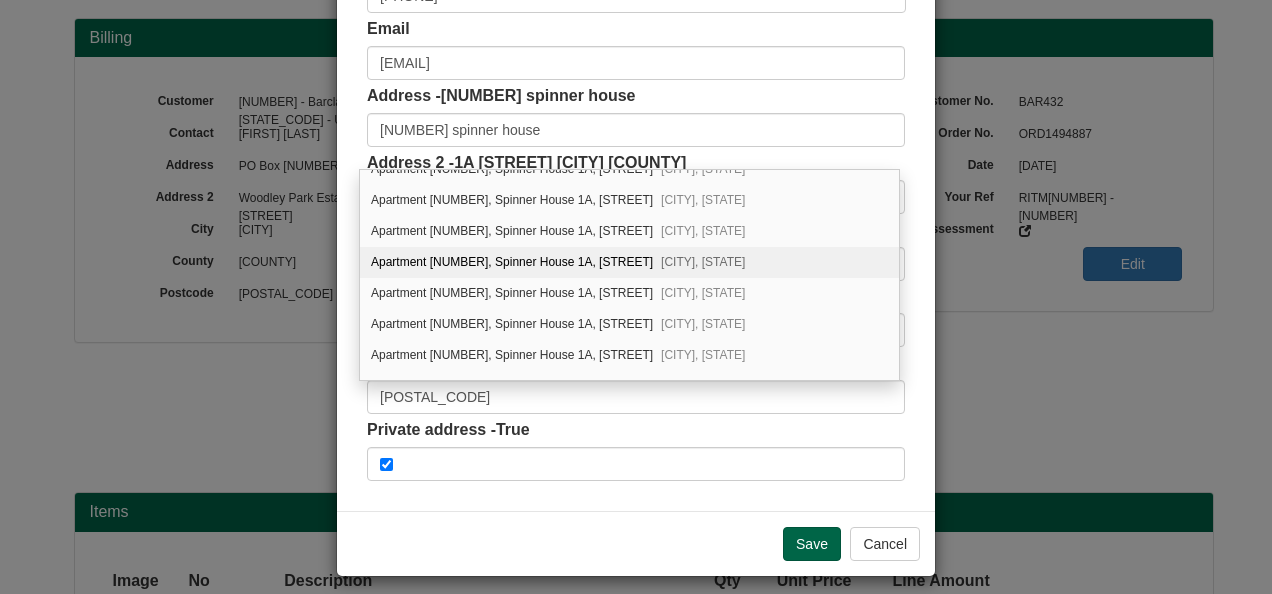 scroll, scrollTop: 800, scrollLeft: 0, axis: vertical 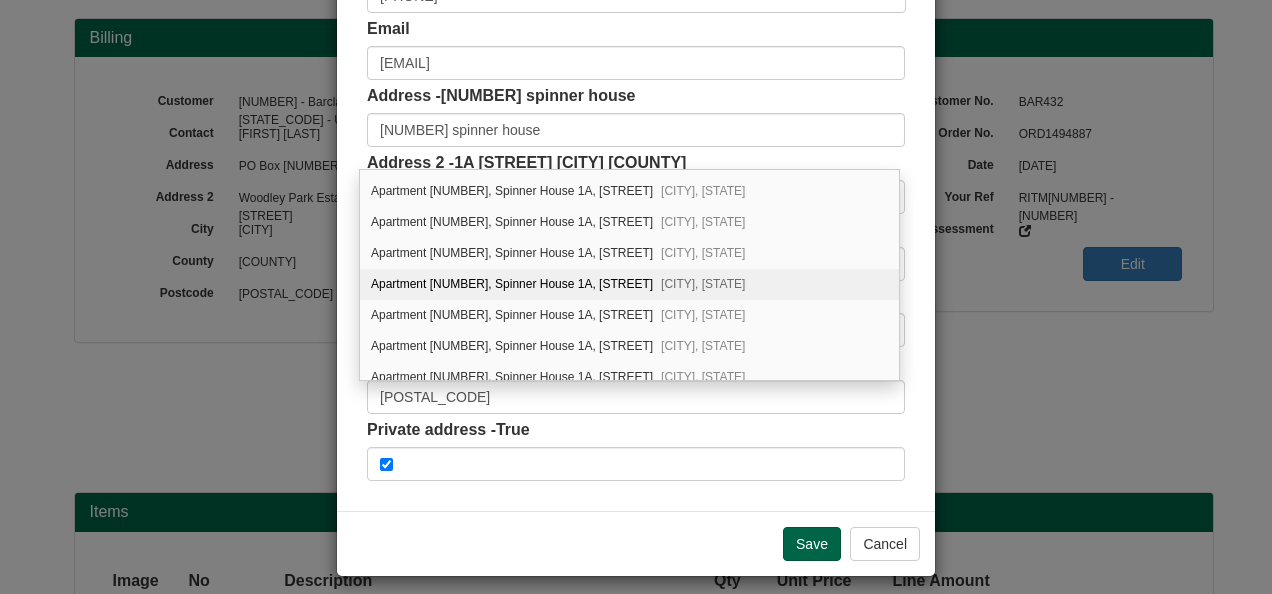 click on "Customer Name Gloria Orokpo
Contact Gloria Orokpo
Phone +44 7984977432
Email gloria.orokpo@barclays.com
Address -
330 spinner house 330 spinner house
Address 2 -
1A Elmira way Salford greater Manchester 1A Elmira way Salford greater Manchester
City -" at bounding box center [636, 149] 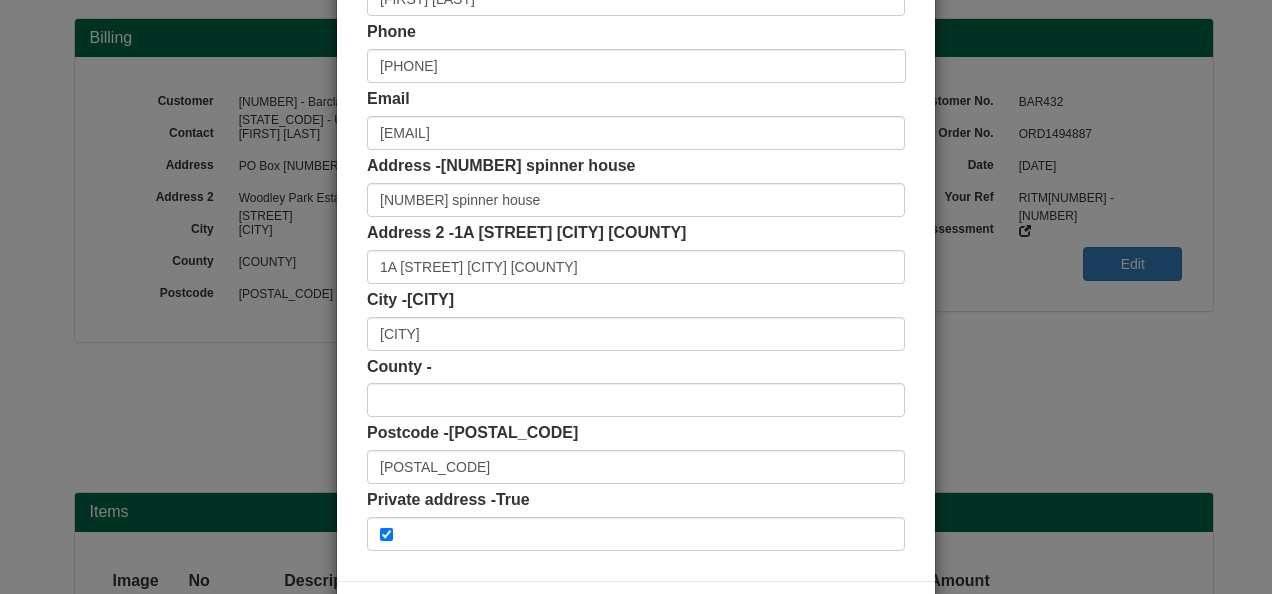 scroll, scrollTop: 200, scrollLeft: 0, axis: vertical 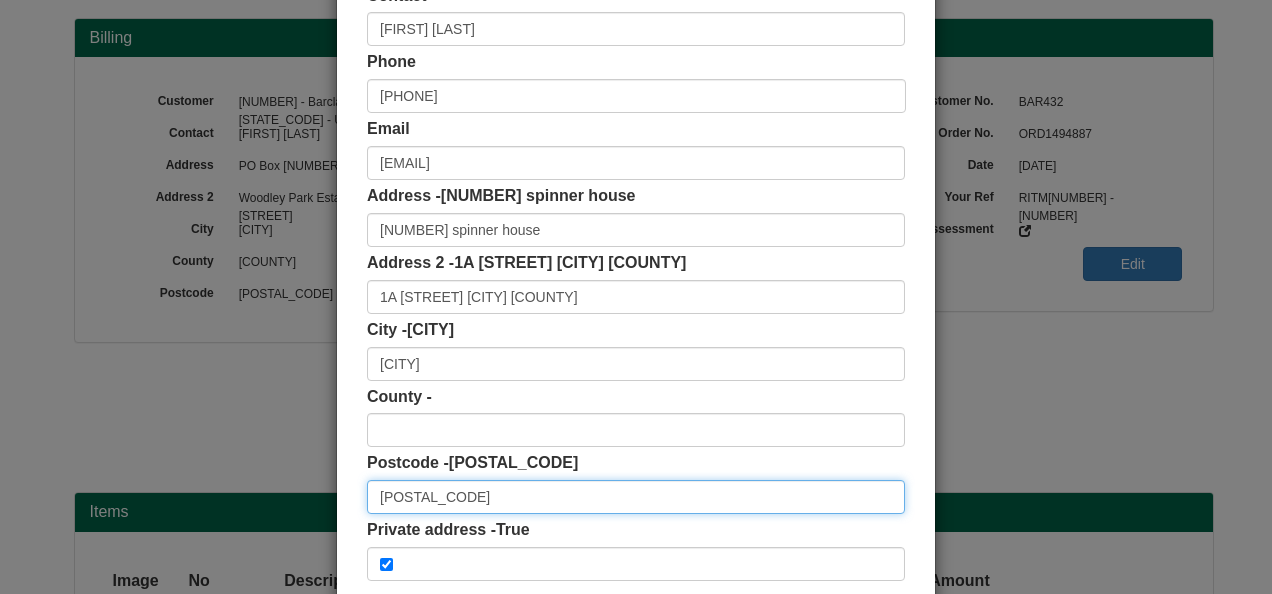 click on "M5 3LH" at bounding box center [636, 497] 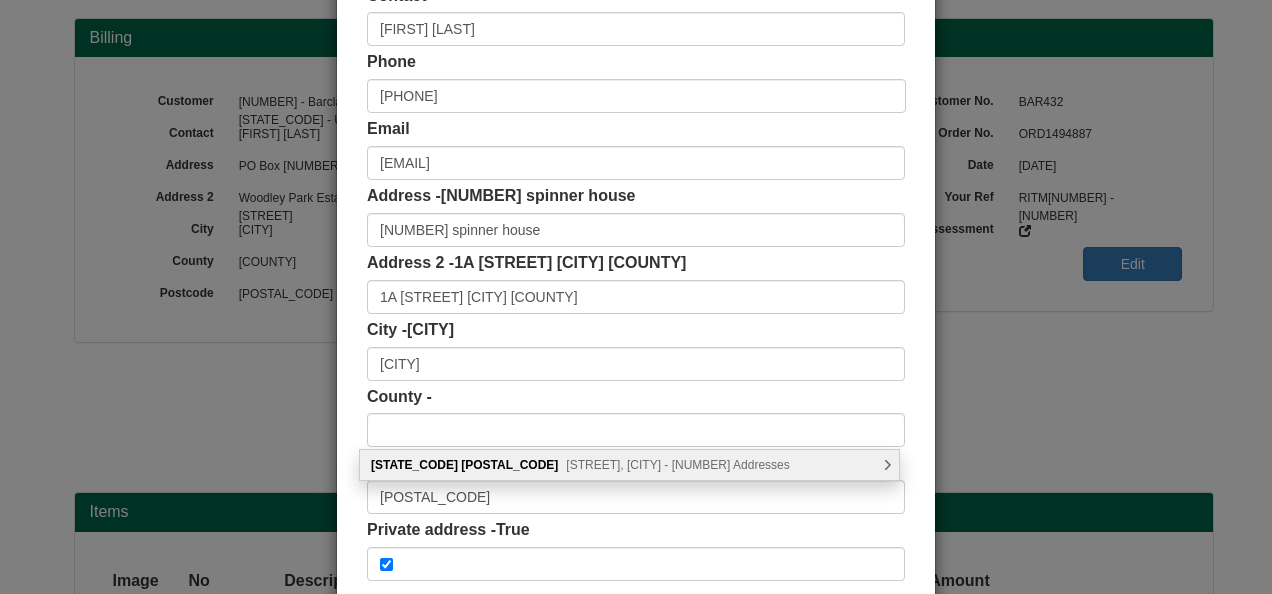 click on "Elmira Way, Salford - 60 Addresses" at bounding box center [677, 465] 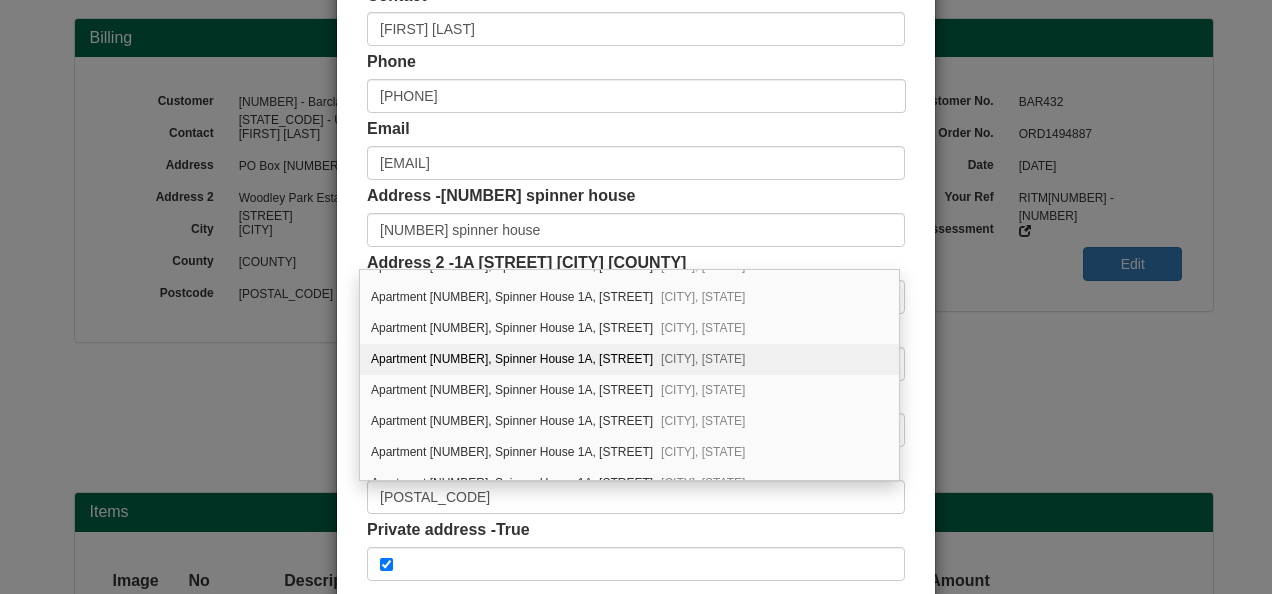 scroll, scrollTop: 1609, scrollLeft: 0, axis: vertical 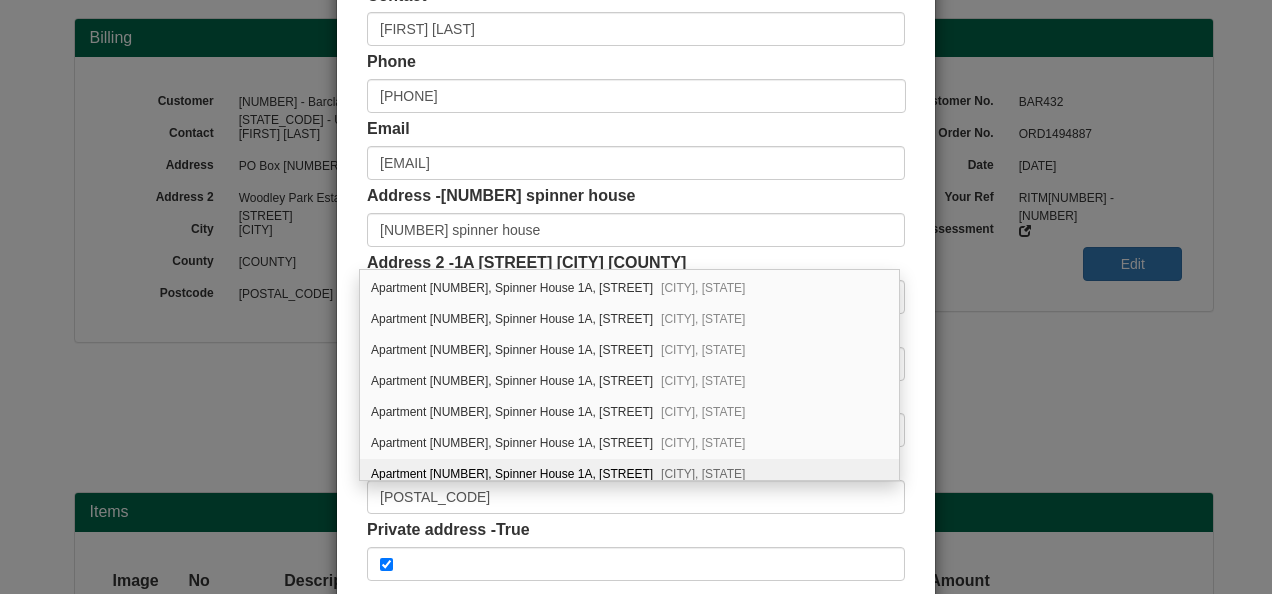 click on "Apartment 330, Spinner House 1A, Elmira Way Salford, M5 3LH" at bounding box center [629, 474] 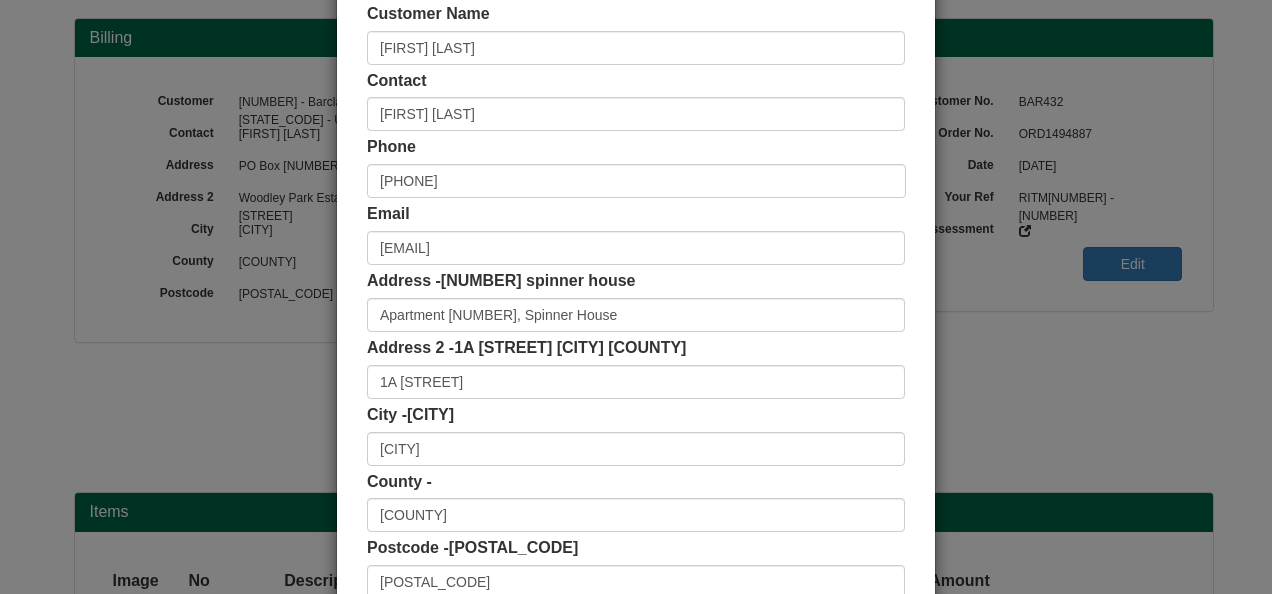 scroll, scrollTop: 111, scrollLeft: 0, axis: vertical 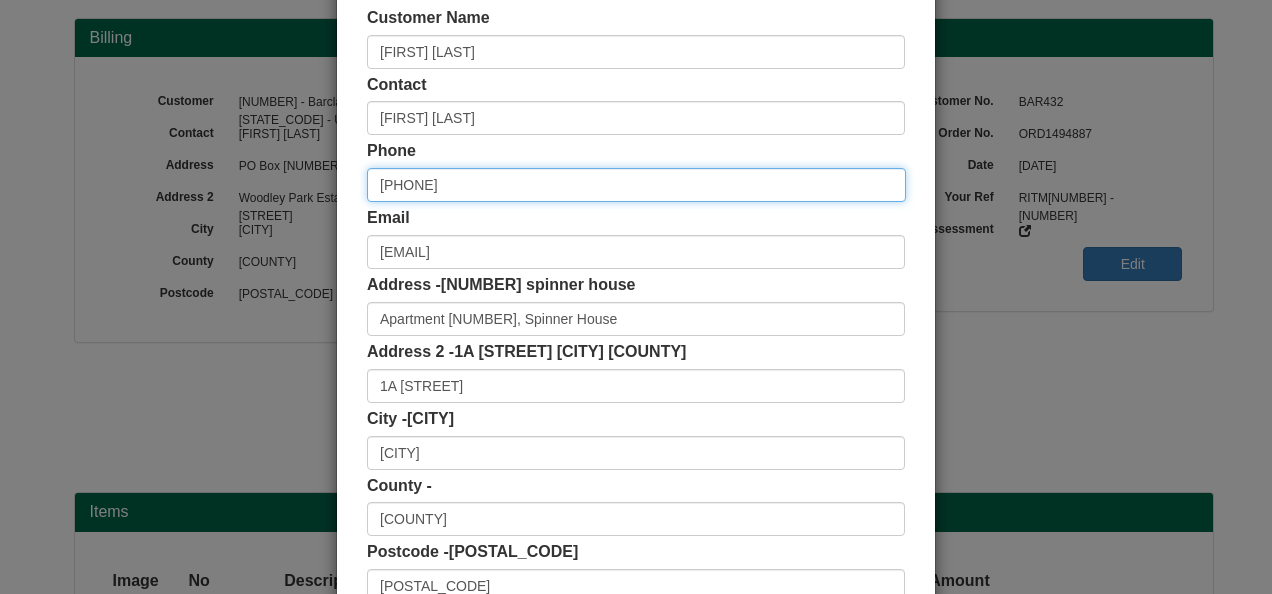 click on "+44 7984977432" at bounding box center (636, 185) 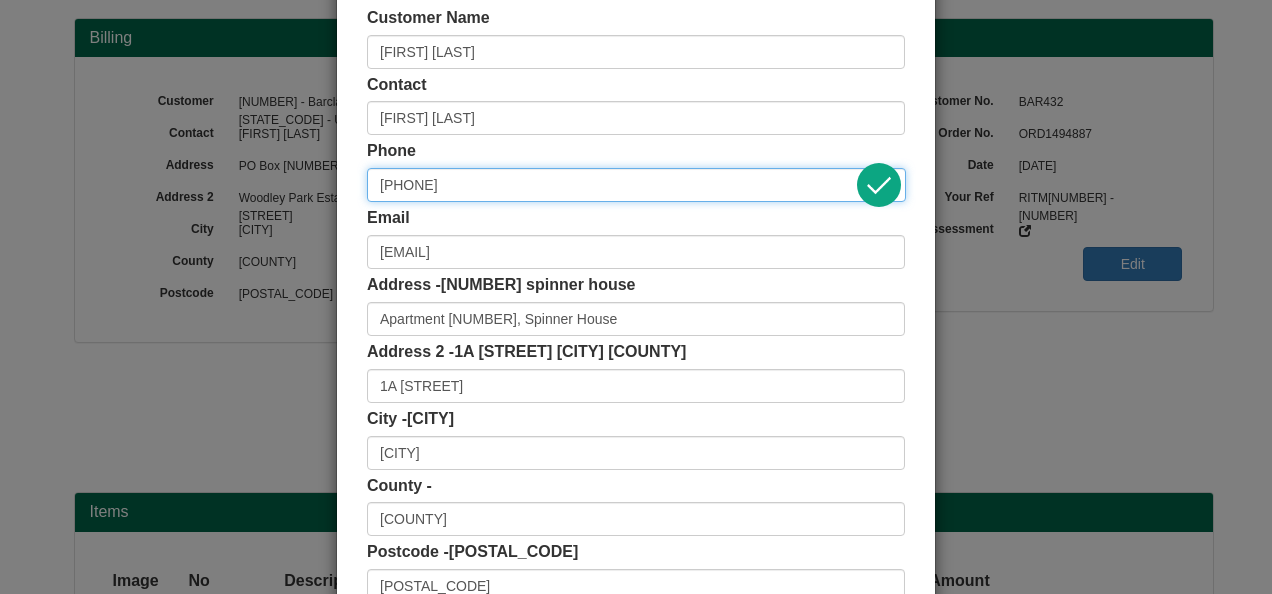 drag, startPoint x: 388, startPoint y: 186, endPoint x: 334, endPoint y: 175, distance: 55.108982 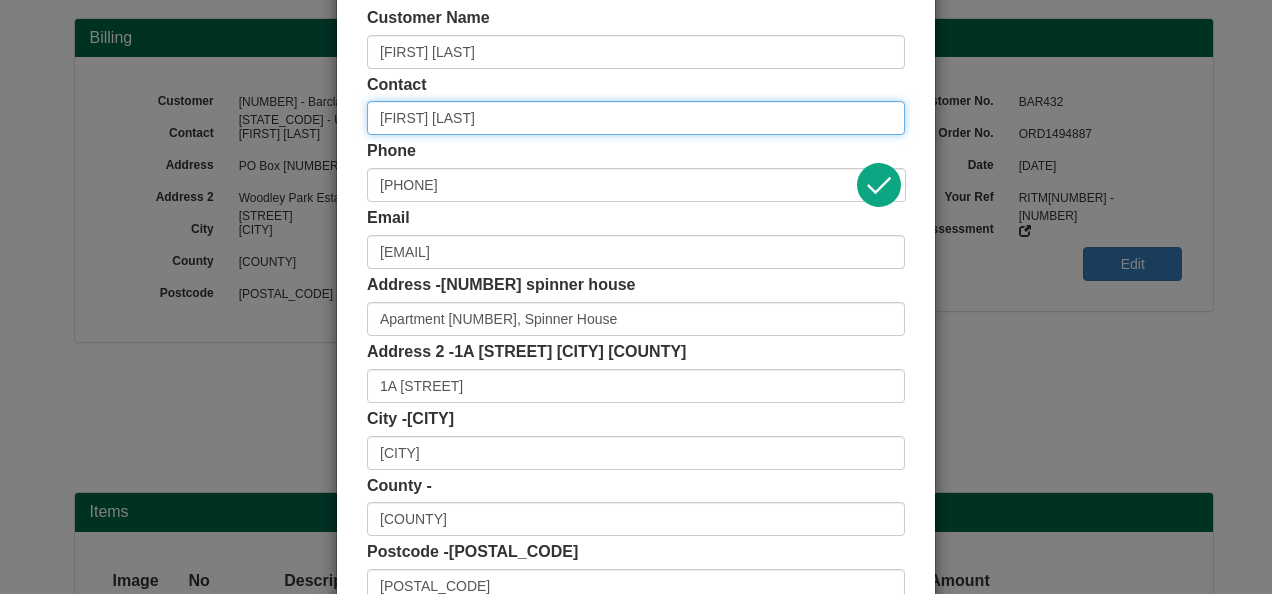 click on "Gloria Orokpo" at bounding box center [636, 118] 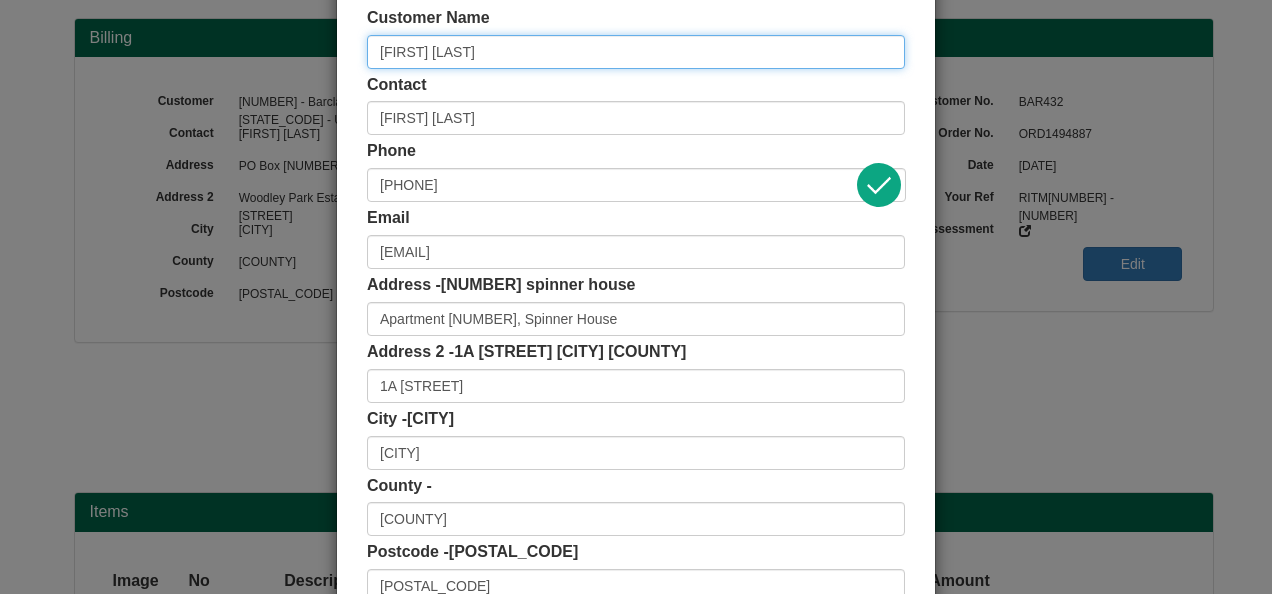 click on "Gloria Orokpo" at bounding box center [636, 52] 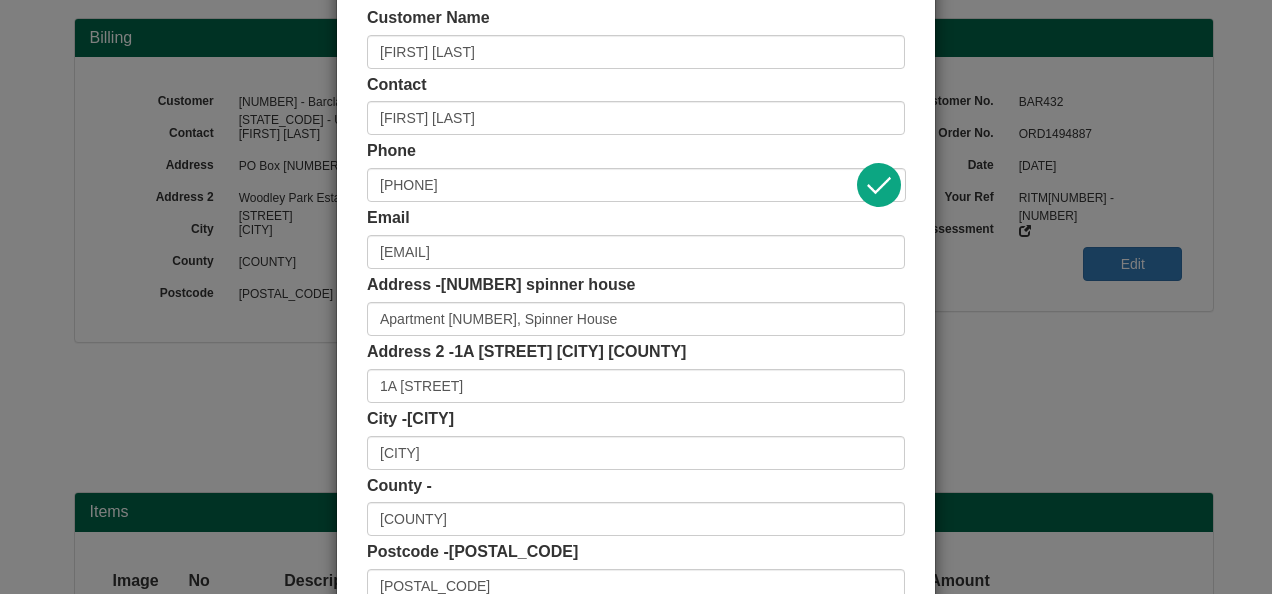 click on "Address -
330 spinner house Apartment 330, Spinner House" at bounding box center (636, 305) 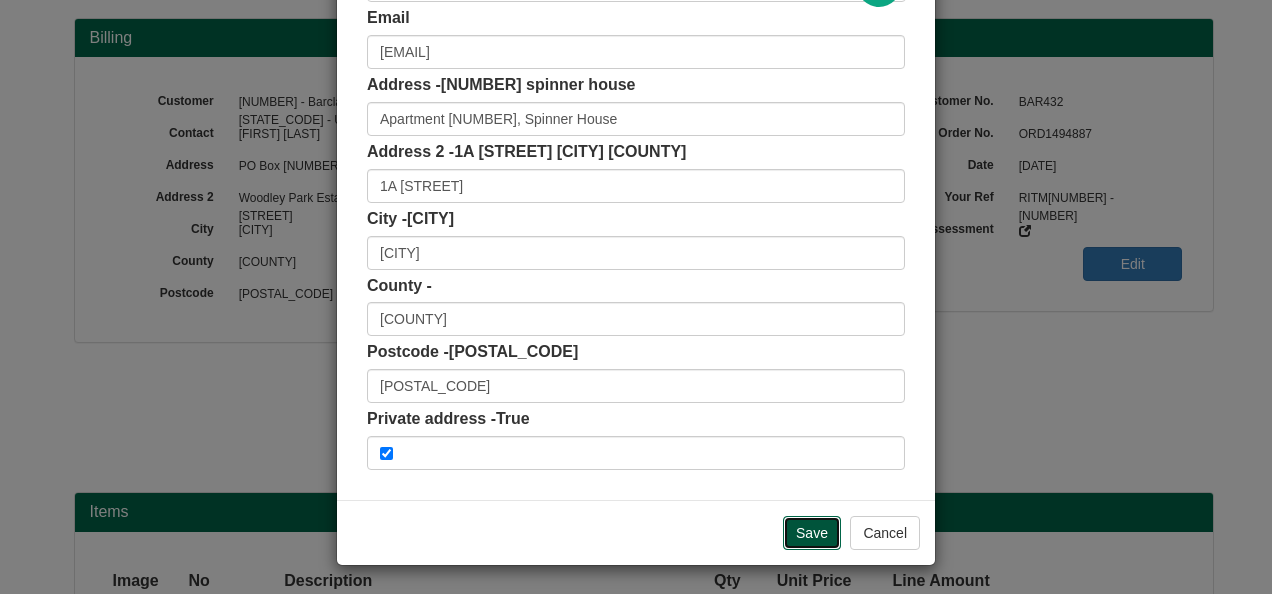 click on "Save" at bounding box center [812, 533] 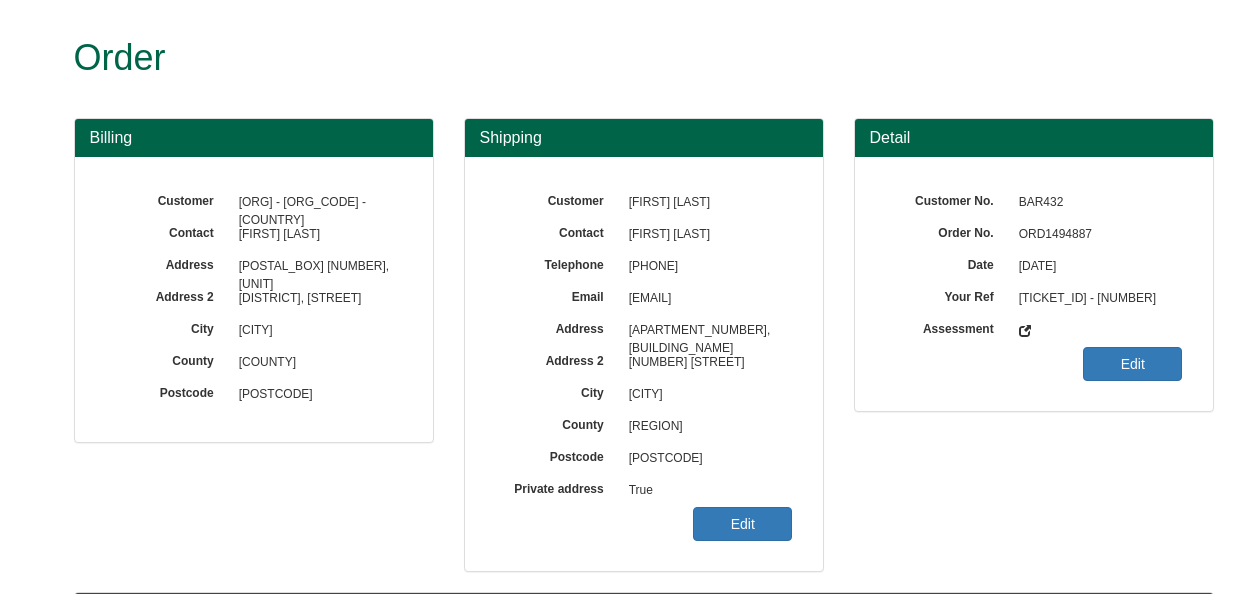 scroll, scrollTop: 0, scrollLeft: 0, axis: both 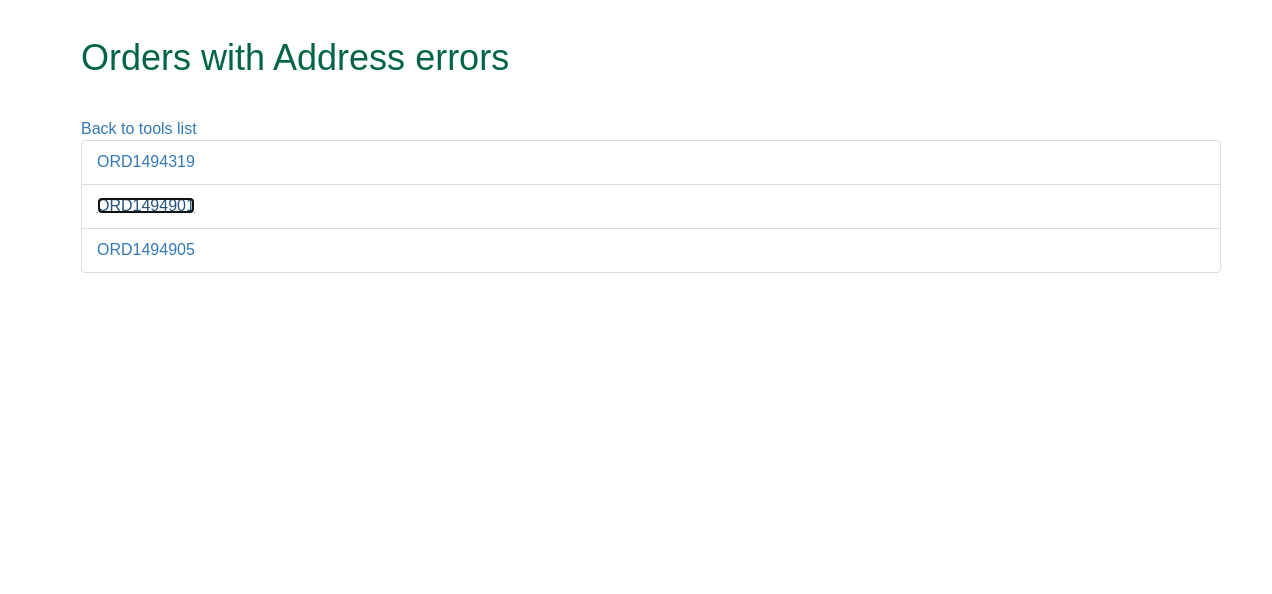 click on "ORD1494901" at bounding box center (146, 205) 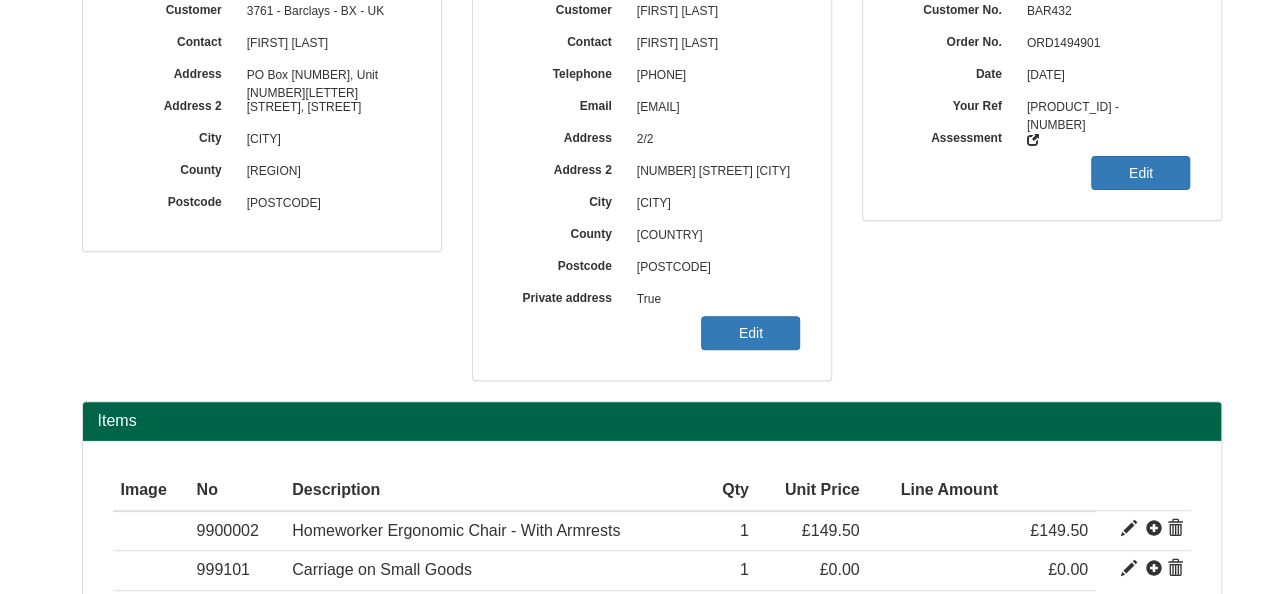 scroll, scrollTop: 200, scrollLeft: 0, axis: vertical 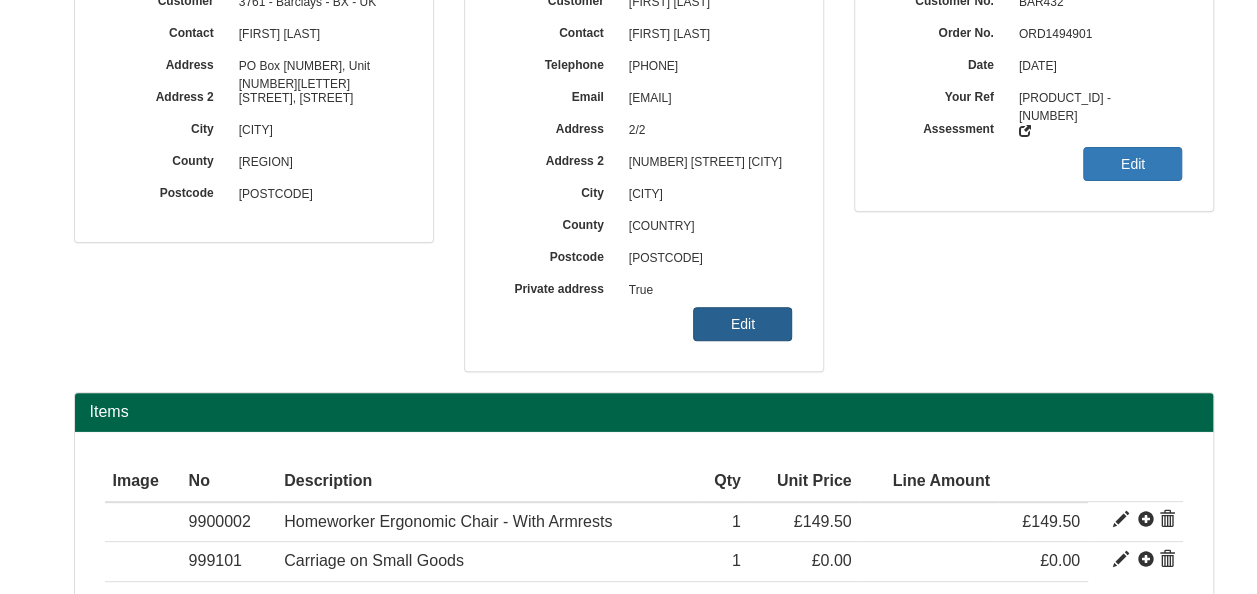 click on "Edit" at bounding box center [742, 324] 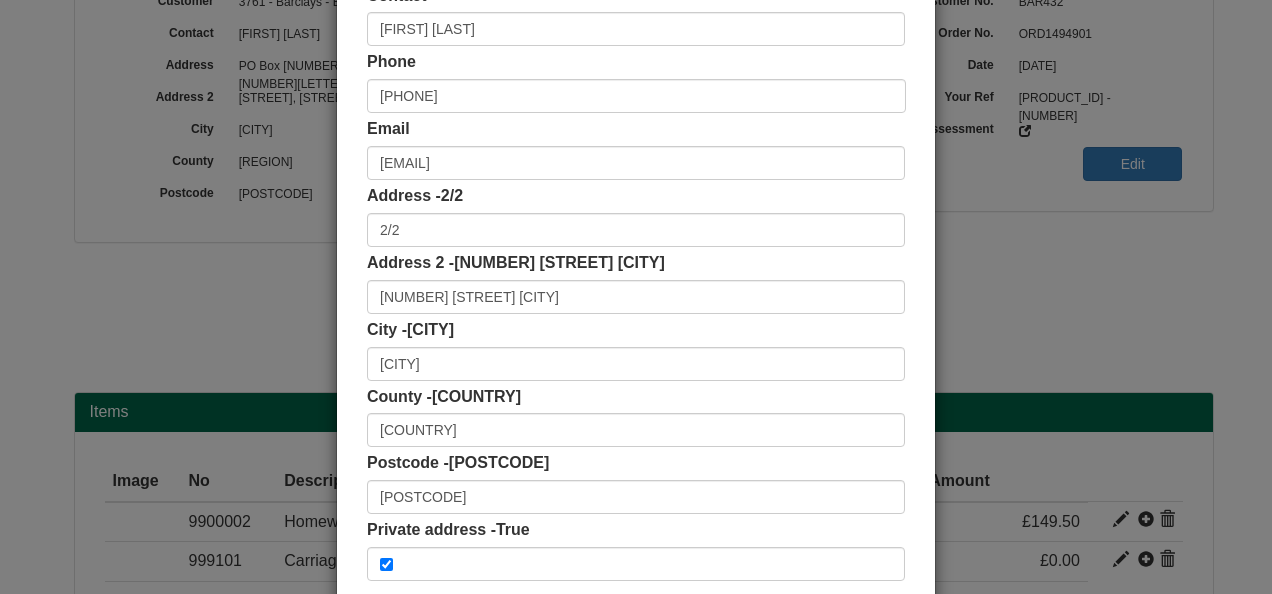 scroll, scrollTop: 311, scrollLeft: 0, axis: vertical 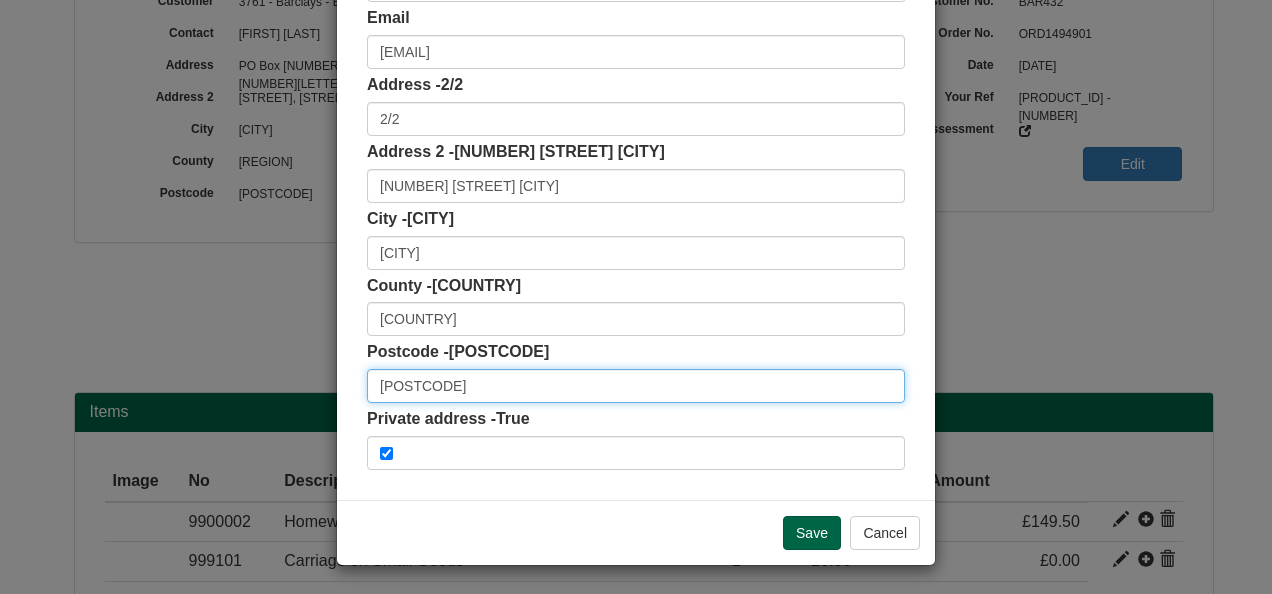 drag, startPoint x: 426, startPoint y: 385, endPoint x: 262, endPoint y: 386, distance: 164.00305 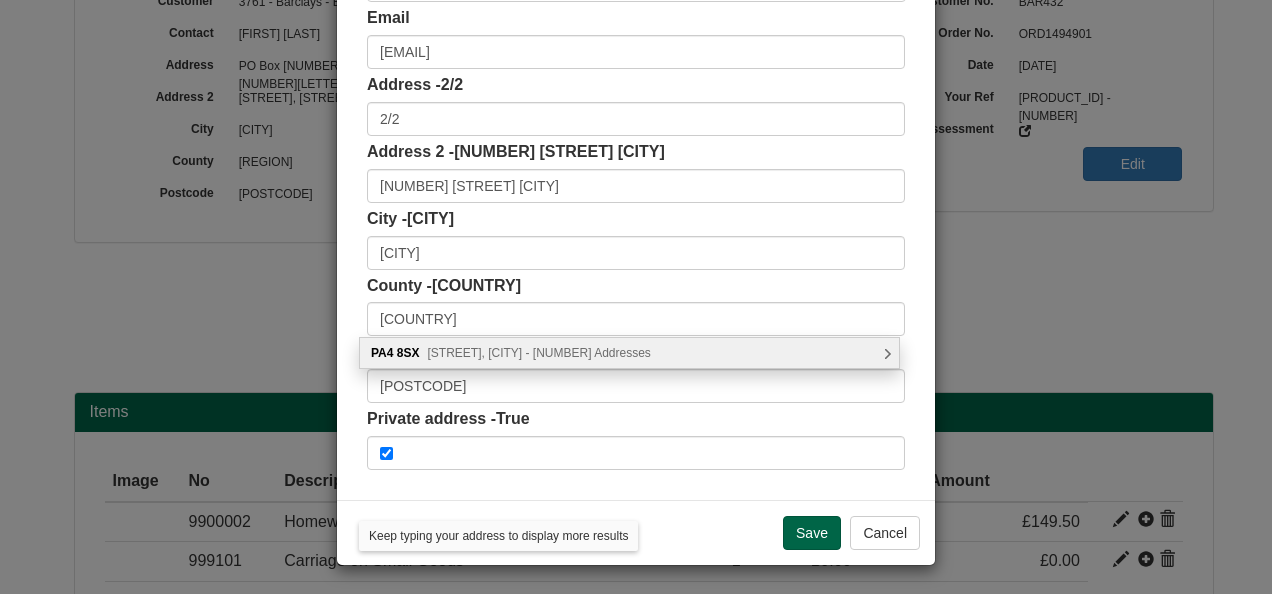 click on "Lapwing Crescent, Renfrew - 22 Addresses" at bounding box center (538, 353) 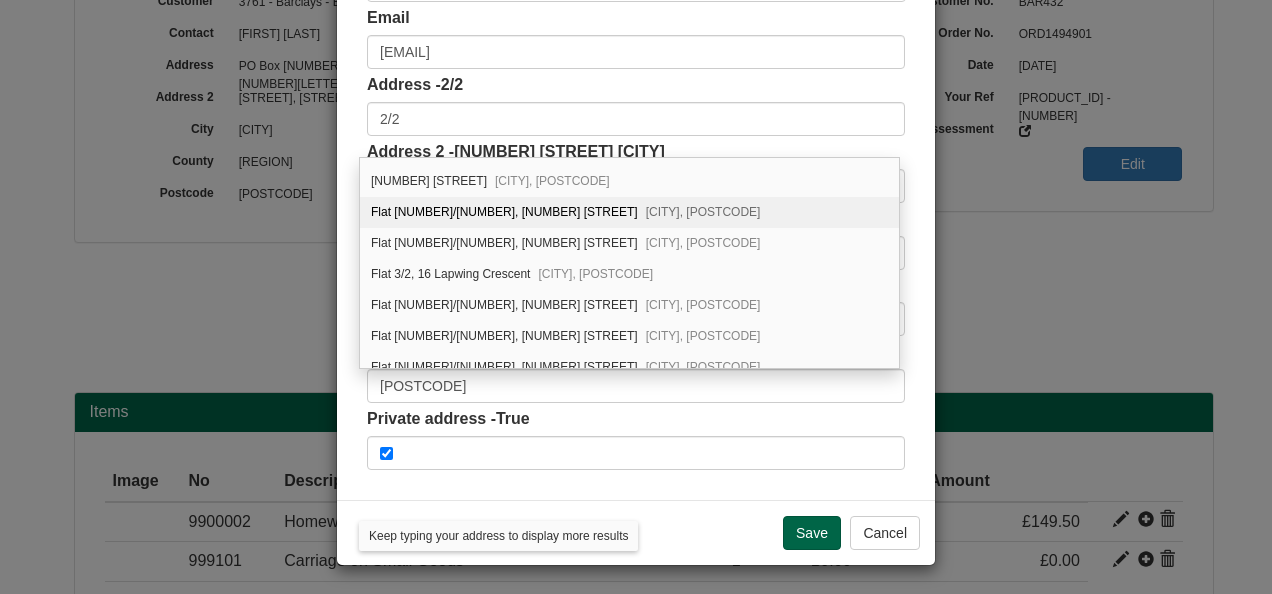 scroll, scrollTop: 300, scrollLeft: 0, axis: vertical 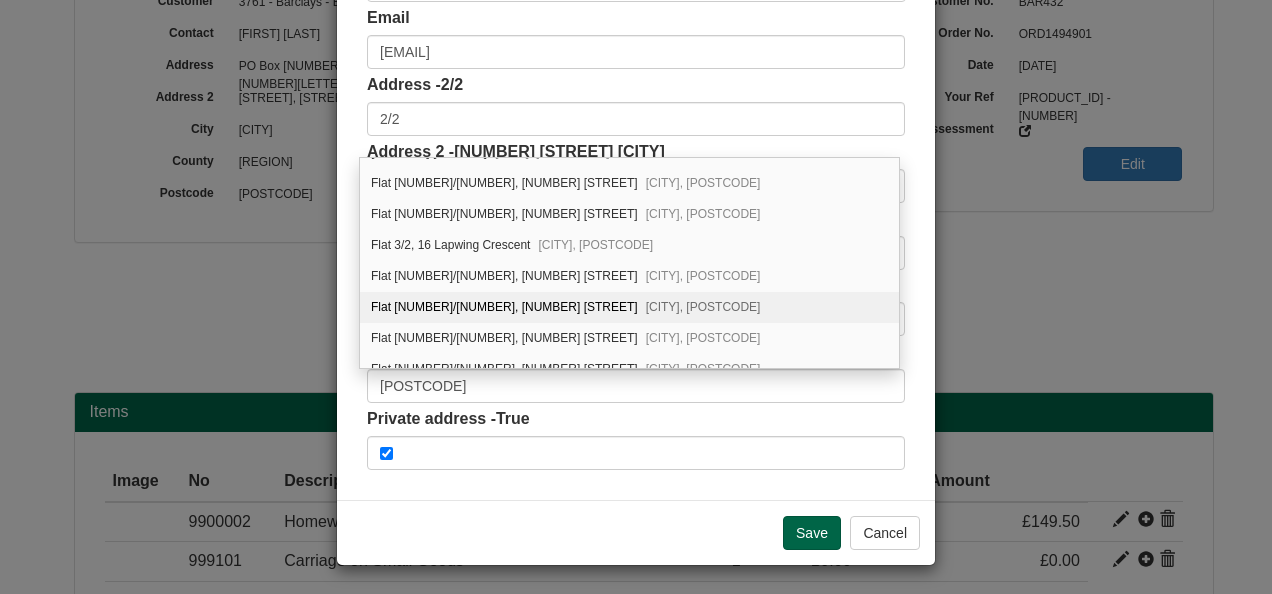 click on "Flat 2/2, 16 Lapwing Crescent Renfrew, PA4 8SX" at bounding box center [629, 307] 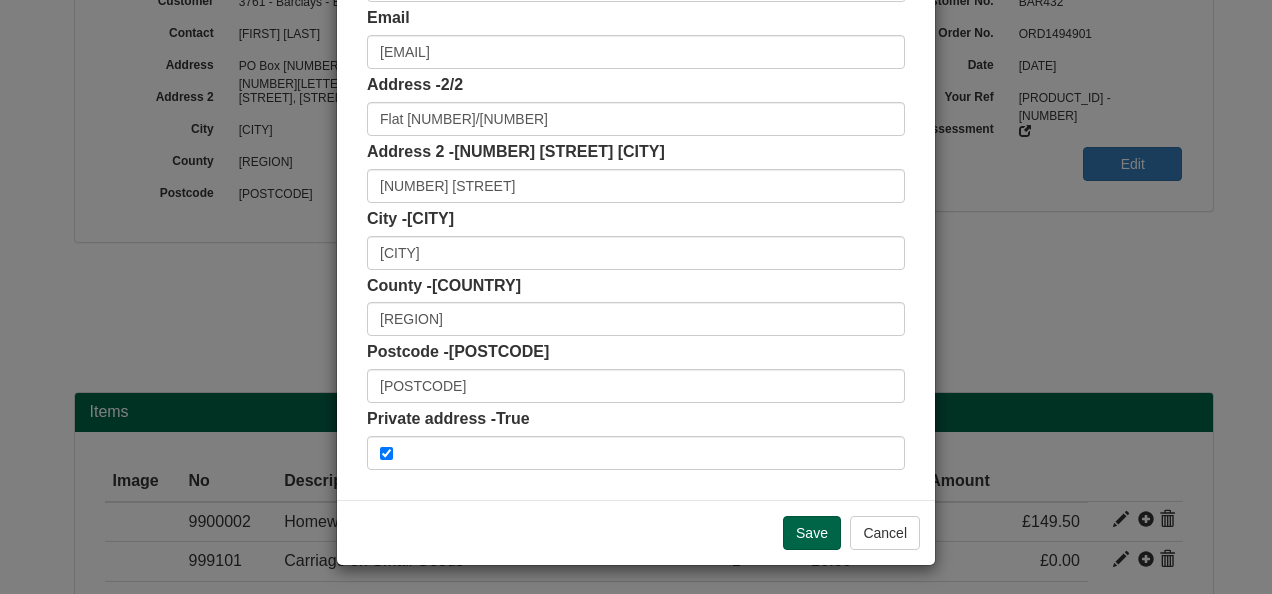 scroll, scrollTop: 0, scrollLeft: 0, axis: both 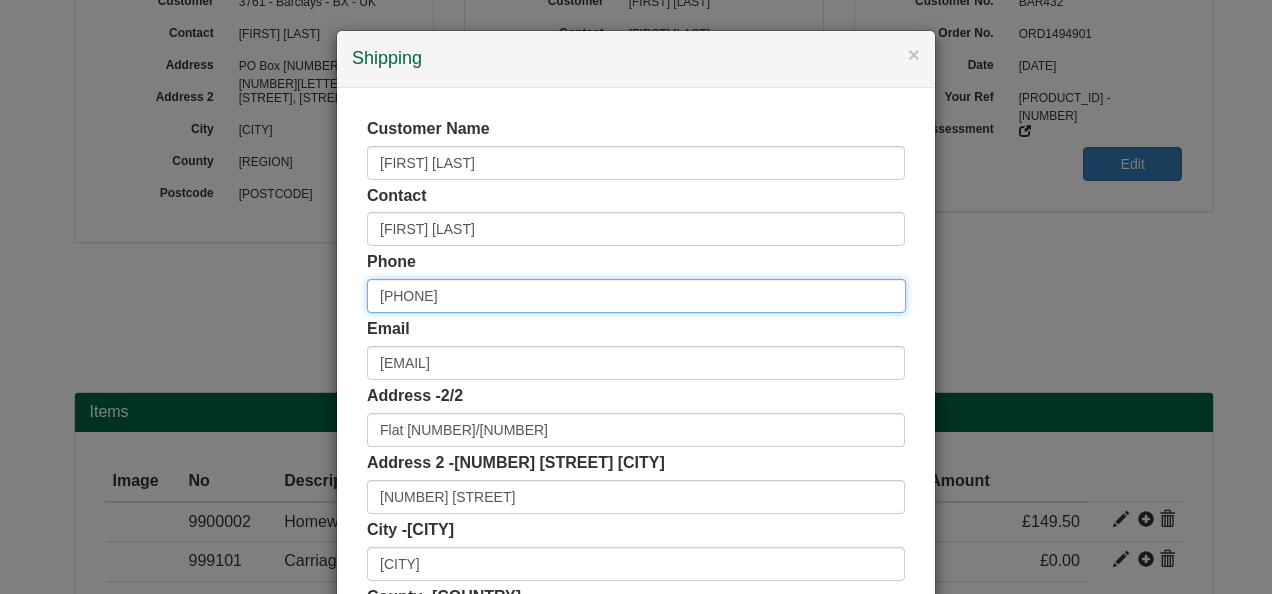 click on "+44 07541513623" at bounding box center [636, 296] 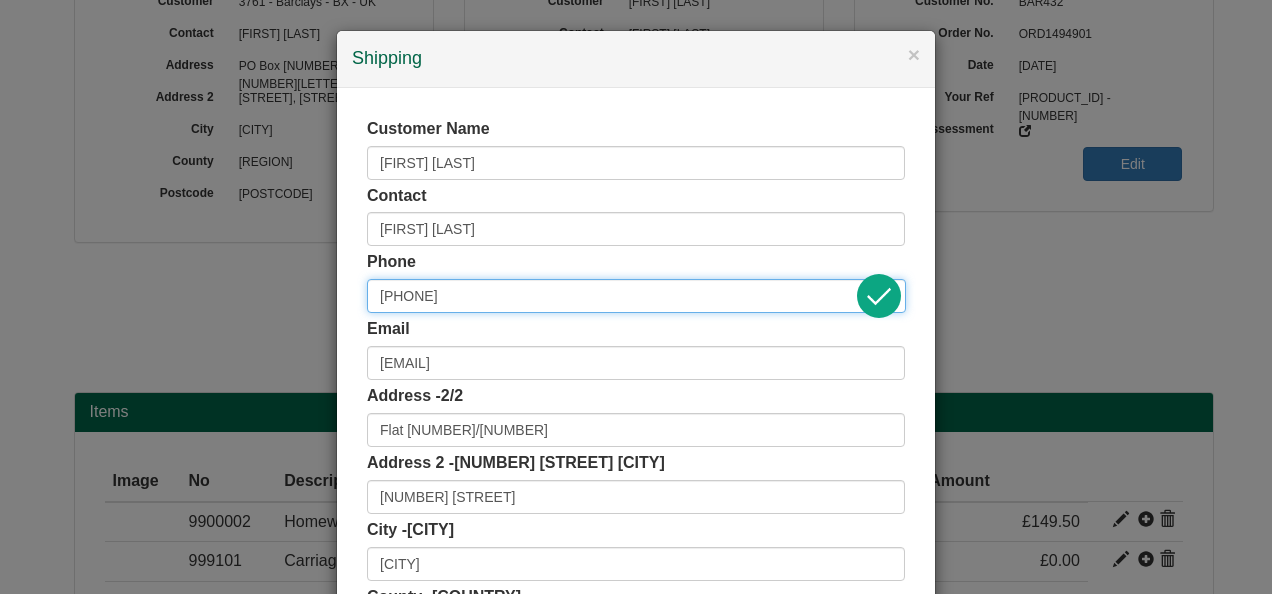 type on "07541513623" 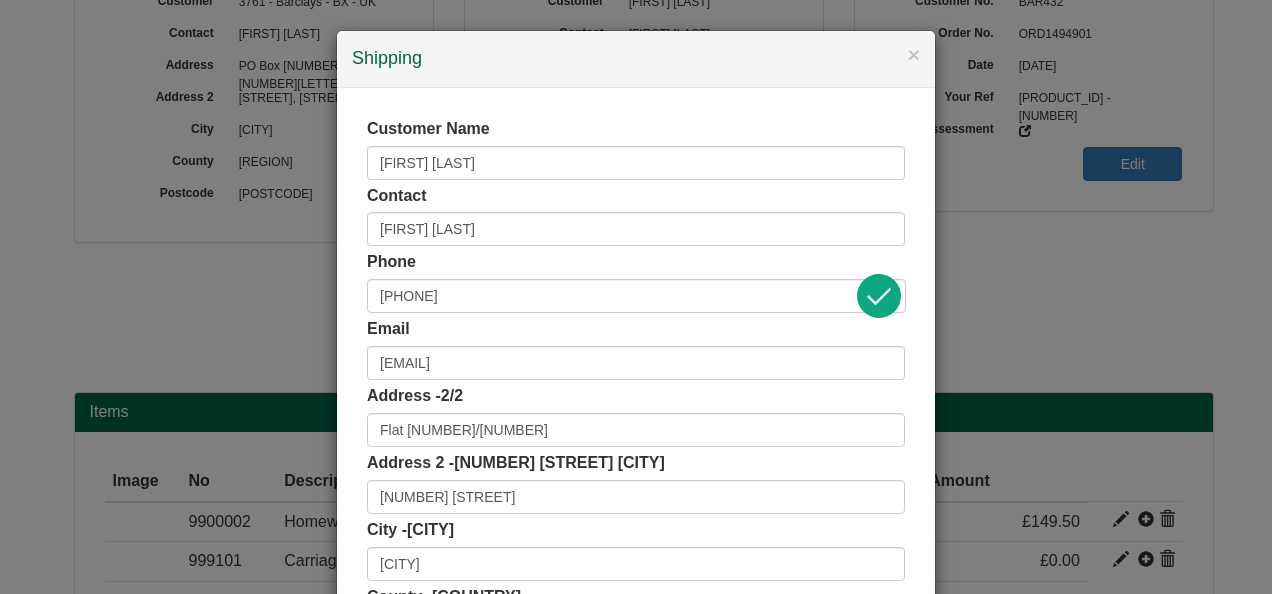 click on "Customer Name Shogo Funsho
Contact Shogo Funsho
Phone 07541513623
Email shogo.funsho@barclays.com
Address -
2/2 Flat 2/2
Address 2 -
16 Lapwing Crescent Renfrew 16 Lapwing Crescent
City -
Glasgow Renfrew" at bounding box center (636, 449) 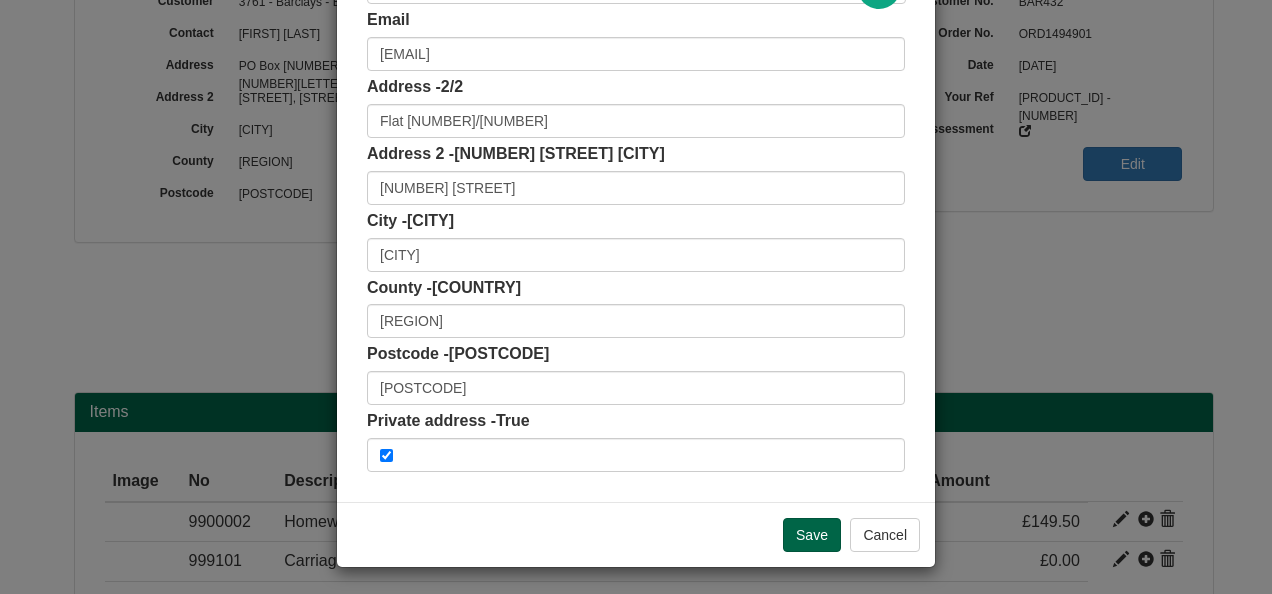 scroll, scrollTop: 311, scrollLeft: 0, axis: vertical 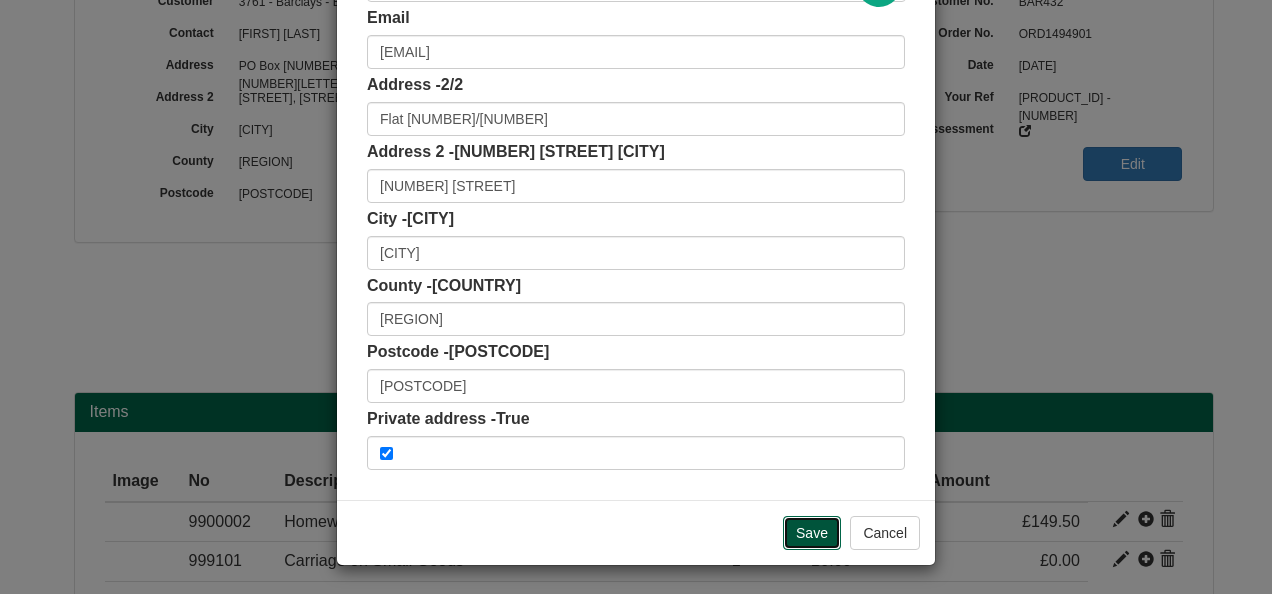 click on "Save" at bounding box center (812, 533) 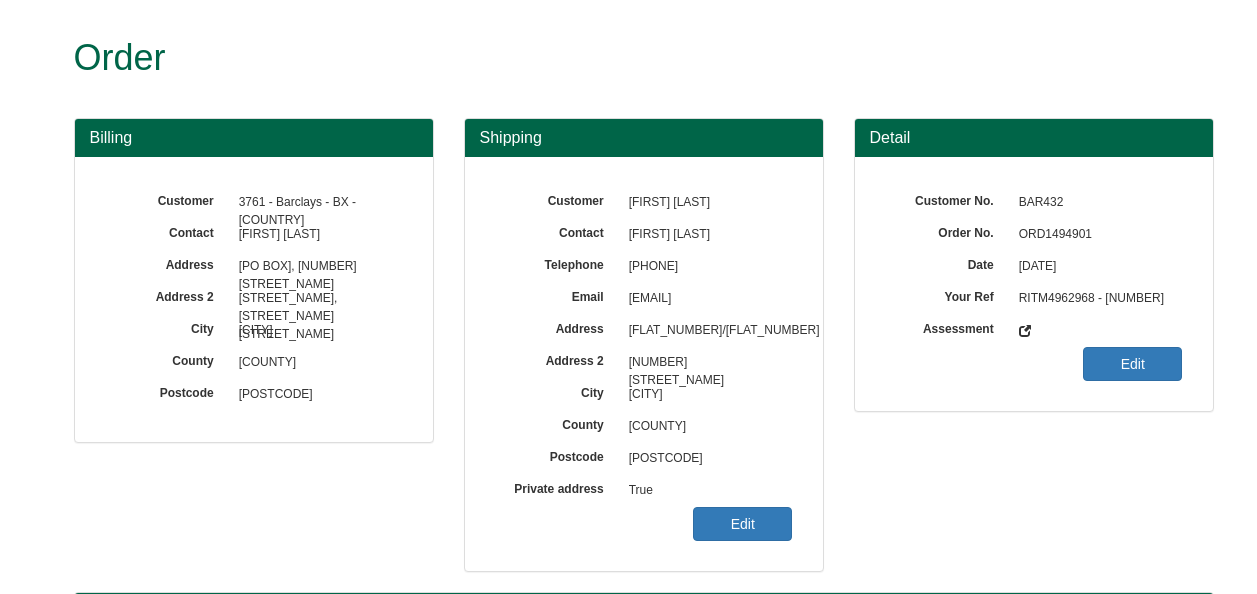 scroll, scrollTop: 0, scrollLeft: 0, axis: both 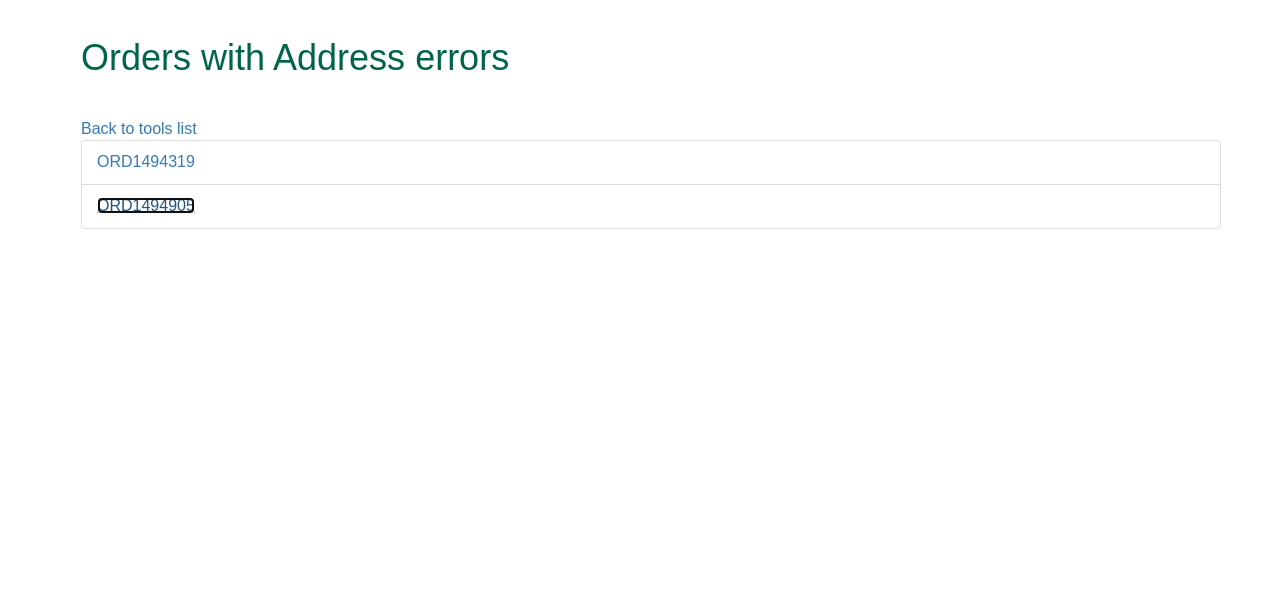 click on "ORD1494905" at bounding box center (146, 205) 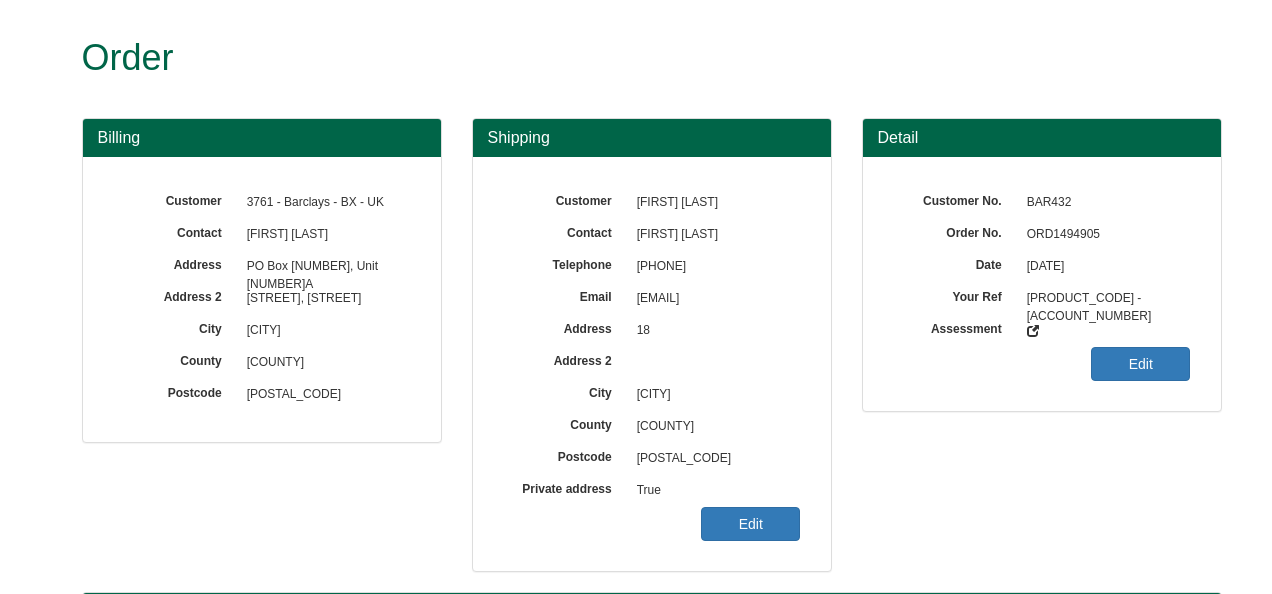scroll, scrollTop: 0, scrollLeft: 0, axis: both 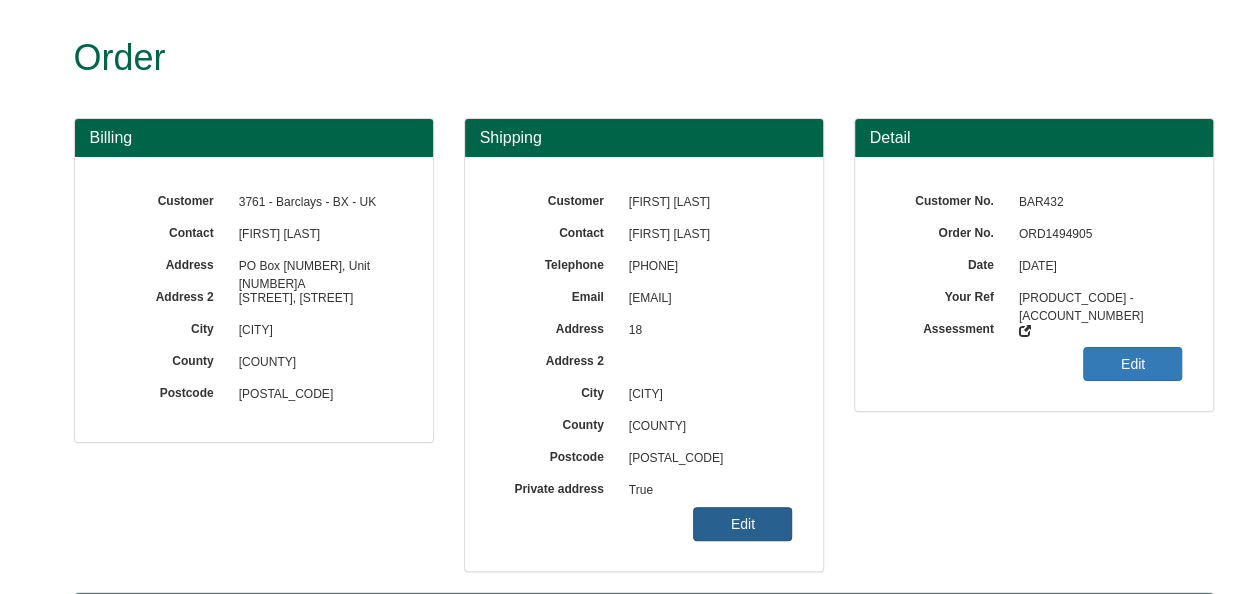 click on "Edit" at bounding box center (742, 524) 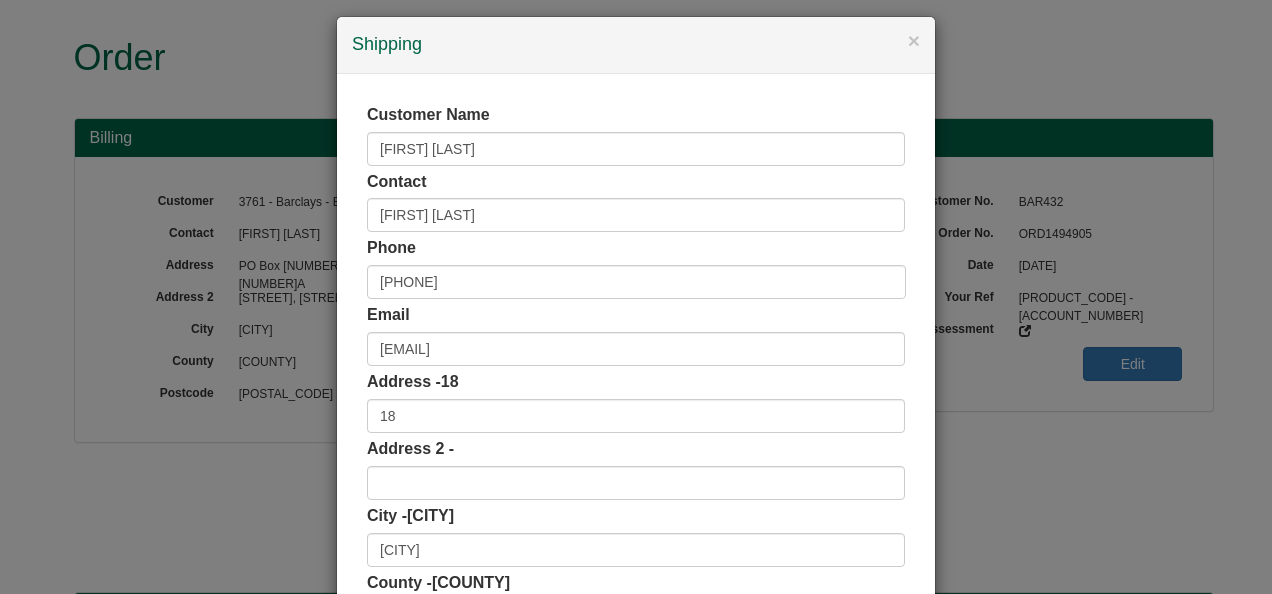 scroll, scrollTop: 0, scrollLeft: 0, axis: both 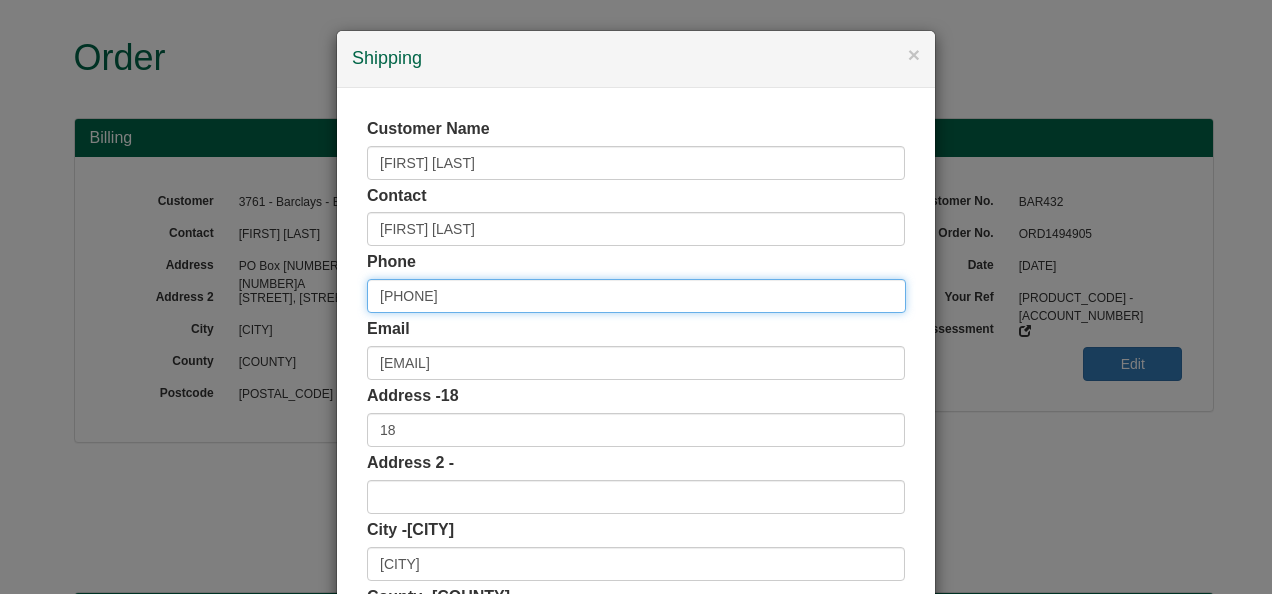 drag, startPoint x: 394, startPoint y: 294, endPoint x: 280, endPoint y: 282, distance: 114.62984 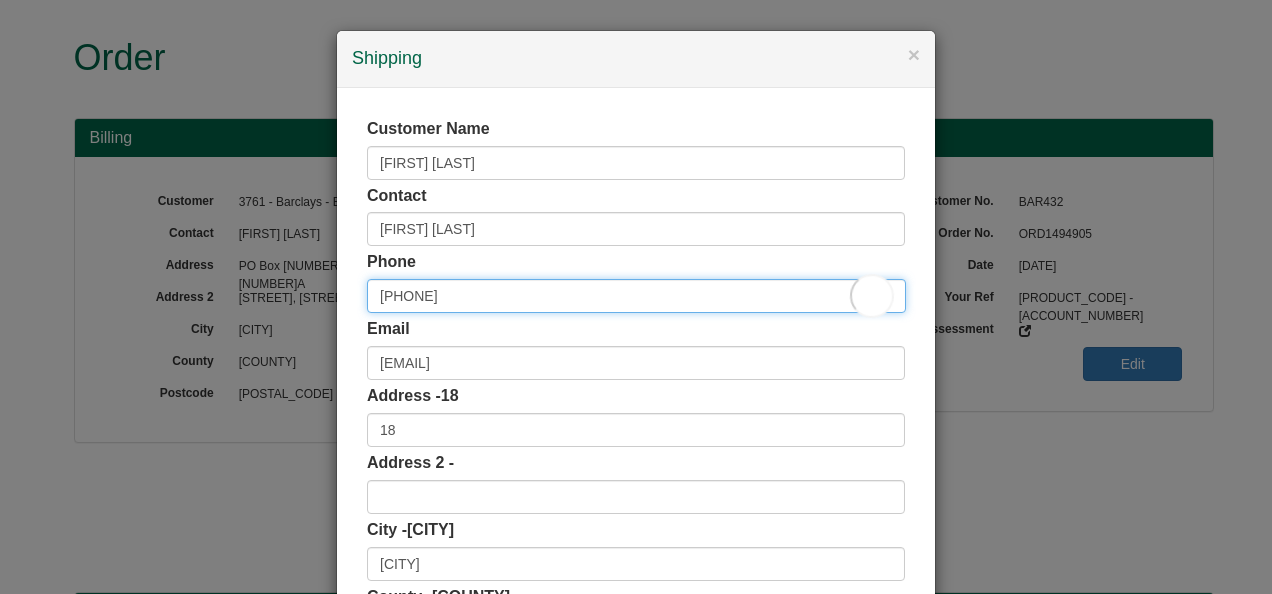 type on "[PHONE]" 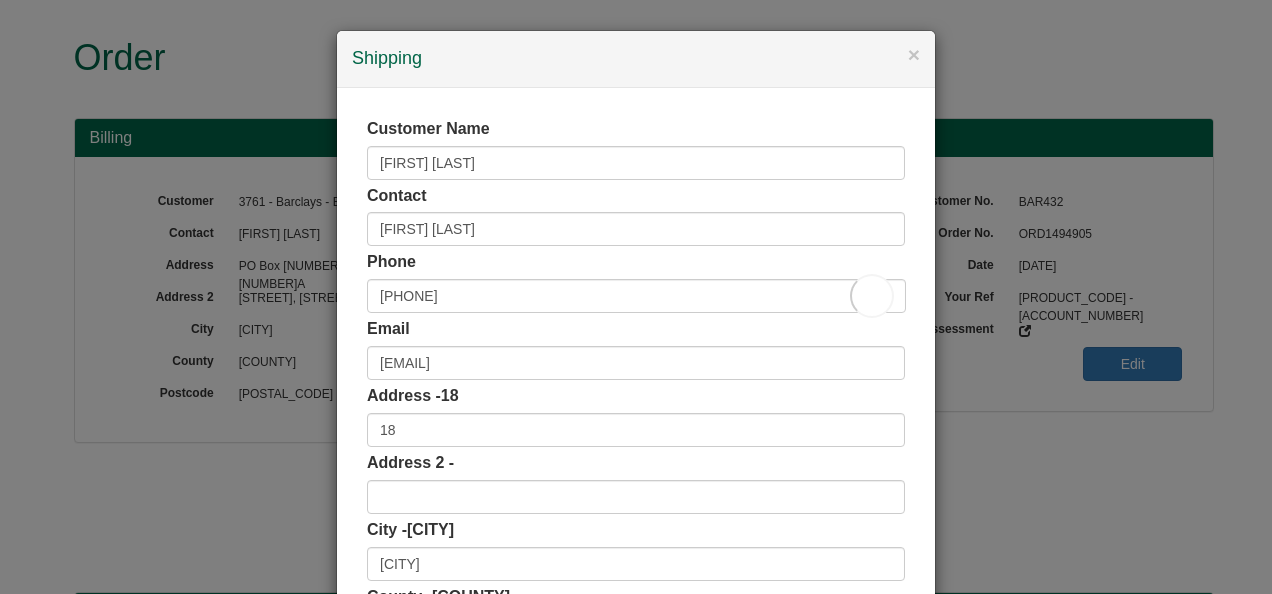 click on "Customer Name [FIRST] [LAST]
Contact [FIRST] [LAST]
Phone [PHONE]
Email [EMAIL]
Address -
[NUMBER] [STREET]
Address 2 -
[CITY] [CITY]
[COUNTY] [COUNTY]" at bounding box center (636, 449) 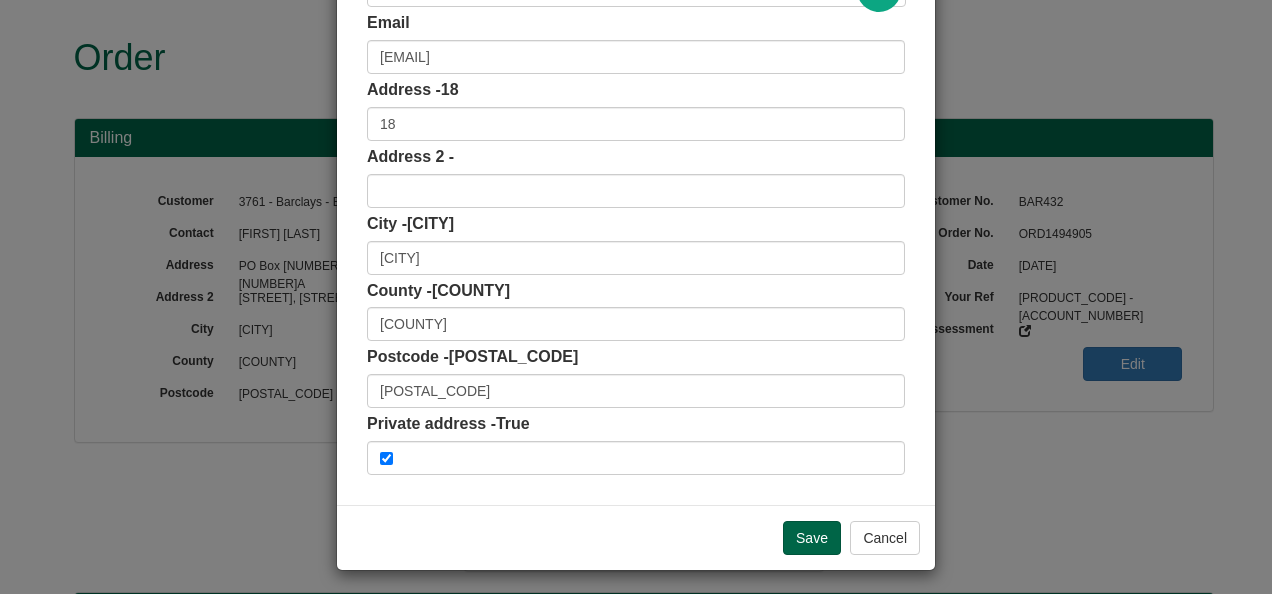 scroll, scrollTop: 311, scrollLeft: 0, axis: vertical 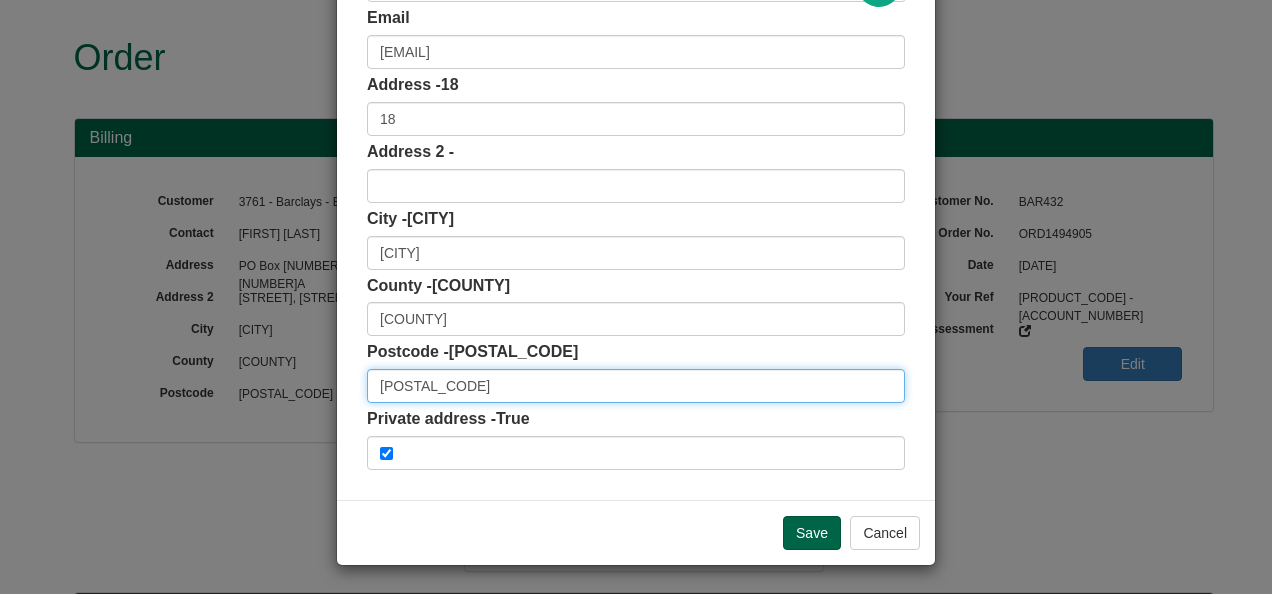 drag, startPoint x: 438, startPoint y: 387, endPoint x: 310, endPoint y: 381, distance: 128.14055 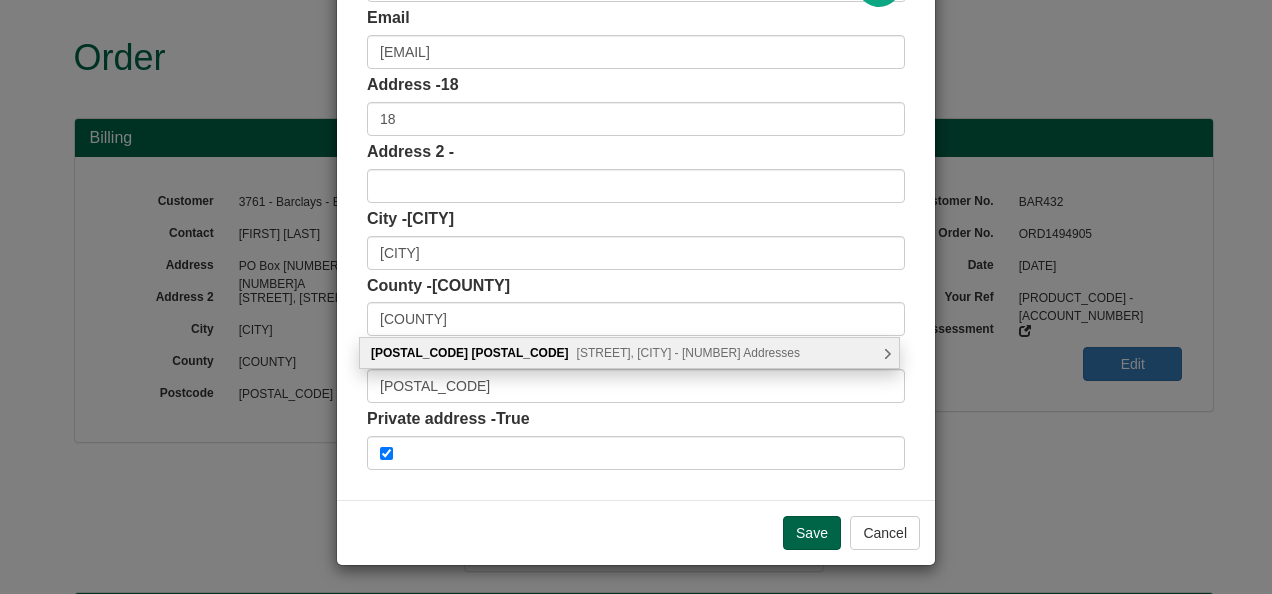 click on "[STREET], [CITY] - [NUMBER] Addresses" at bounding box center (688, 353) 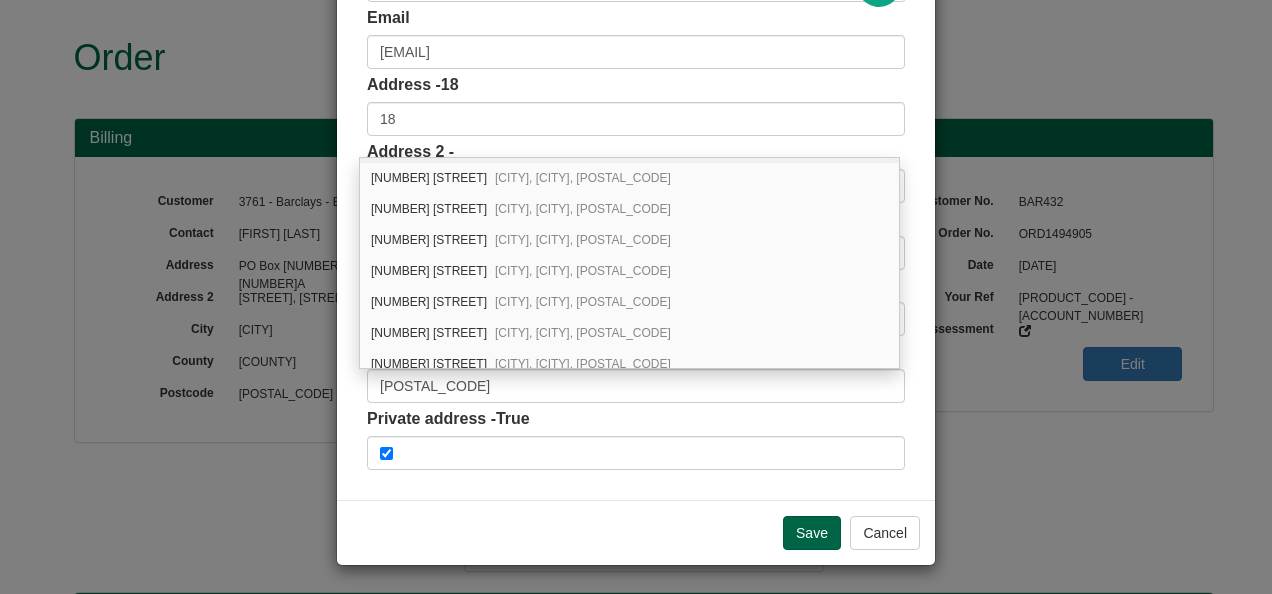 scroll, scrollTop: 400, scrollLeft: 0, axis: vertical 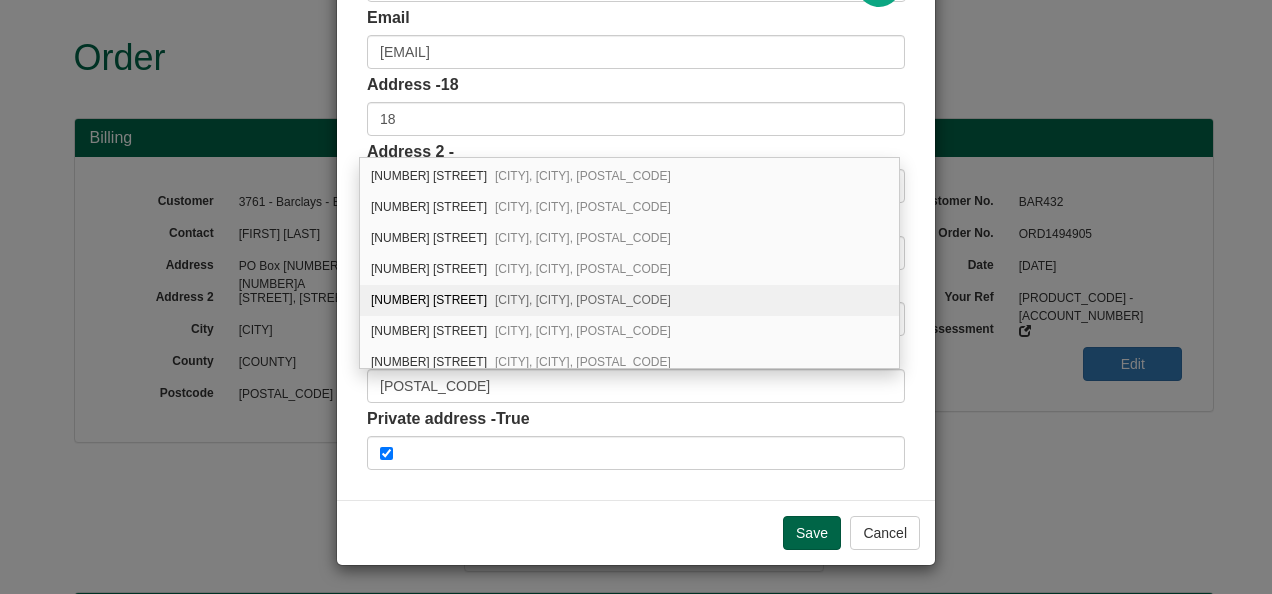 click on "[CITY], [CITY], [POSTAL_CODE]" at bounding box center (583, 300) 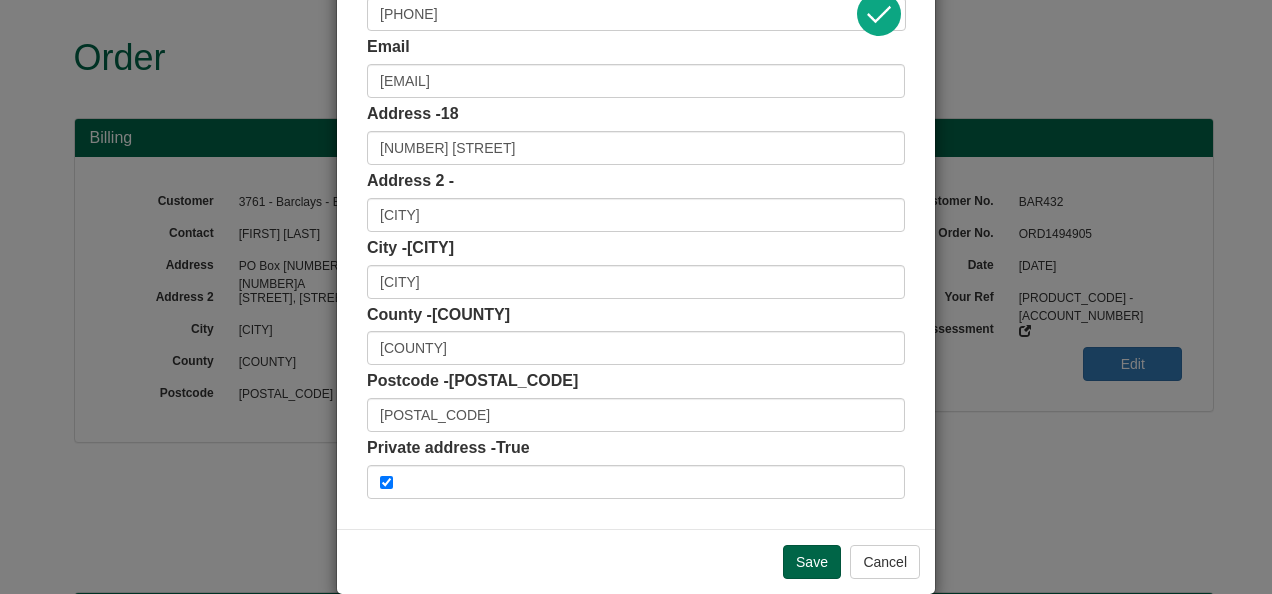 scroll, scrollTop: 311, scrollLeft: 0, axis: vertical 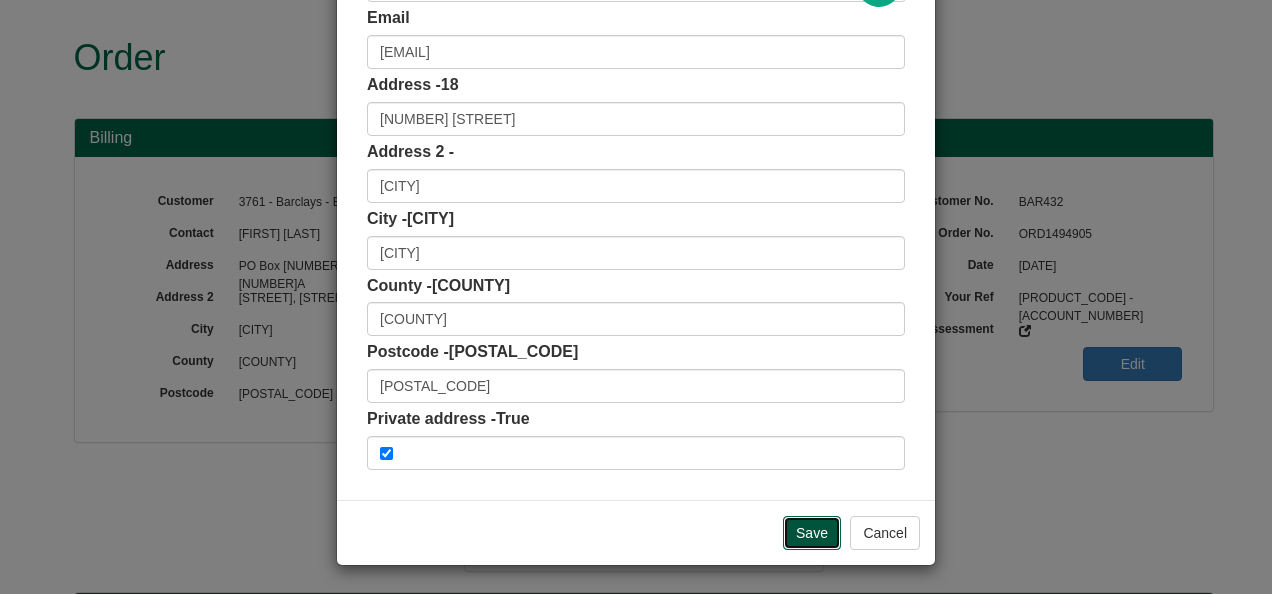 click on "Save" at bounding box center [812, 533] 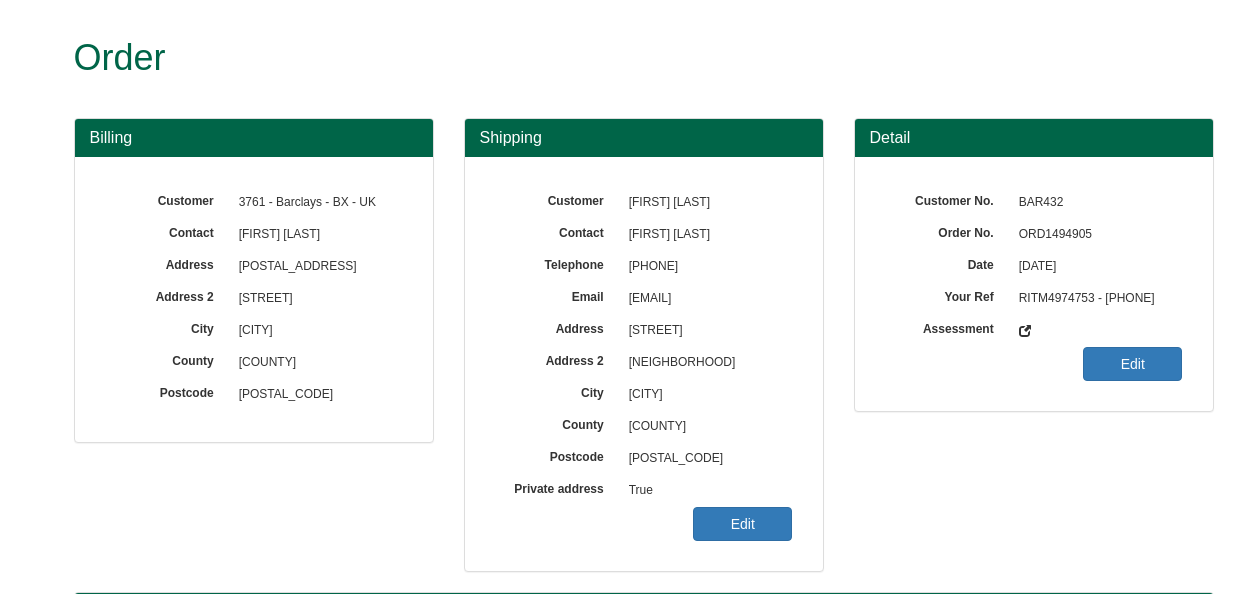 scroll, scrollTop: 0, scrollLeft: 0, axis: both 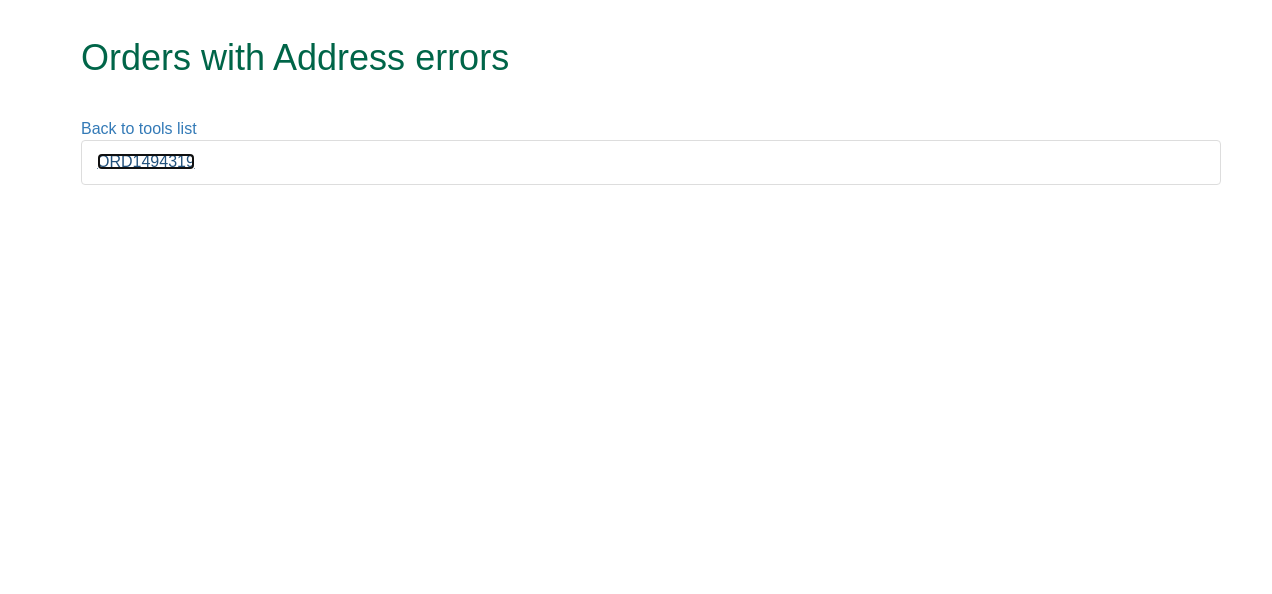 click on "ORD1494319" at bounding box center [146, 161] 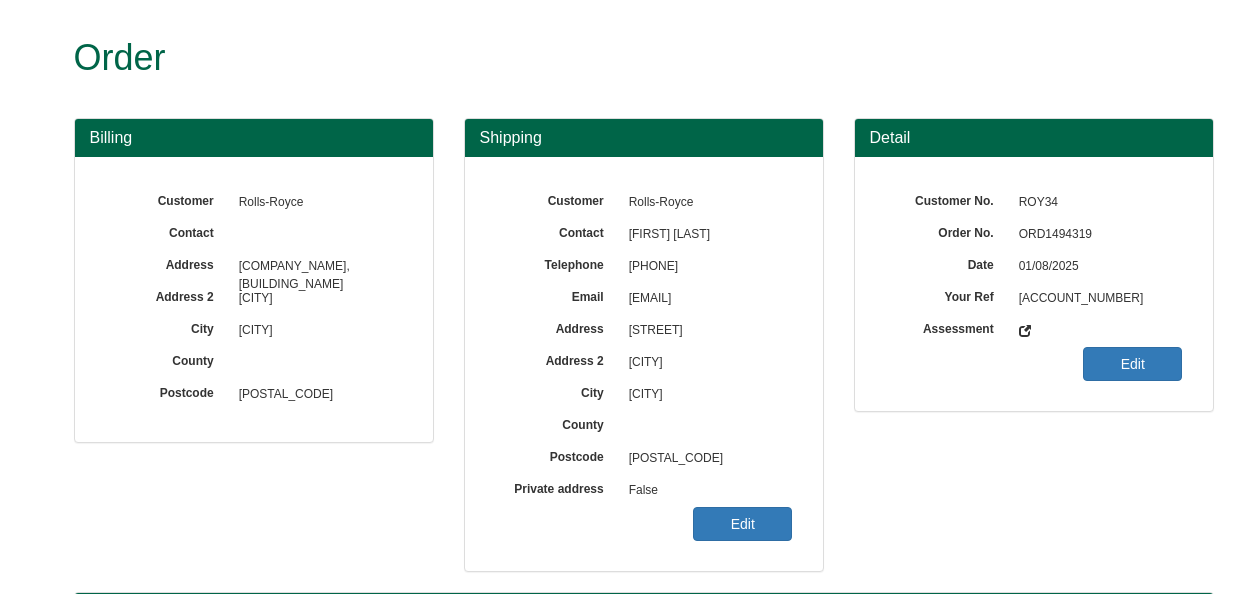 scroll, scrollTop: 0, scrollLeft: 0, axis: both 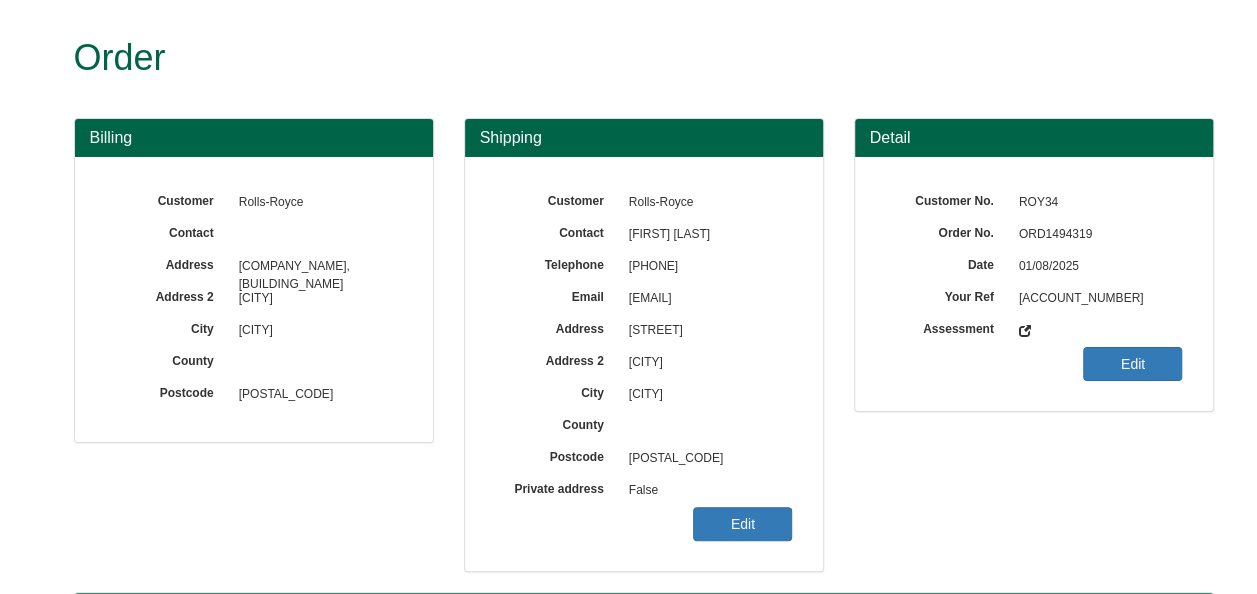 click on "ORD1494319" at bounding box center (1096, 235) 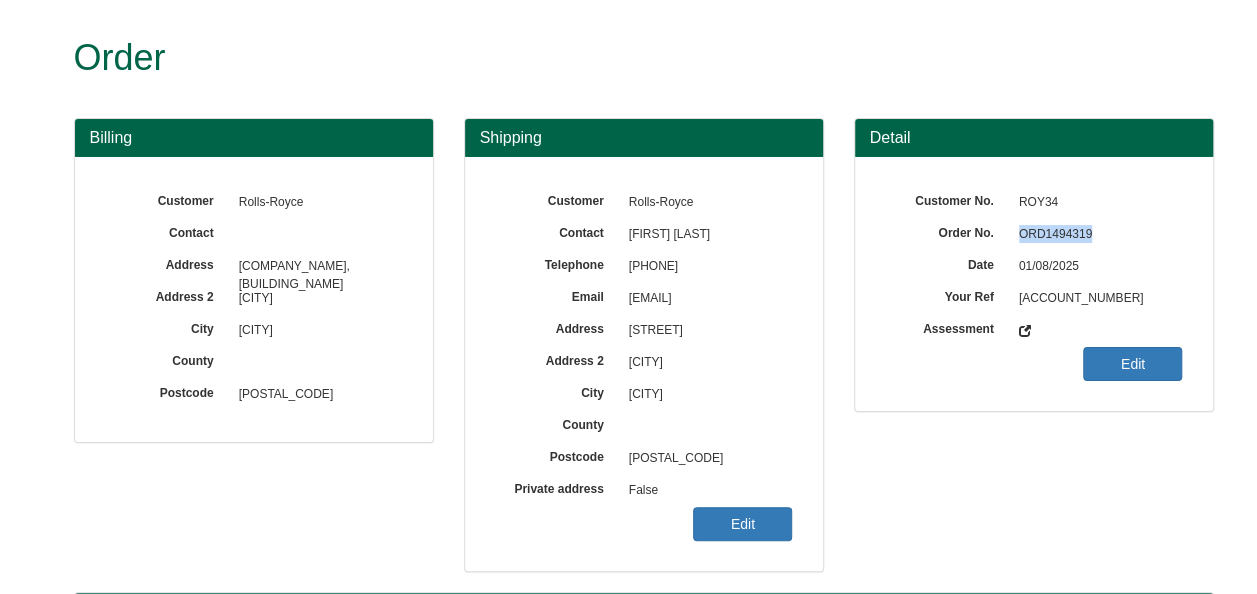 click on "ORD1494319" at bounding box center [1096, 235] 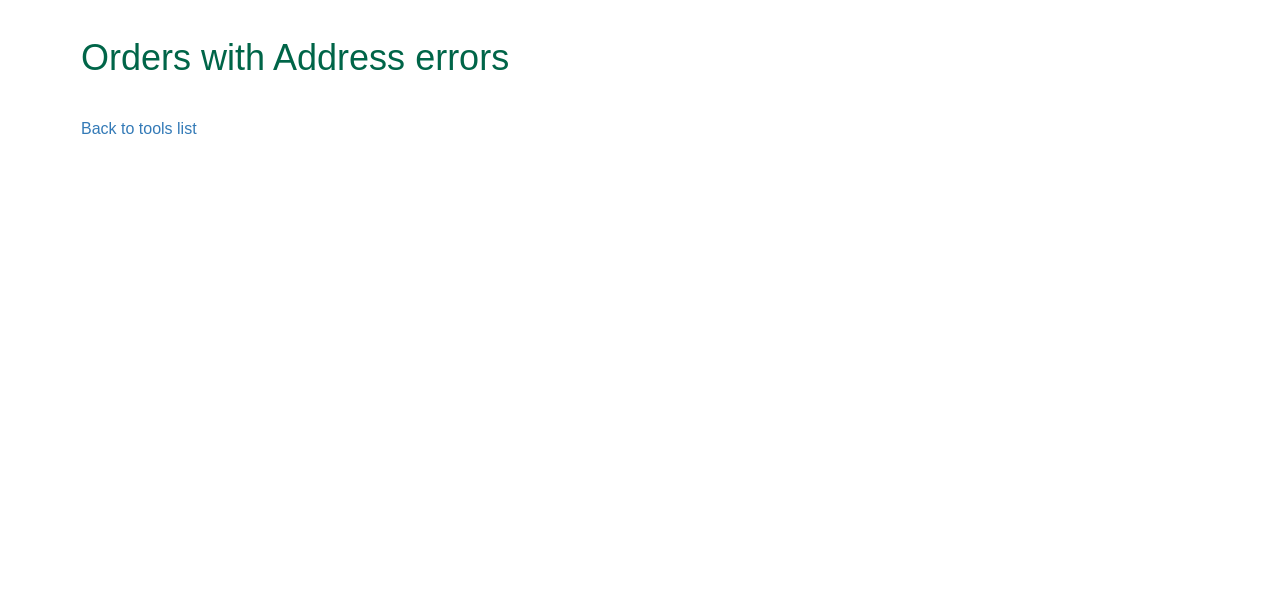 scroll, scrollTop: 0, scrollLeft: 0, axis: both 